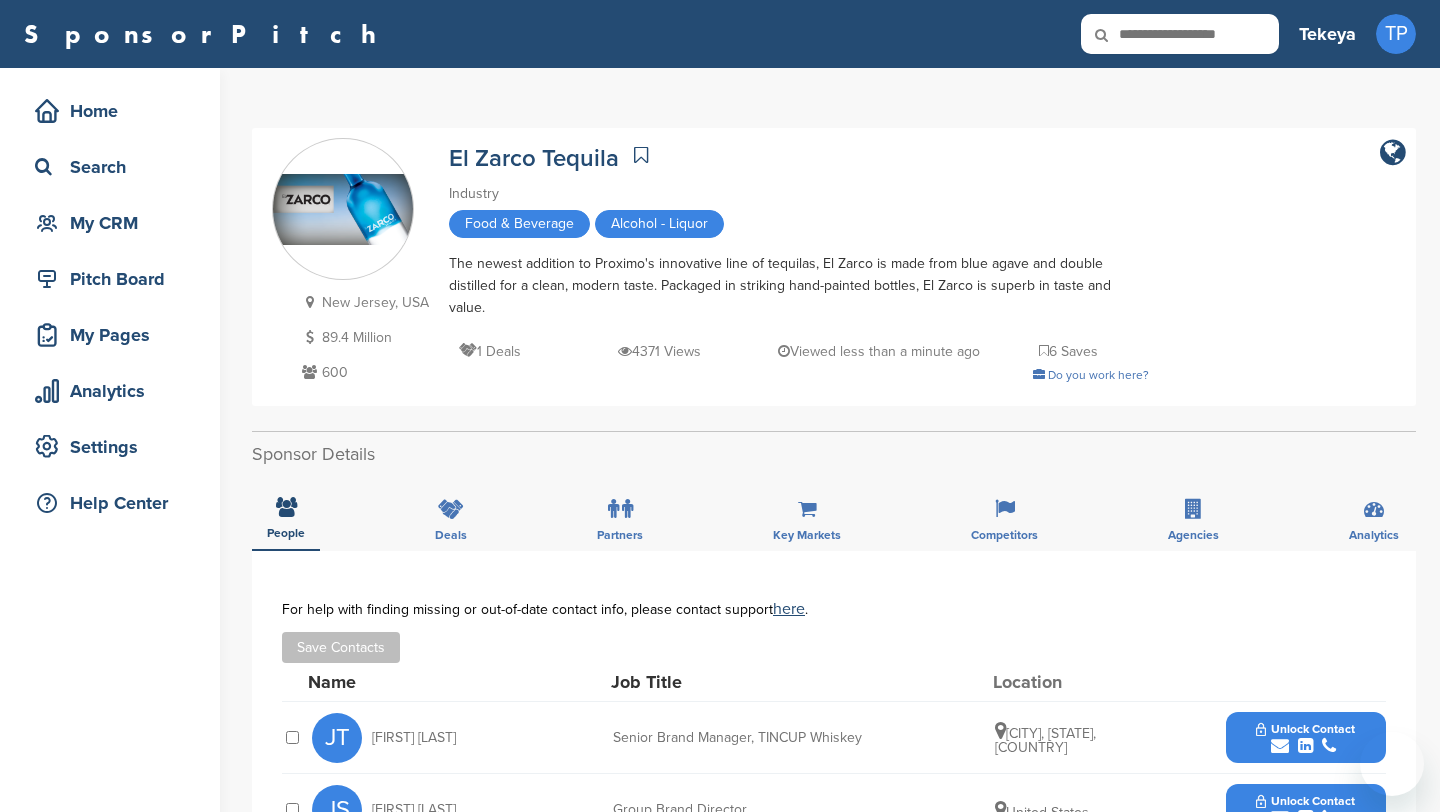 scroll, scrollTop: 494, scrollLeft: 0, axis: vertical 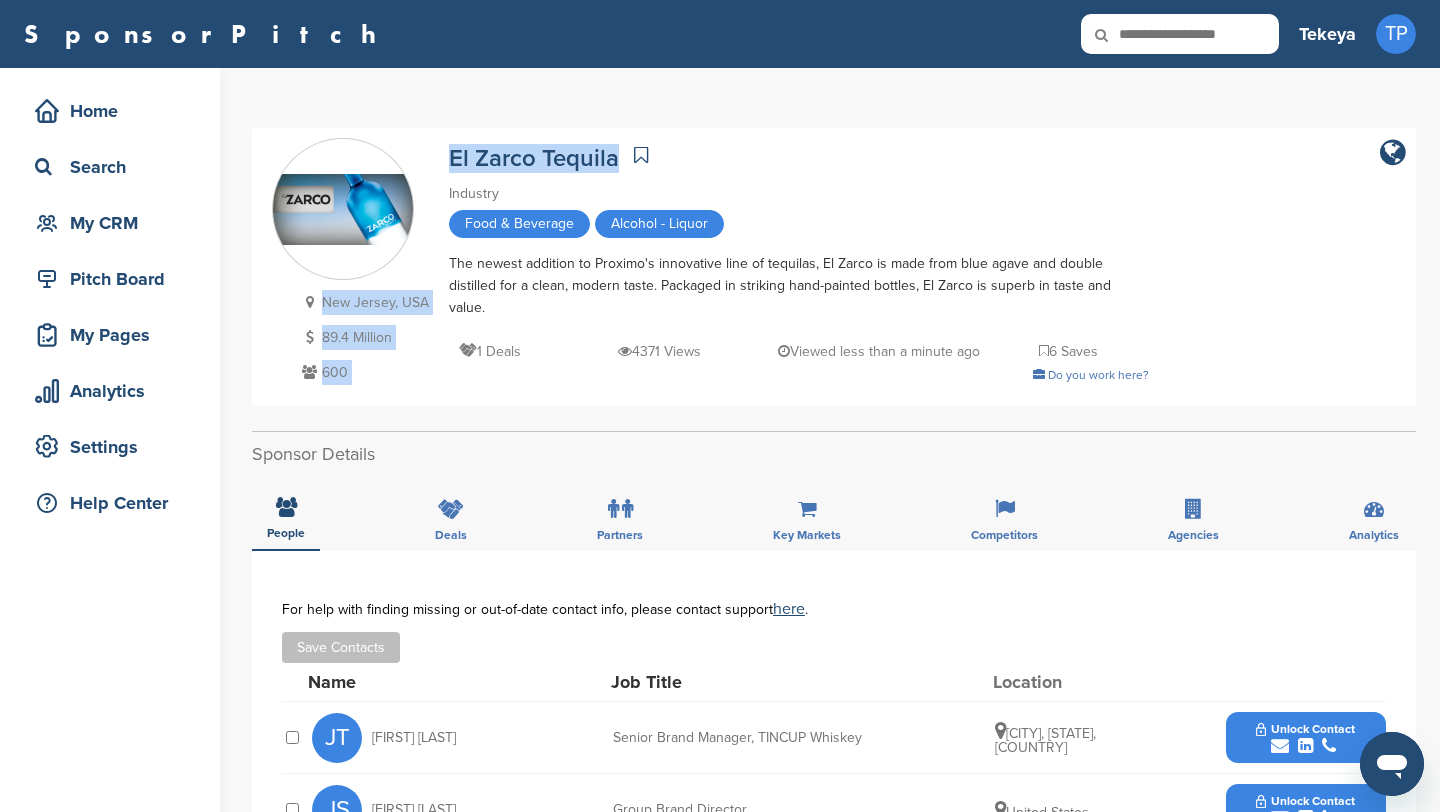 drag, startPoint x: 439, startPoint y: 153, endPoint x: 624, endPoint y: 148, distance: 185.06755 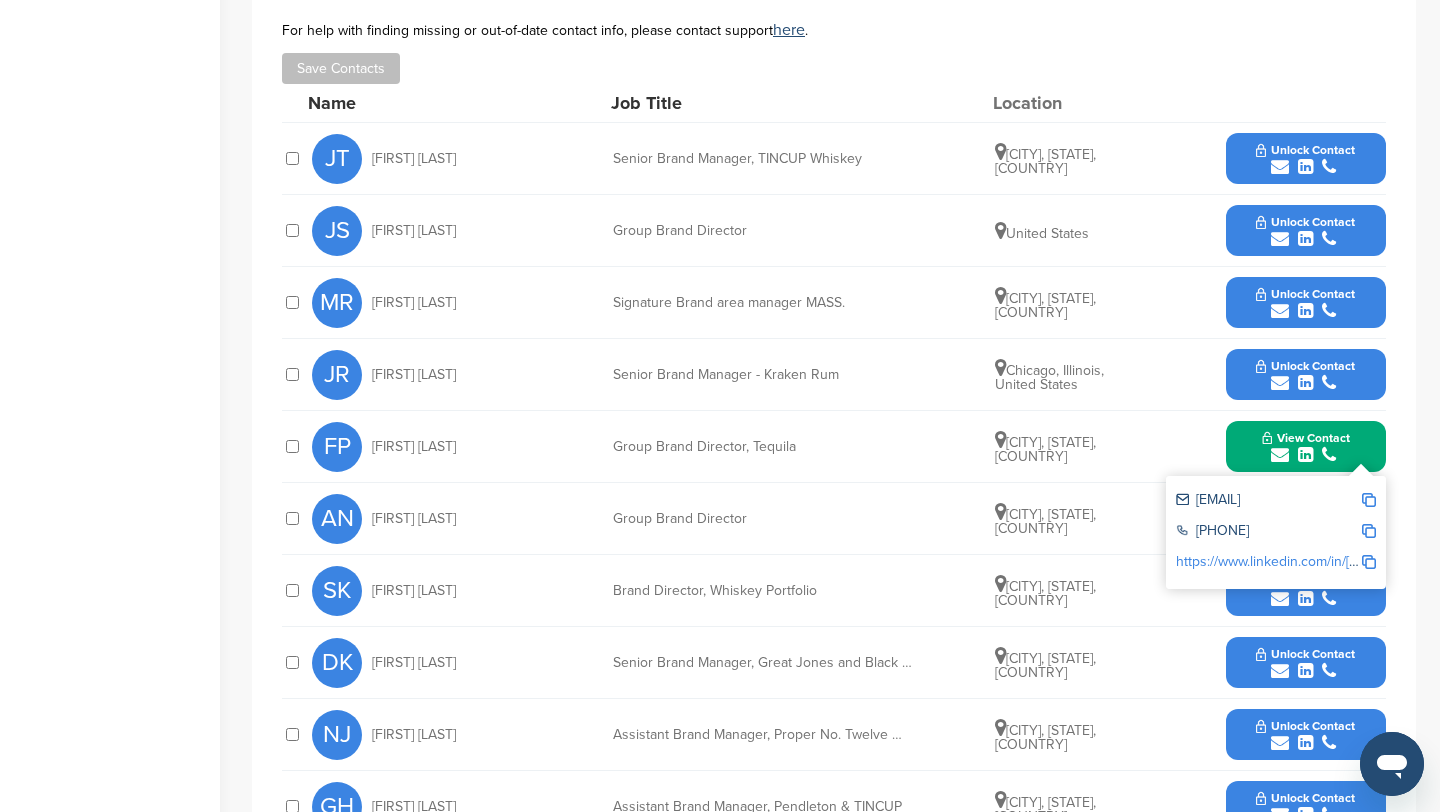 scroll, scrollTop: 595, scrollLeft: 0, axis: vertical 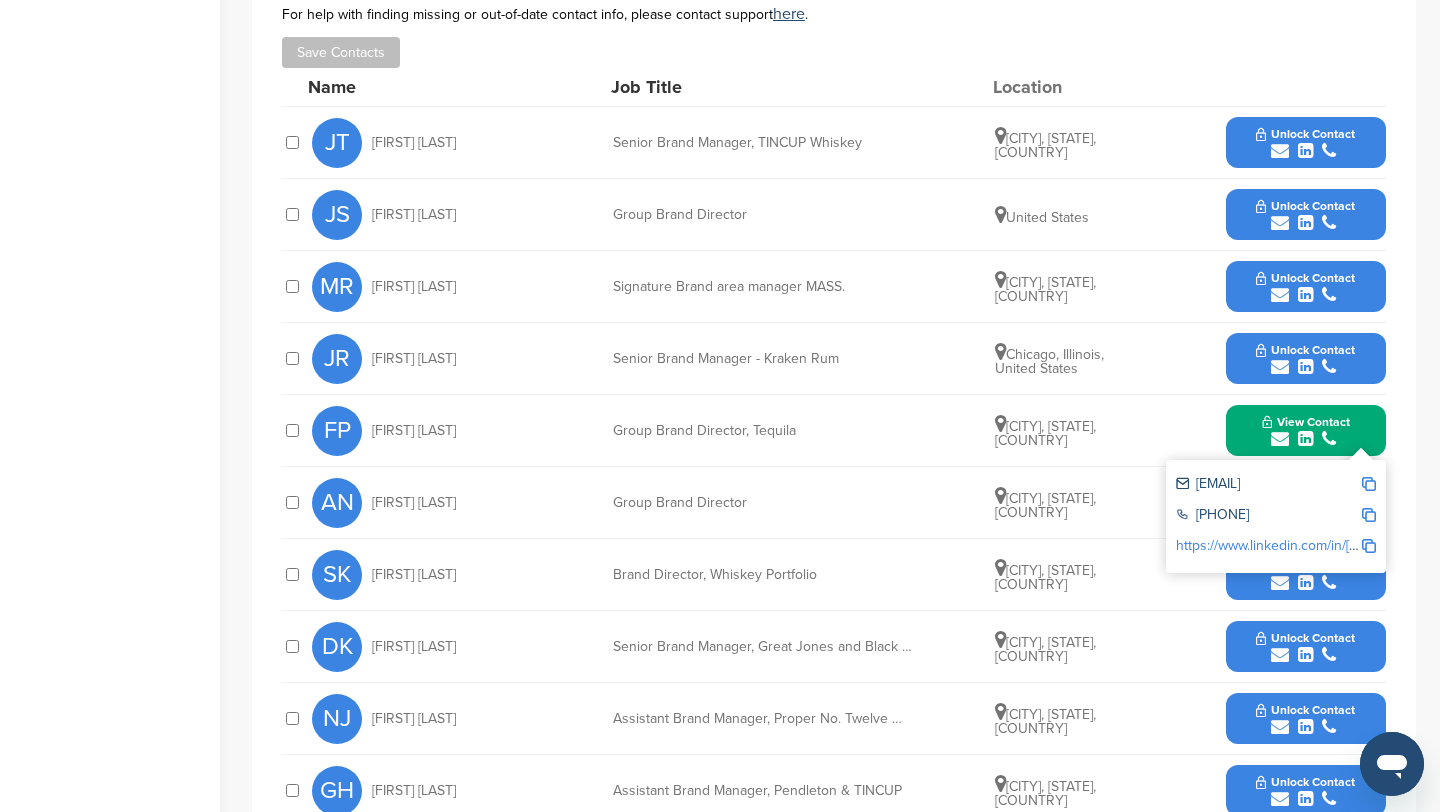 click at bounding box center [1369, 484] 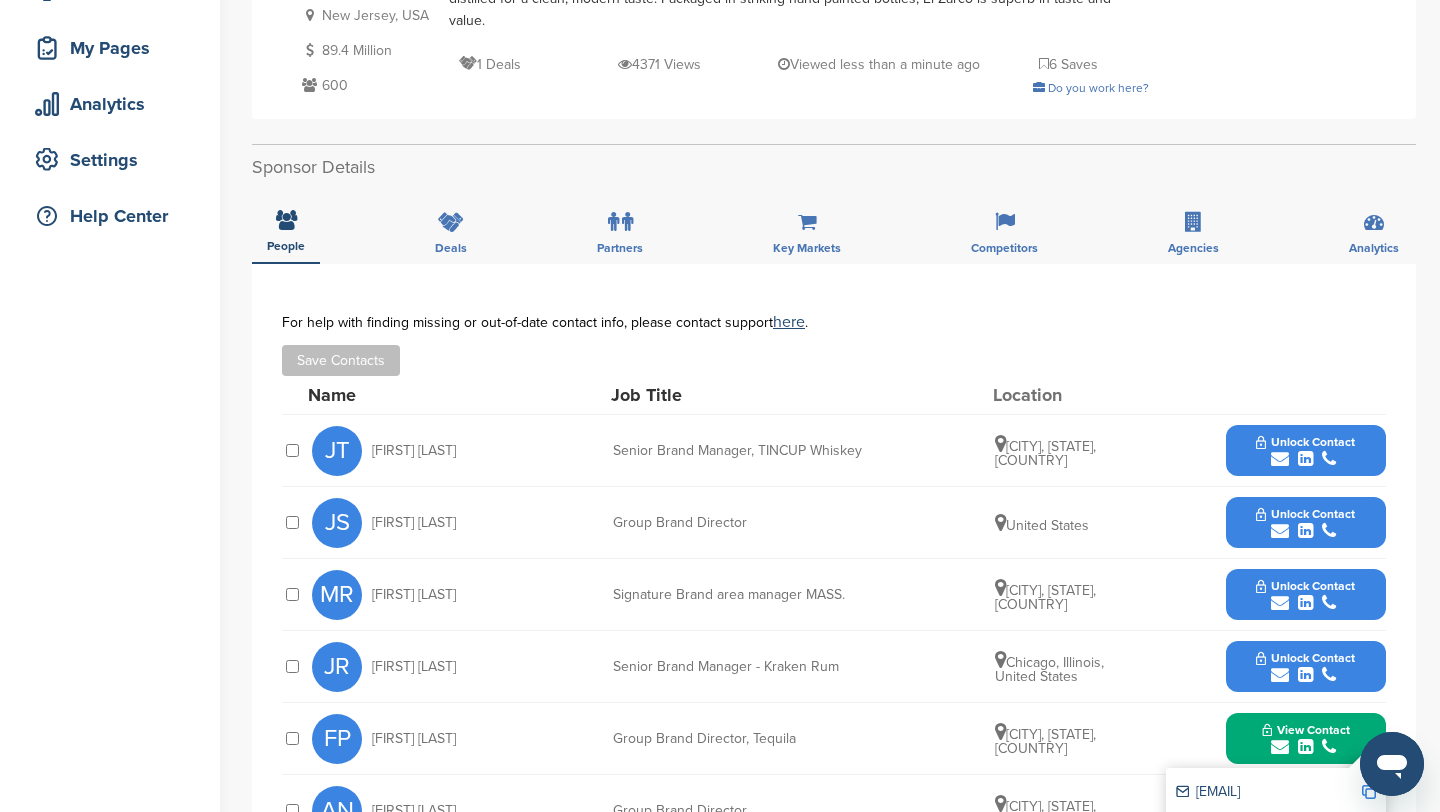 scroll, scrollTop: 0, scrollLeft: 0, axis: both 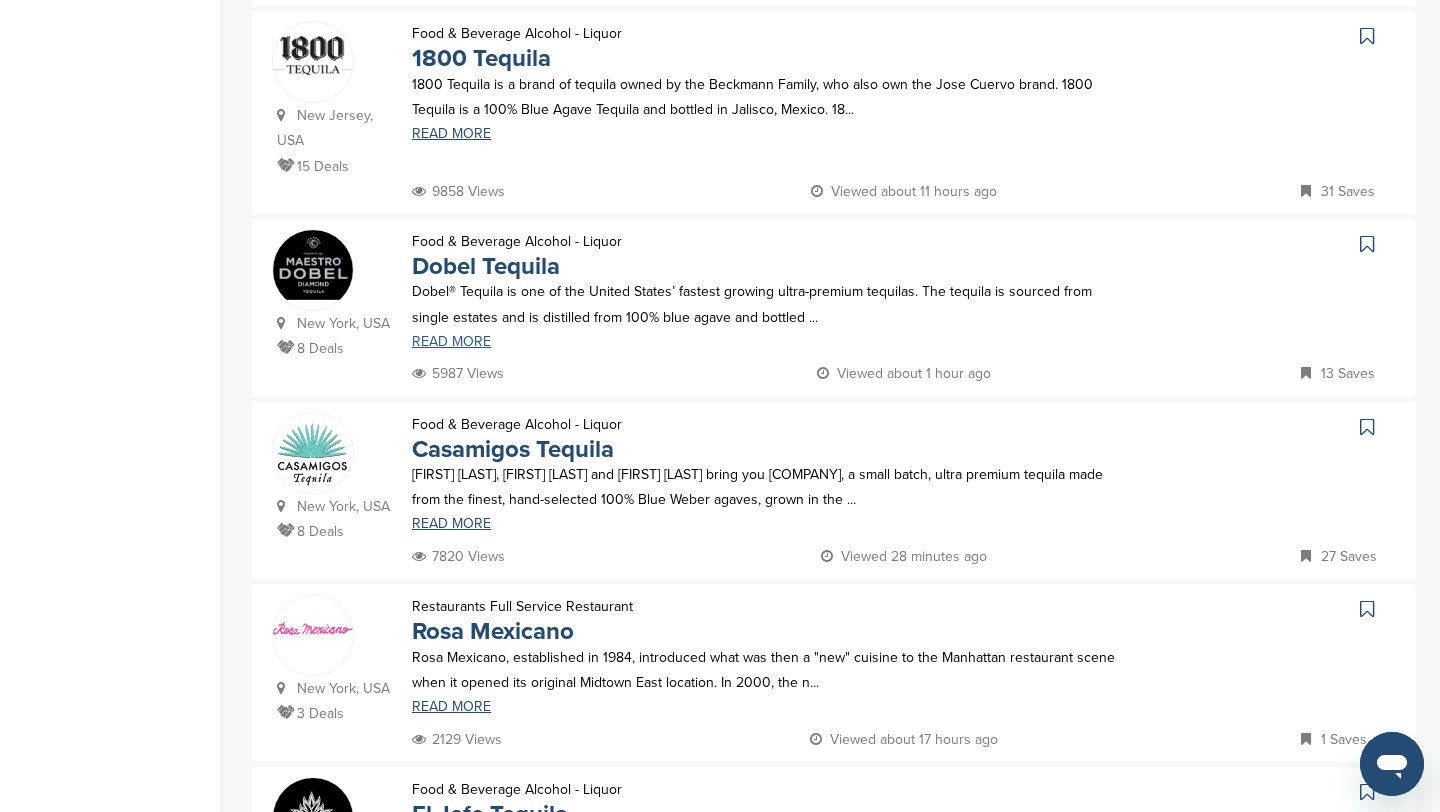 click on "READ MORE" at bounding box center (768, 342) 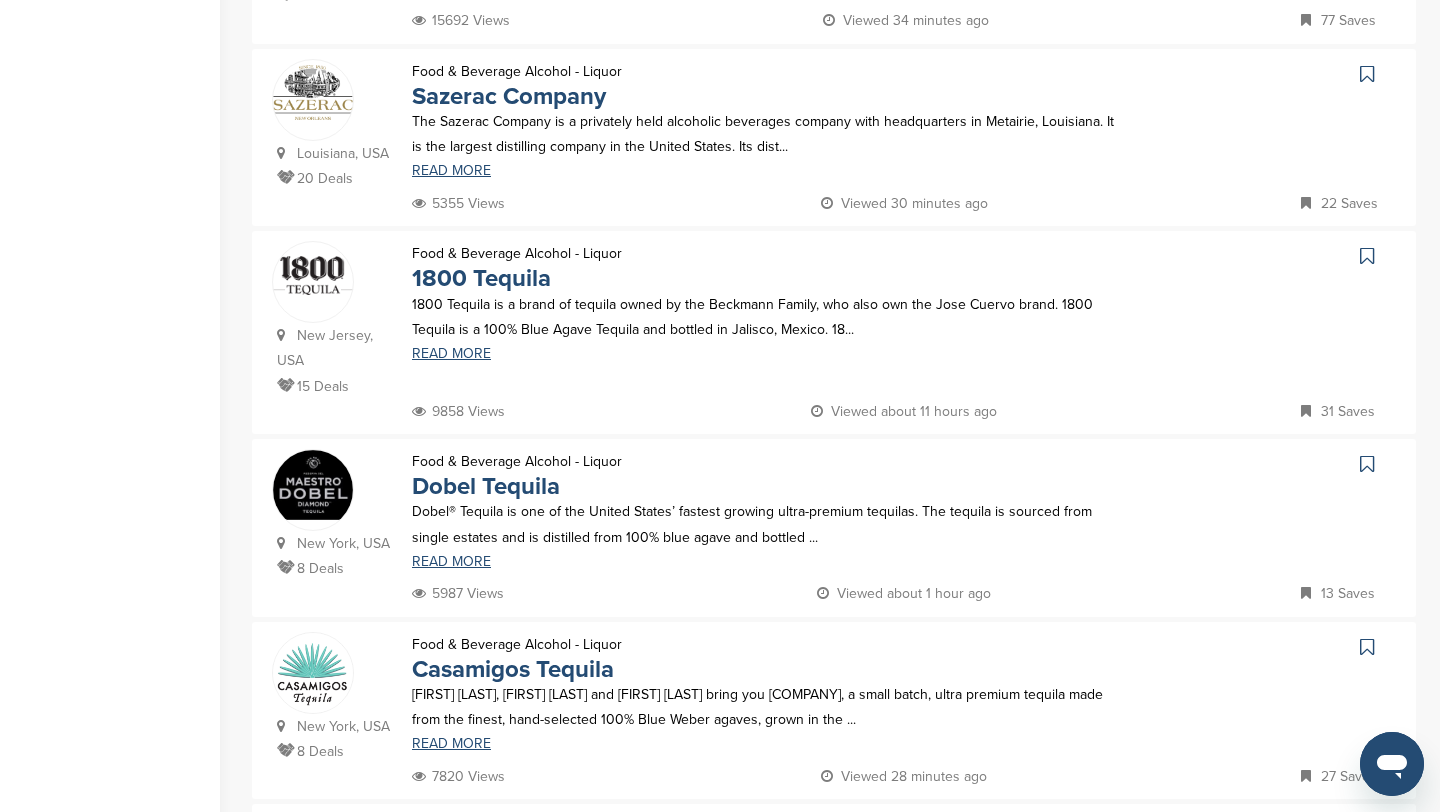 scroll, scrollTop: 556, scrollLeft: 0, axis: vertical 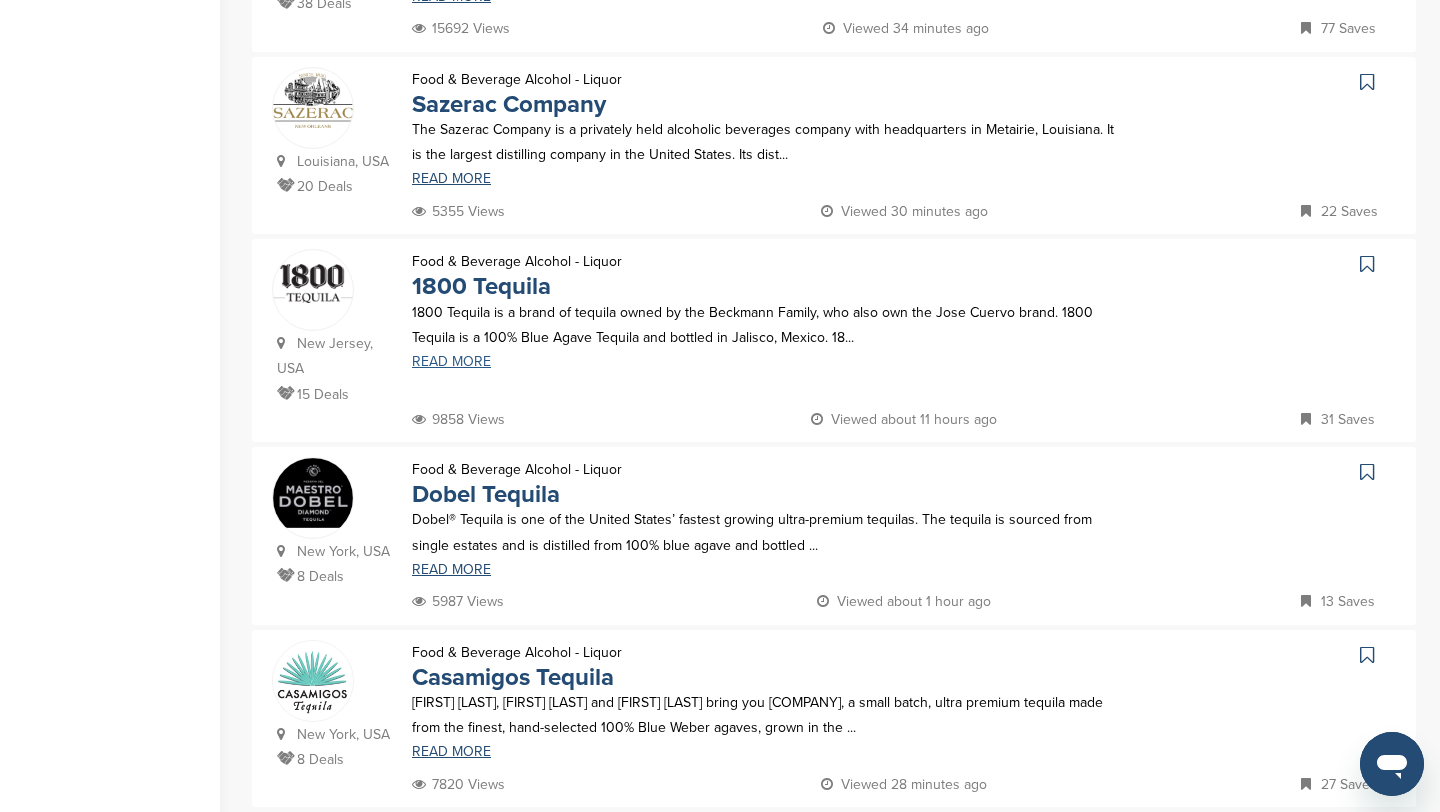 click on "READ MORE" at bounding box center (768, 362) 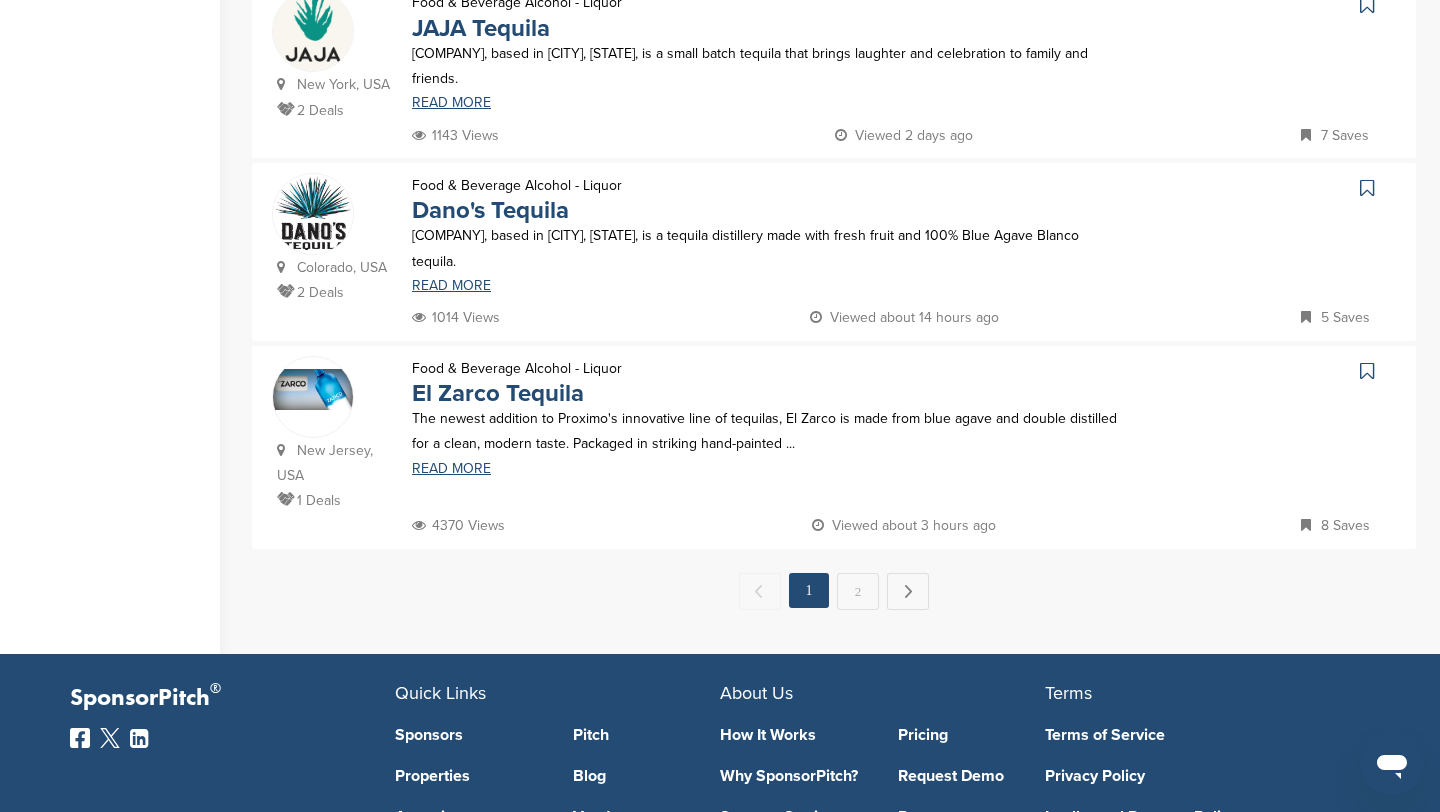 scroll, scrollTop: 1776, scrollLeft: 0, axis: vertical 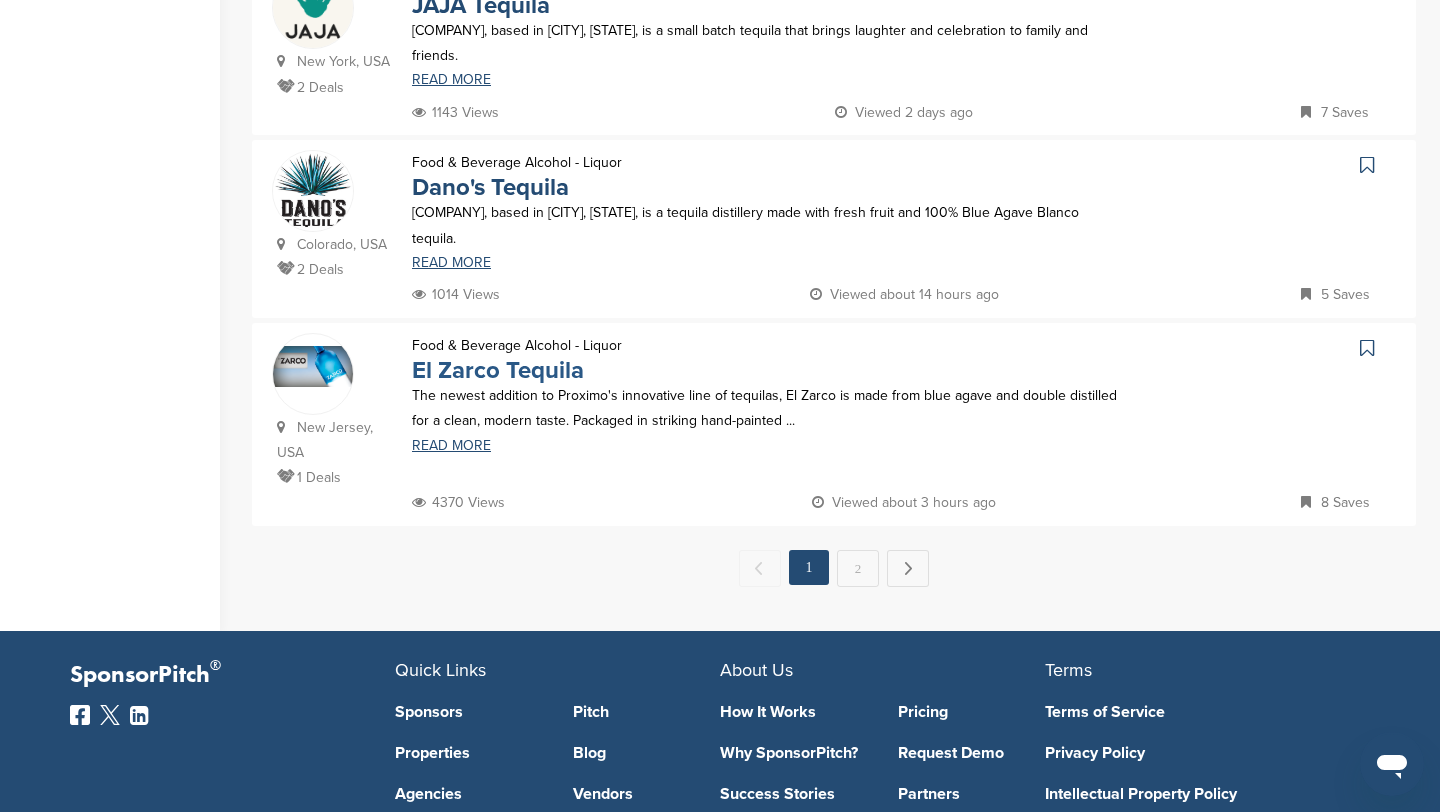click on "El Zarco Tequila" at bounding box center (498, 370) 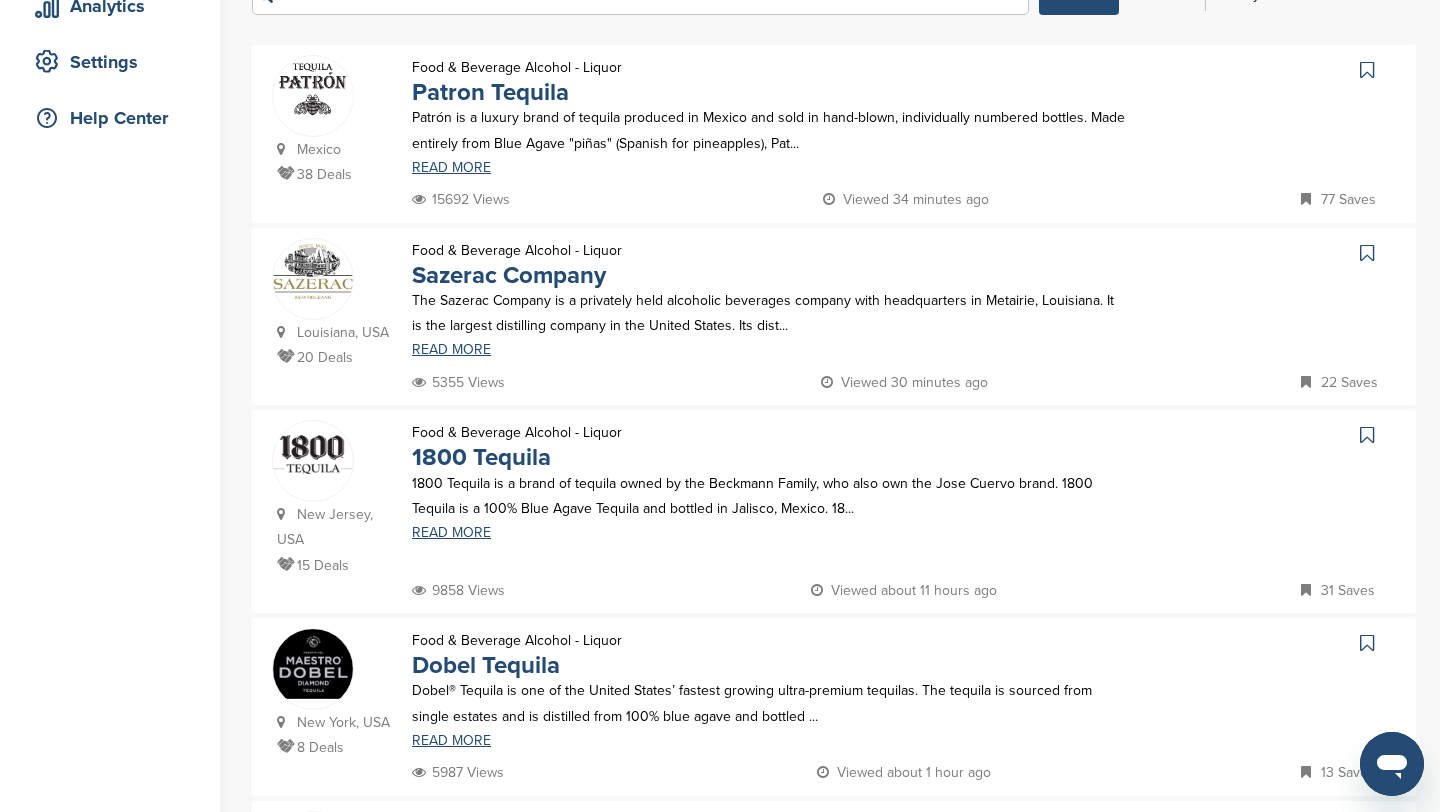 scroll, scrollTop: 384, scrollLeft: 0, axis: vertical 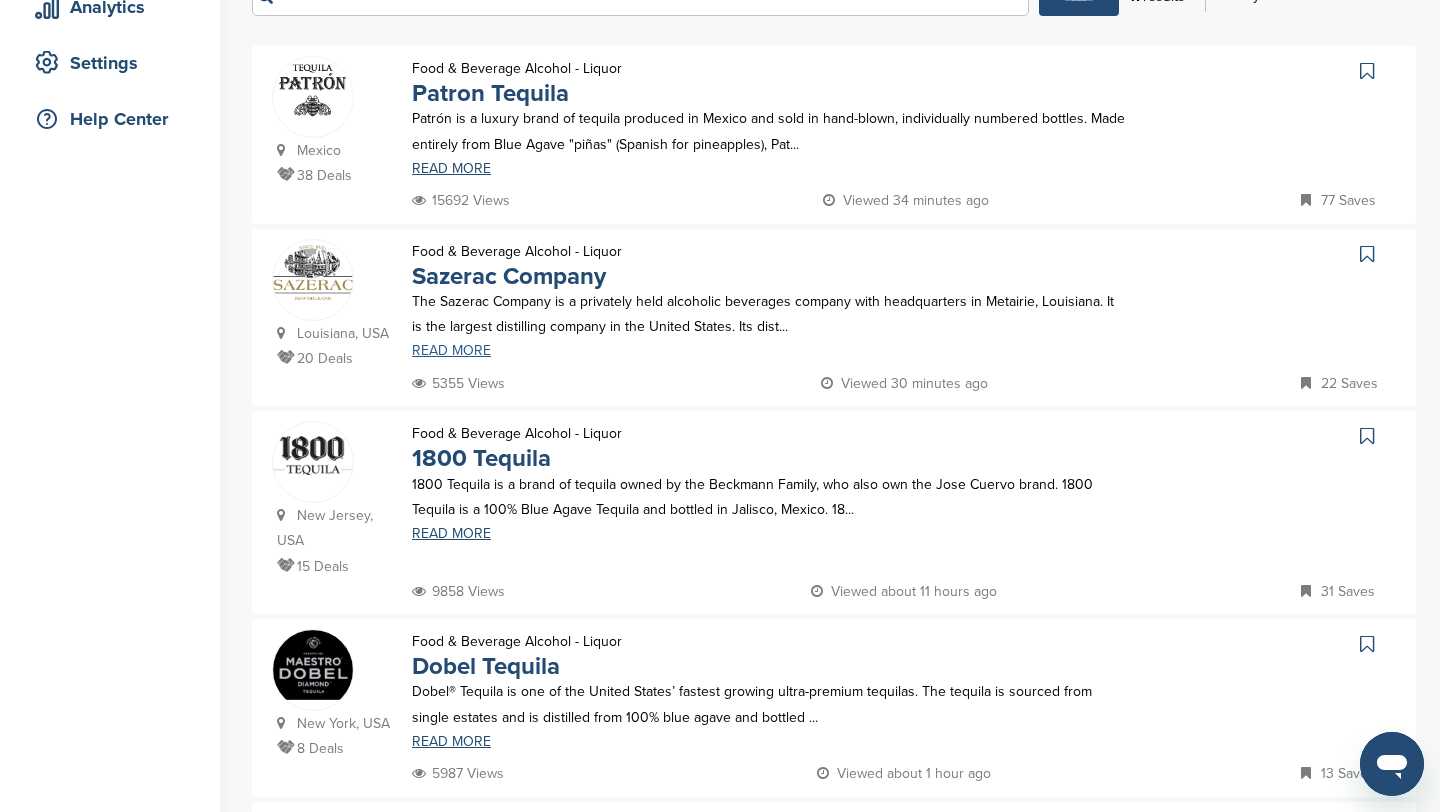 click on "READ MORE" at bounding box center [768, 351] 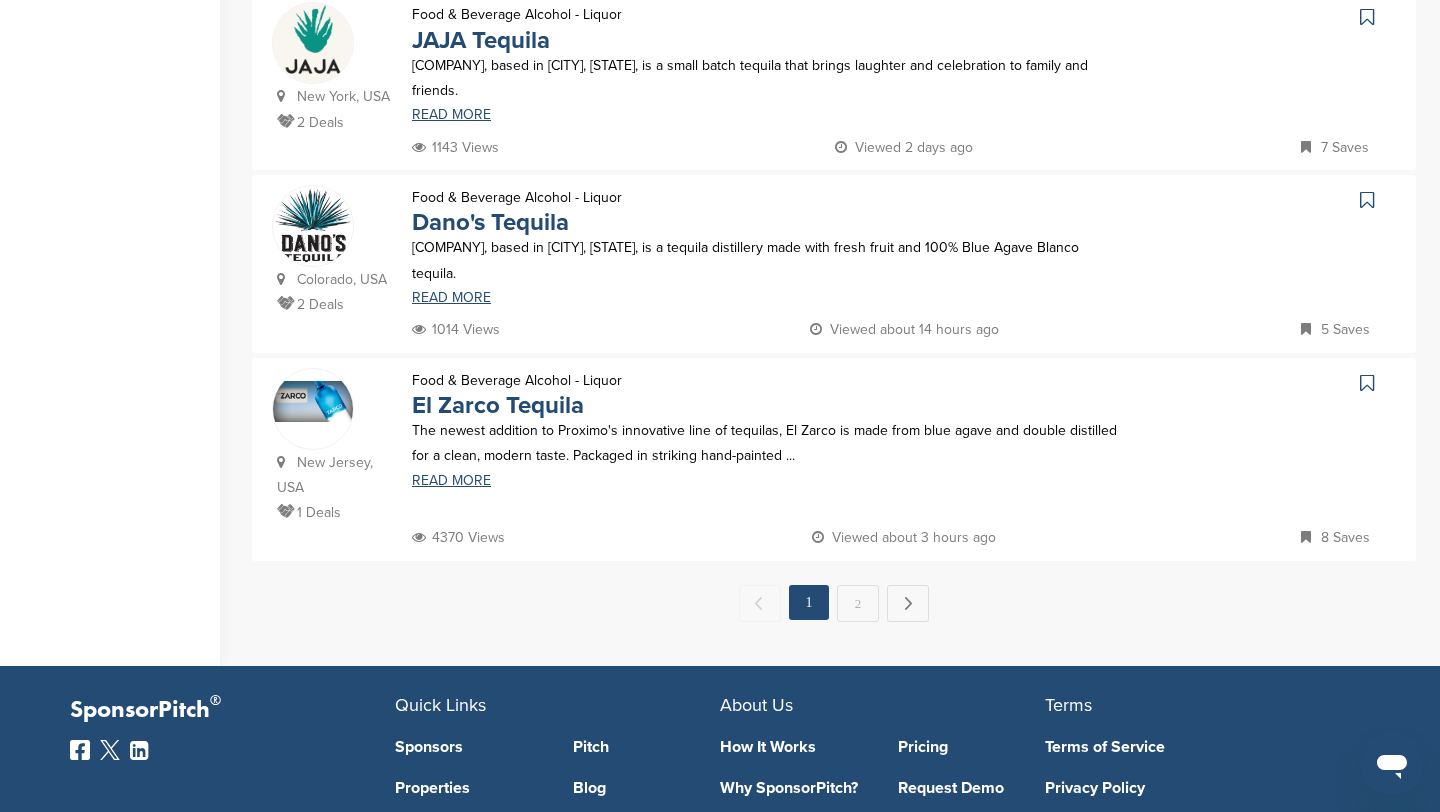 scroll, scrollTop: 1754, scrollLeft: 0, axis: vertical 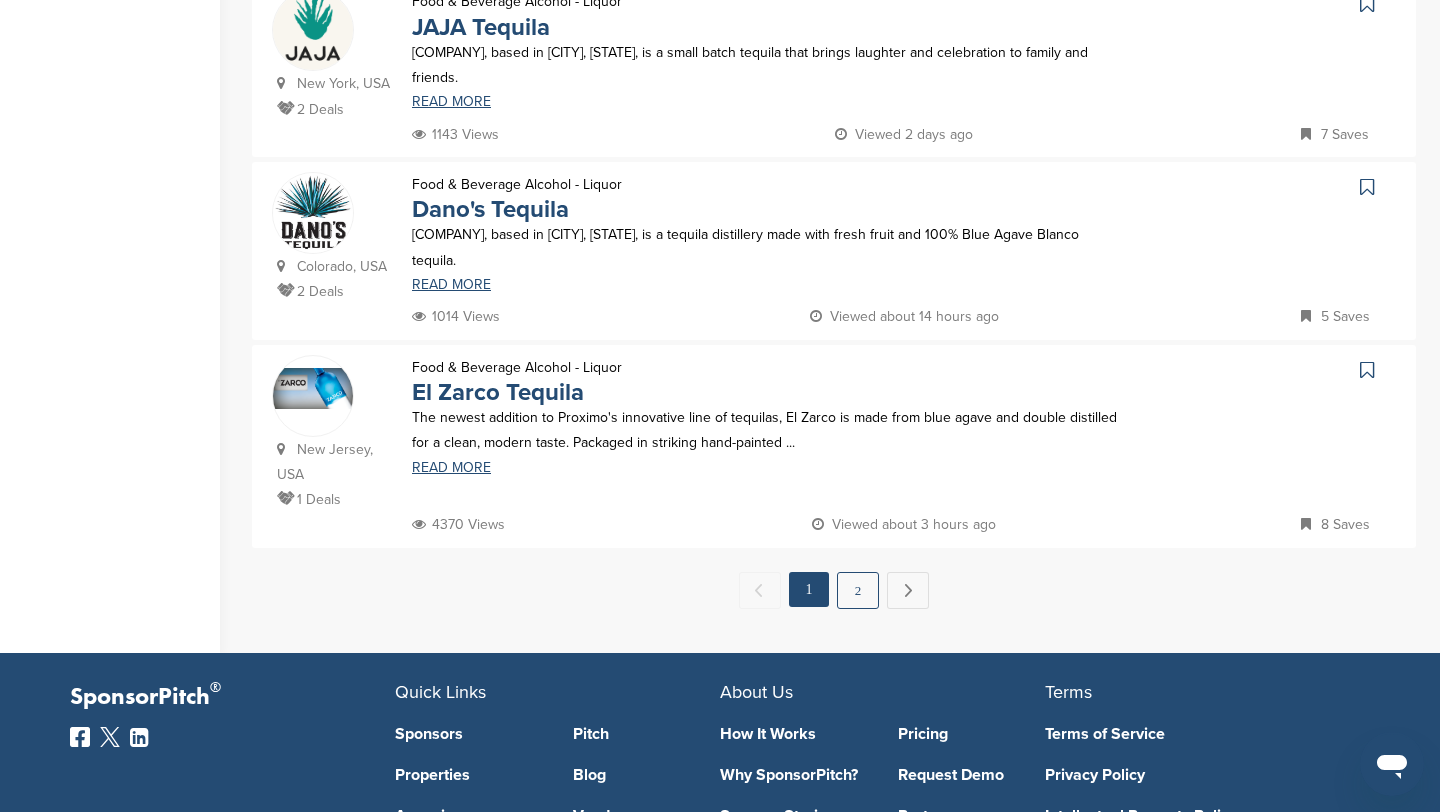 click on "2" at bounding box center [858, 590] 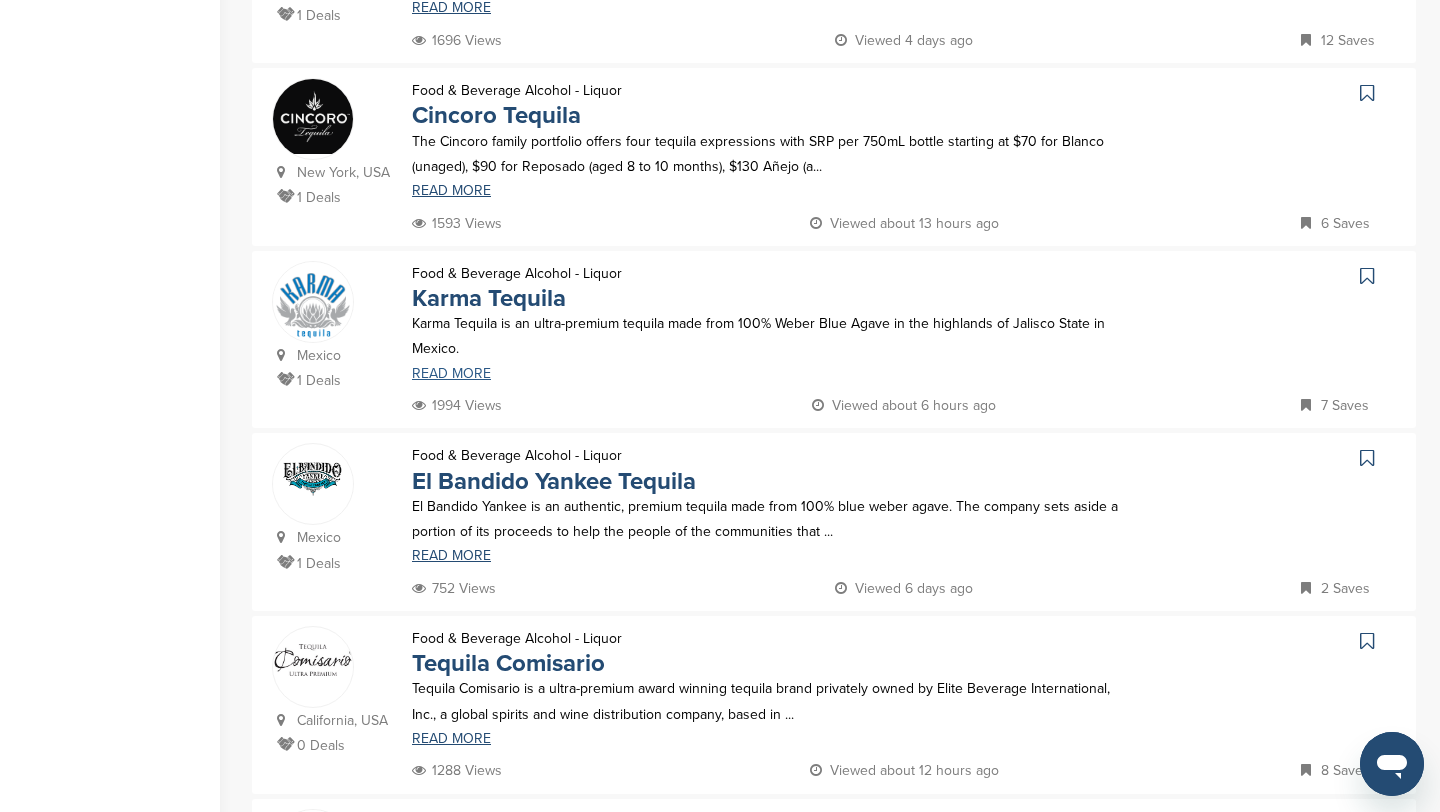 scroll, scrollTop: 729, scrollLeft: 0, axis: vertical 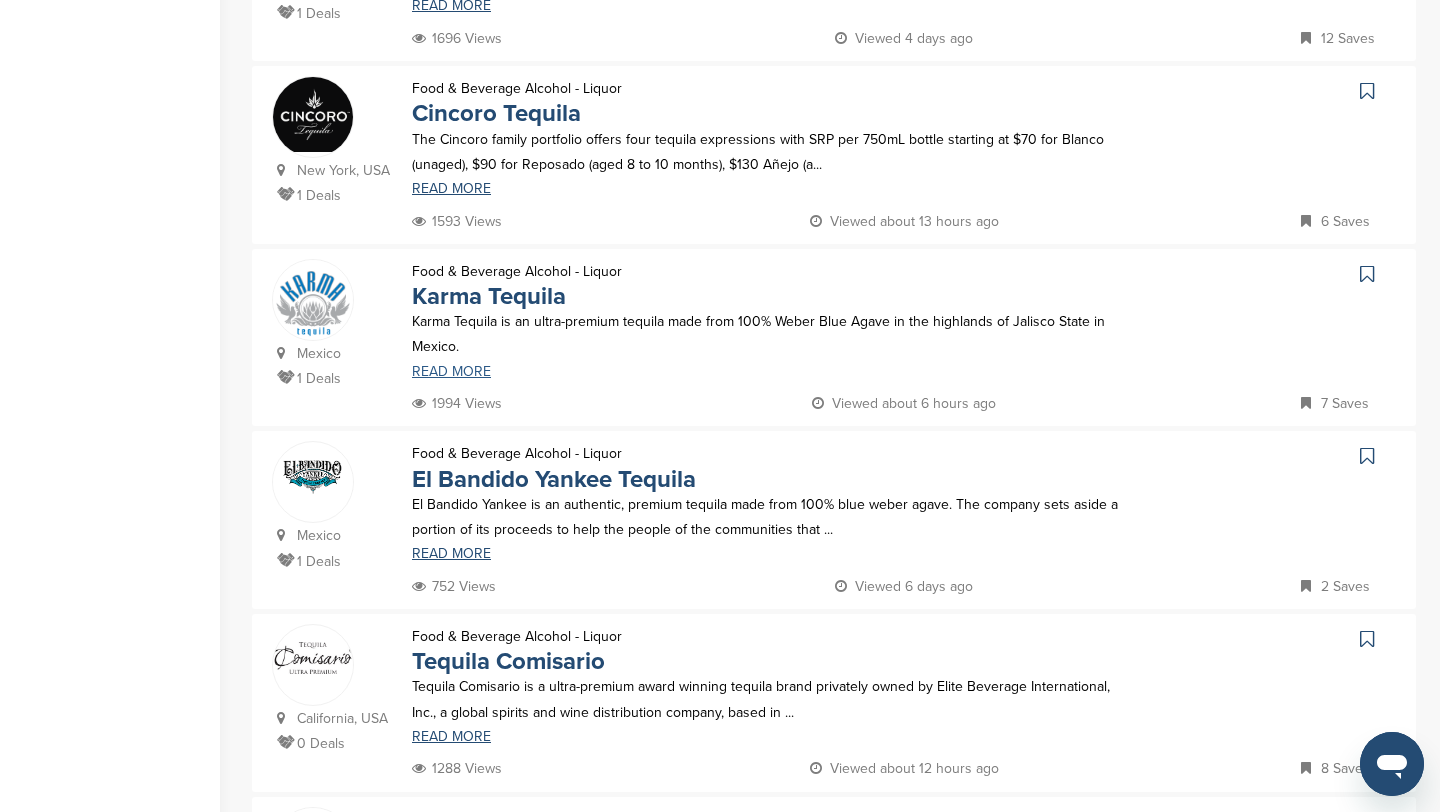 click on "READ MORE" at bounding box center (768, 372) 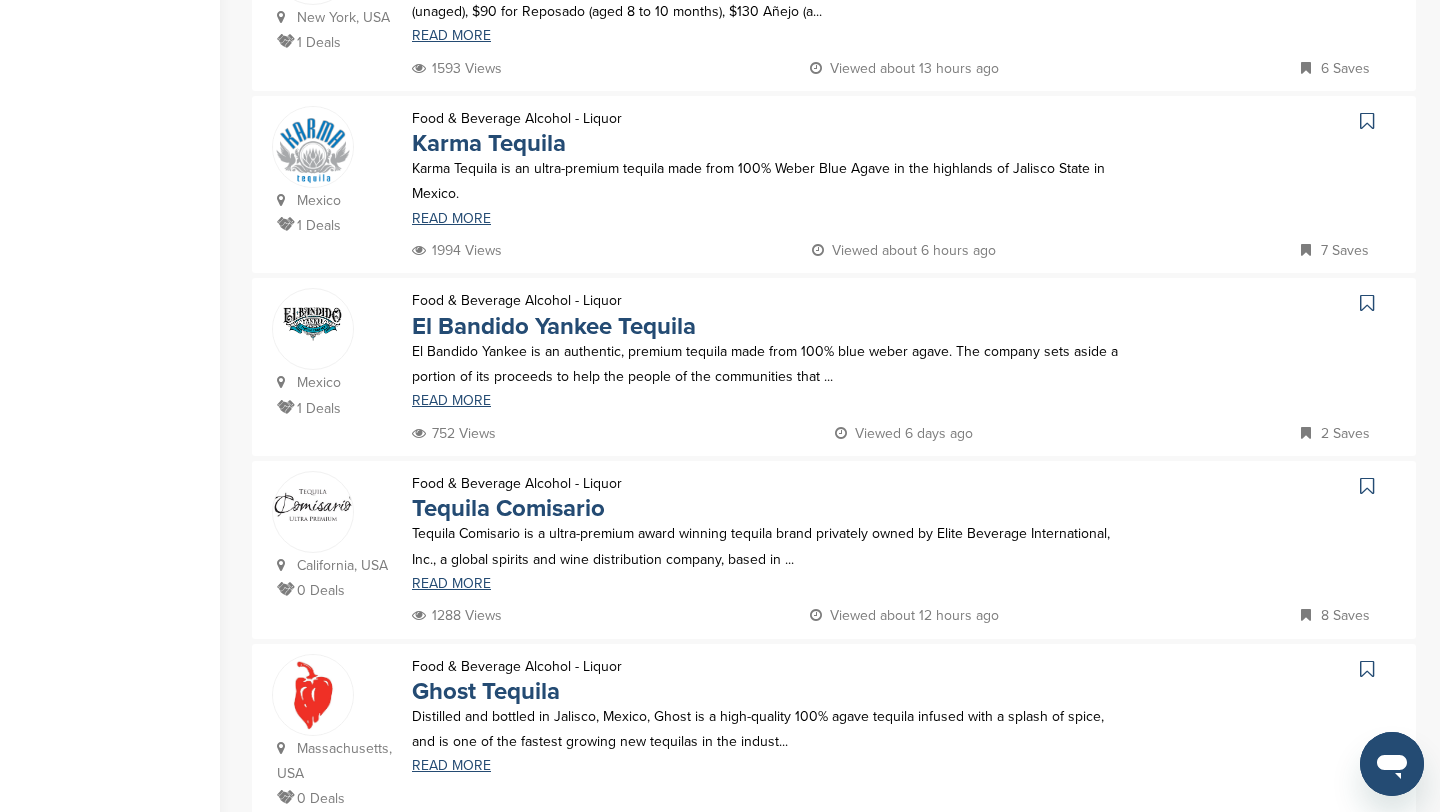 scroll, scrollTop: 892, scrollLeft: 0, axis: vertical 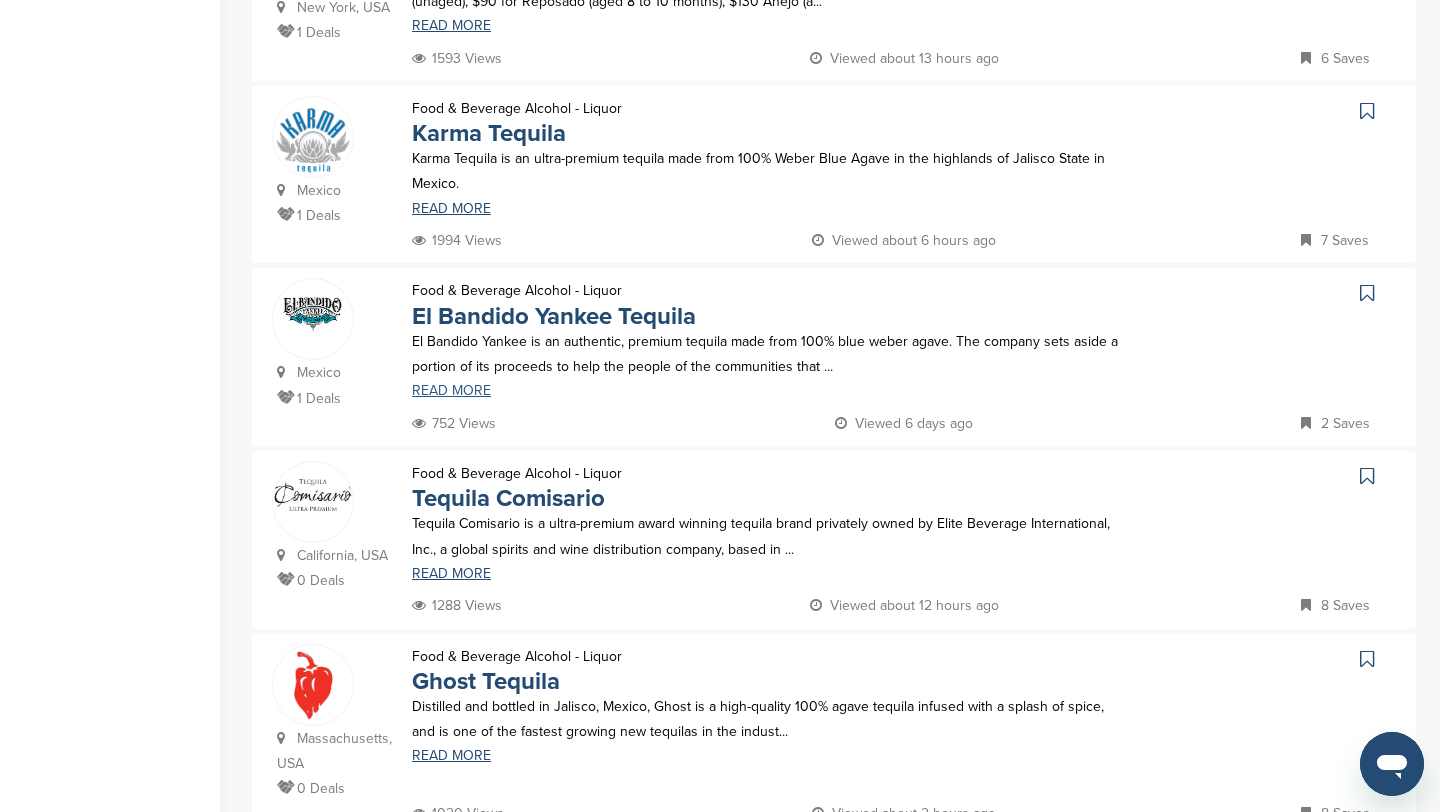 click on "READ MORE" at bounding box center [768, 391] 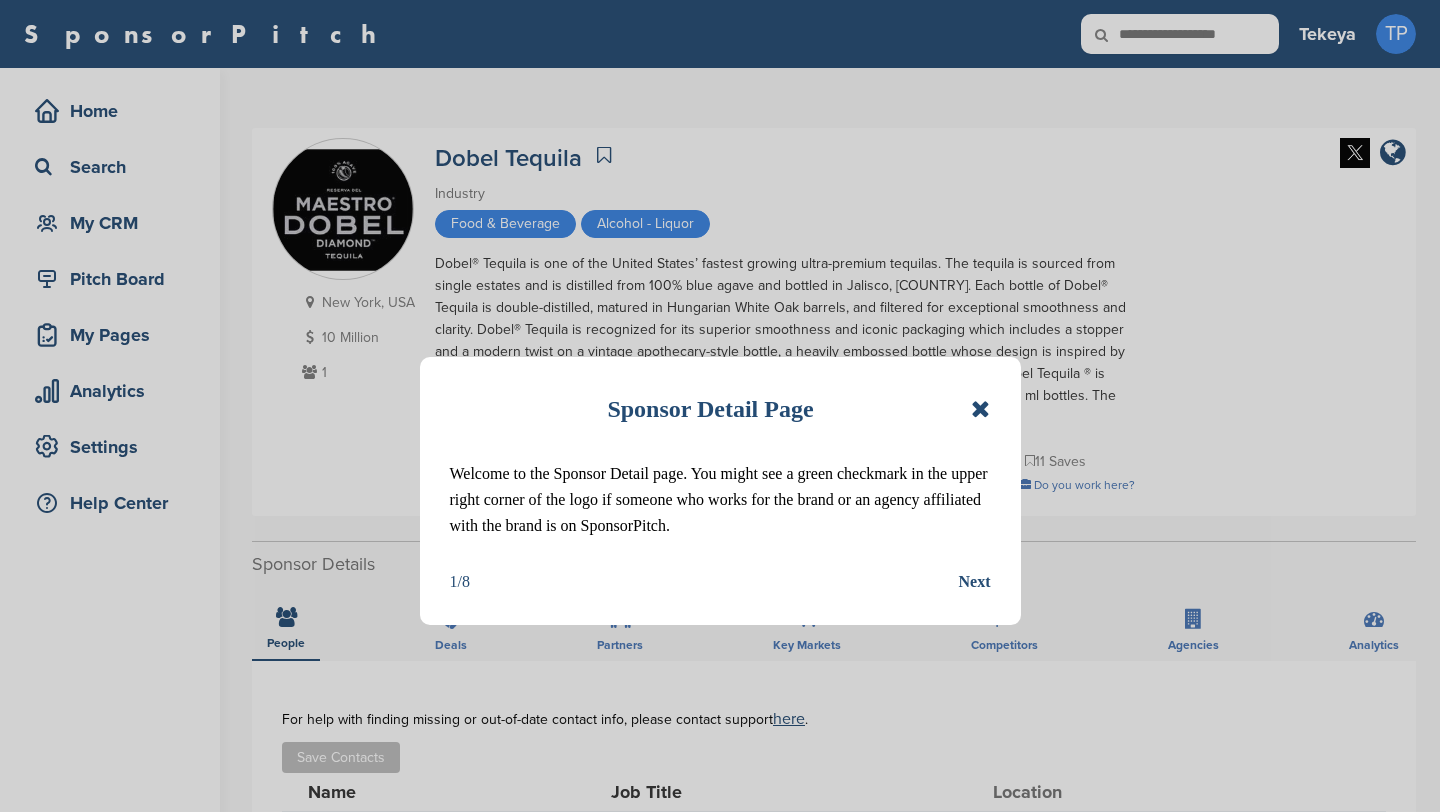 scroll, scrollTop: 0, scrollLeft: 0, axis: both 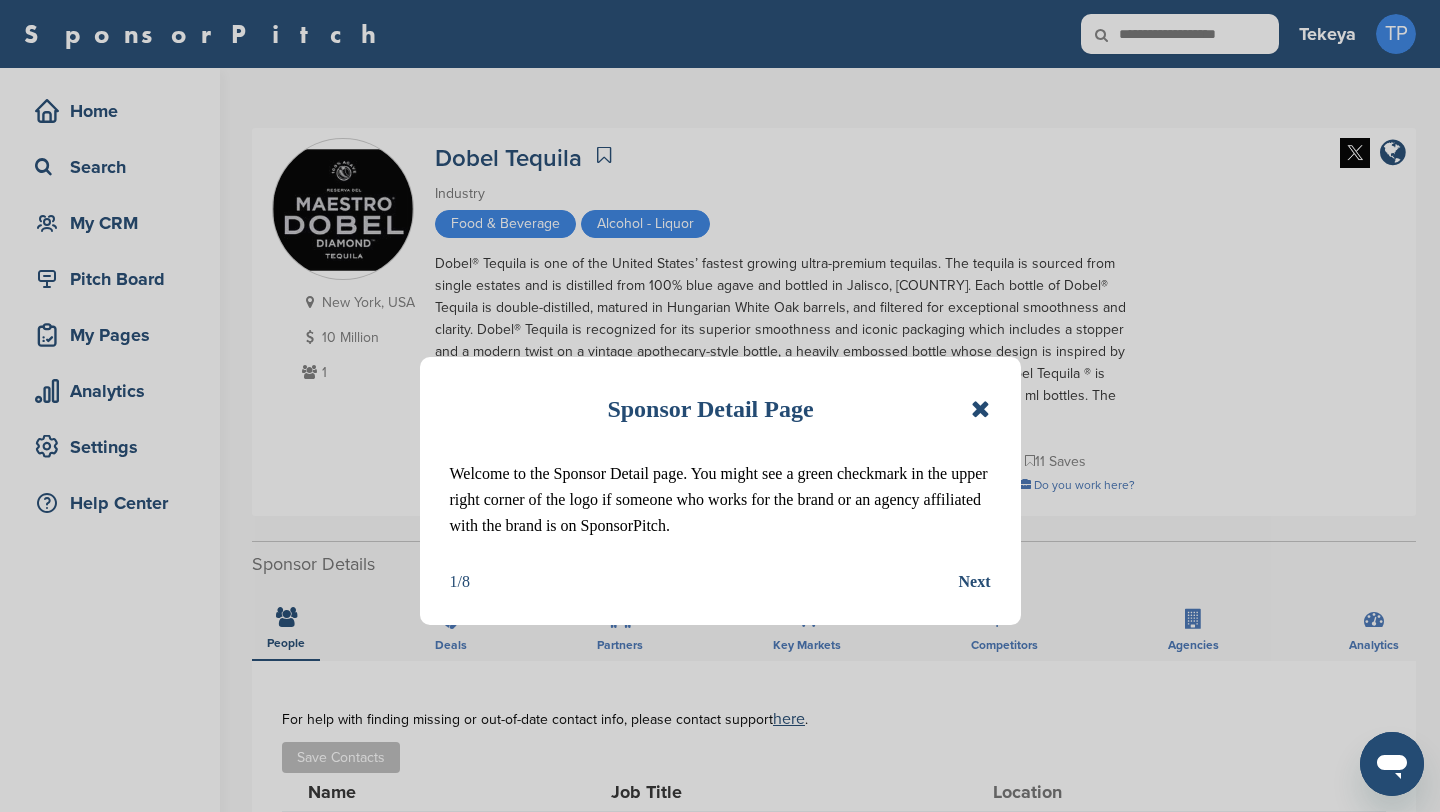 click on "Sponsor Detail Page
Welcome to the Sponsor Detail page. You might see a green checkmark in the upper right corner of the logo if someone who works for the brand or an agency affiliated with the brand is on SponsorPitch.
1/8
Next" at bounding box center [720, 491] 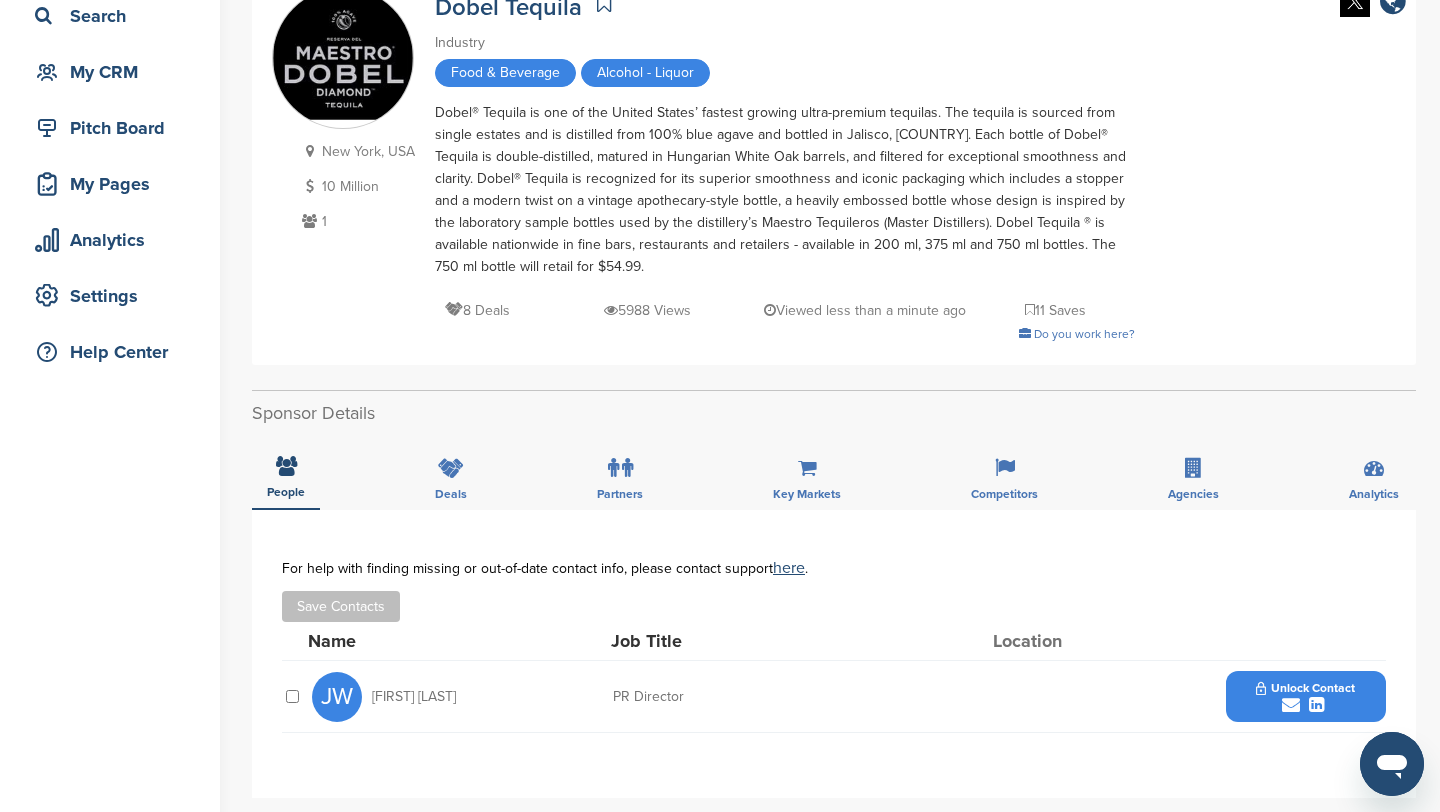 scroll, scrollTop: 152, scrollLeft: 0, axis: vertical 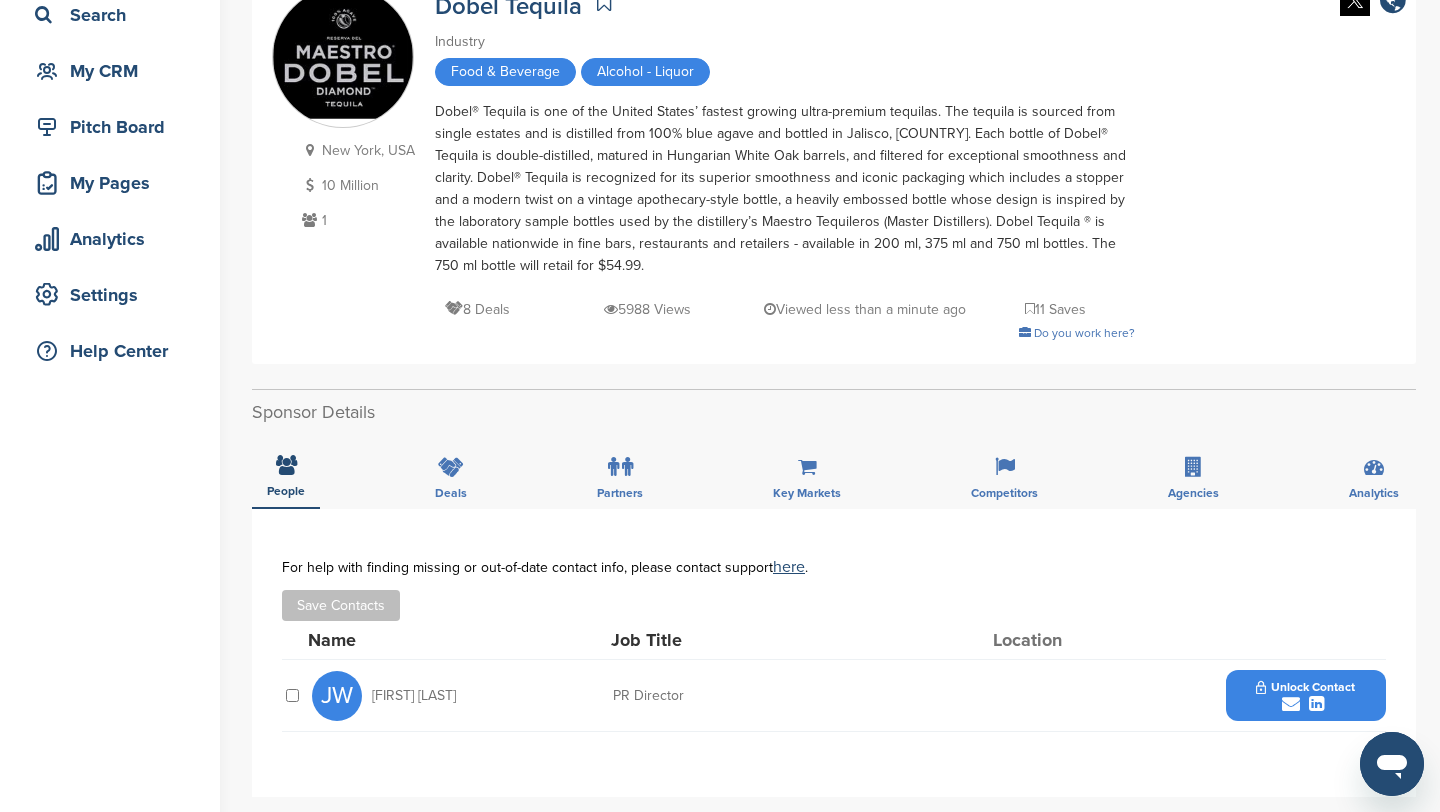 click at bounding box center [1305, 704] 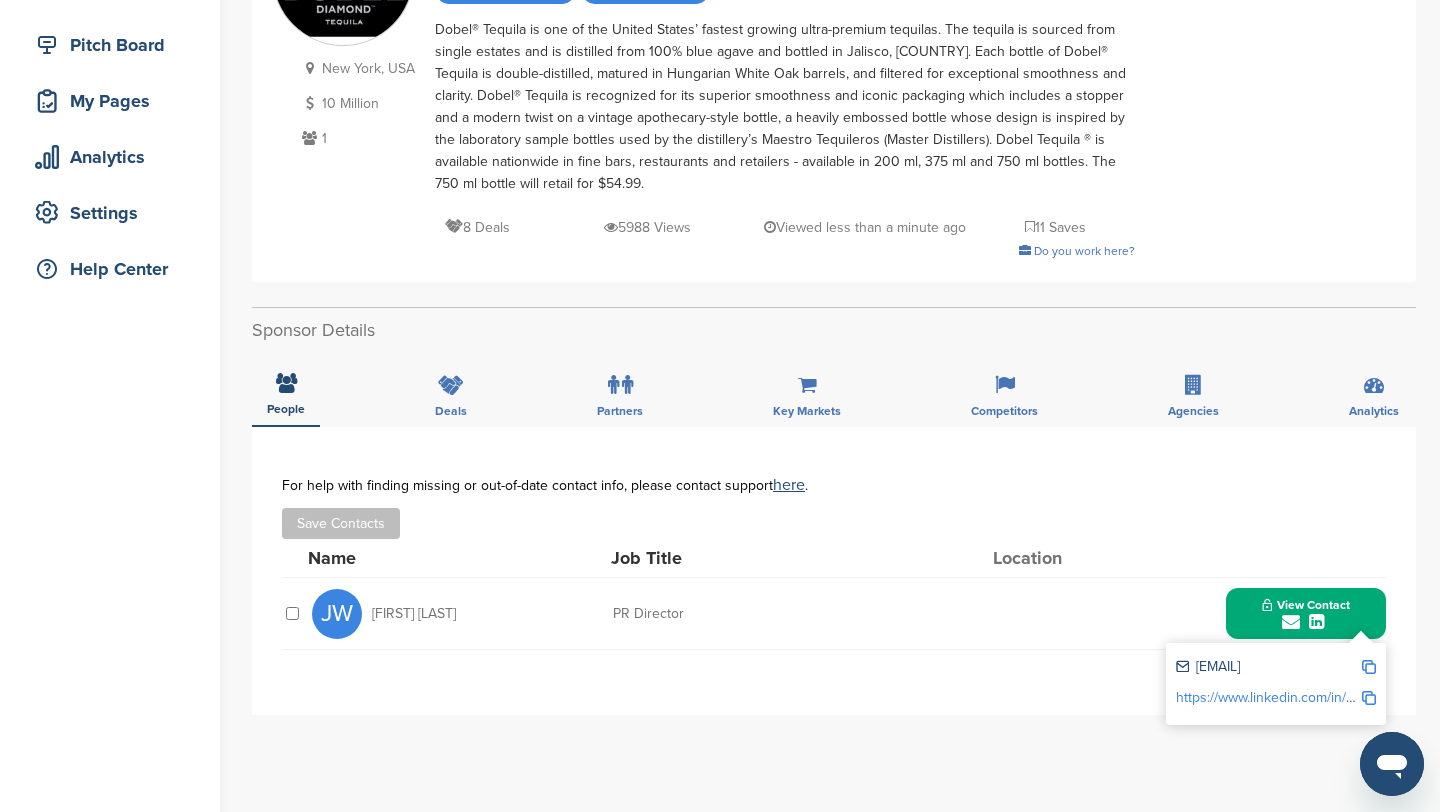 scroll, scrollTop: 240, scrollLeft: 0, axis: vertical 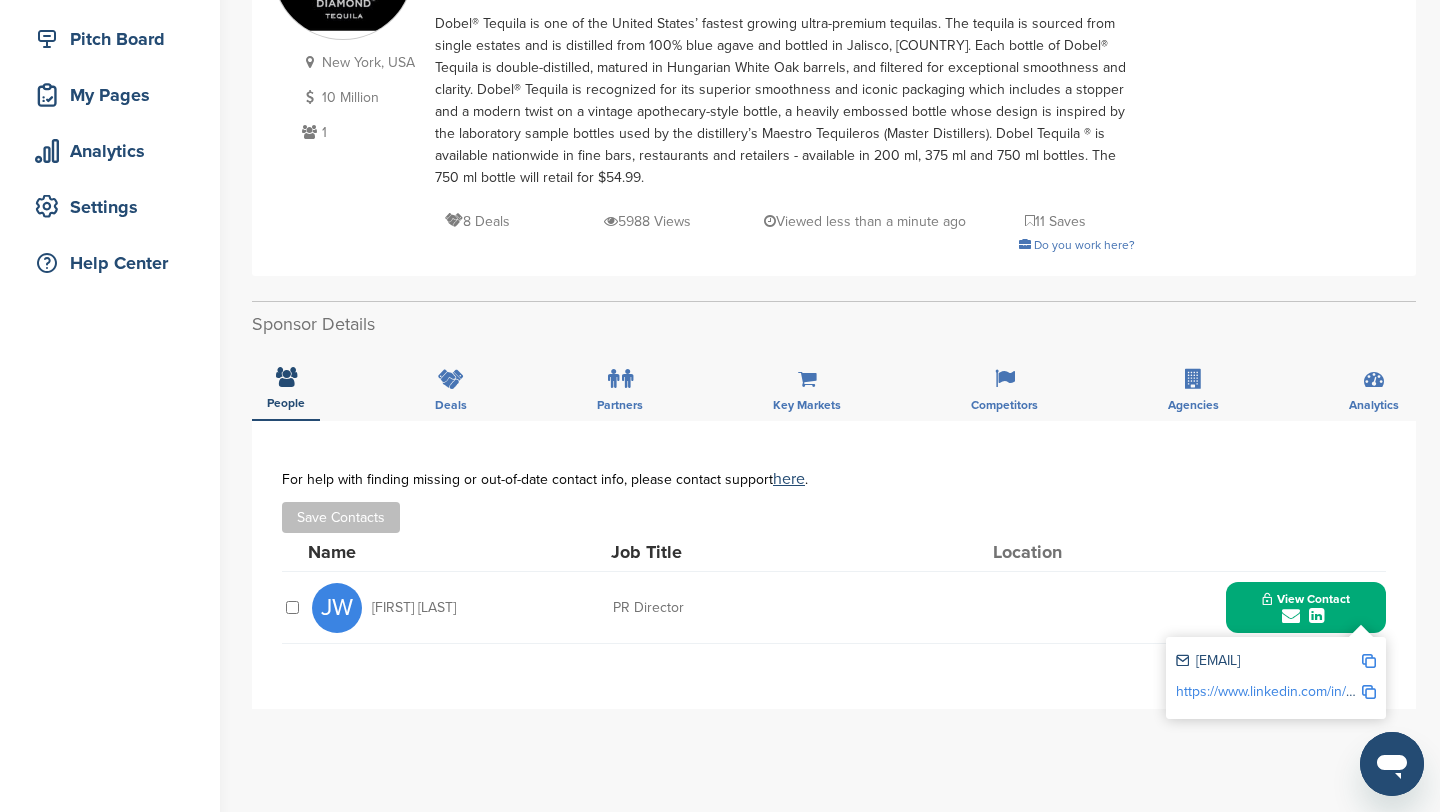 click at bounding box center [1369, 661] 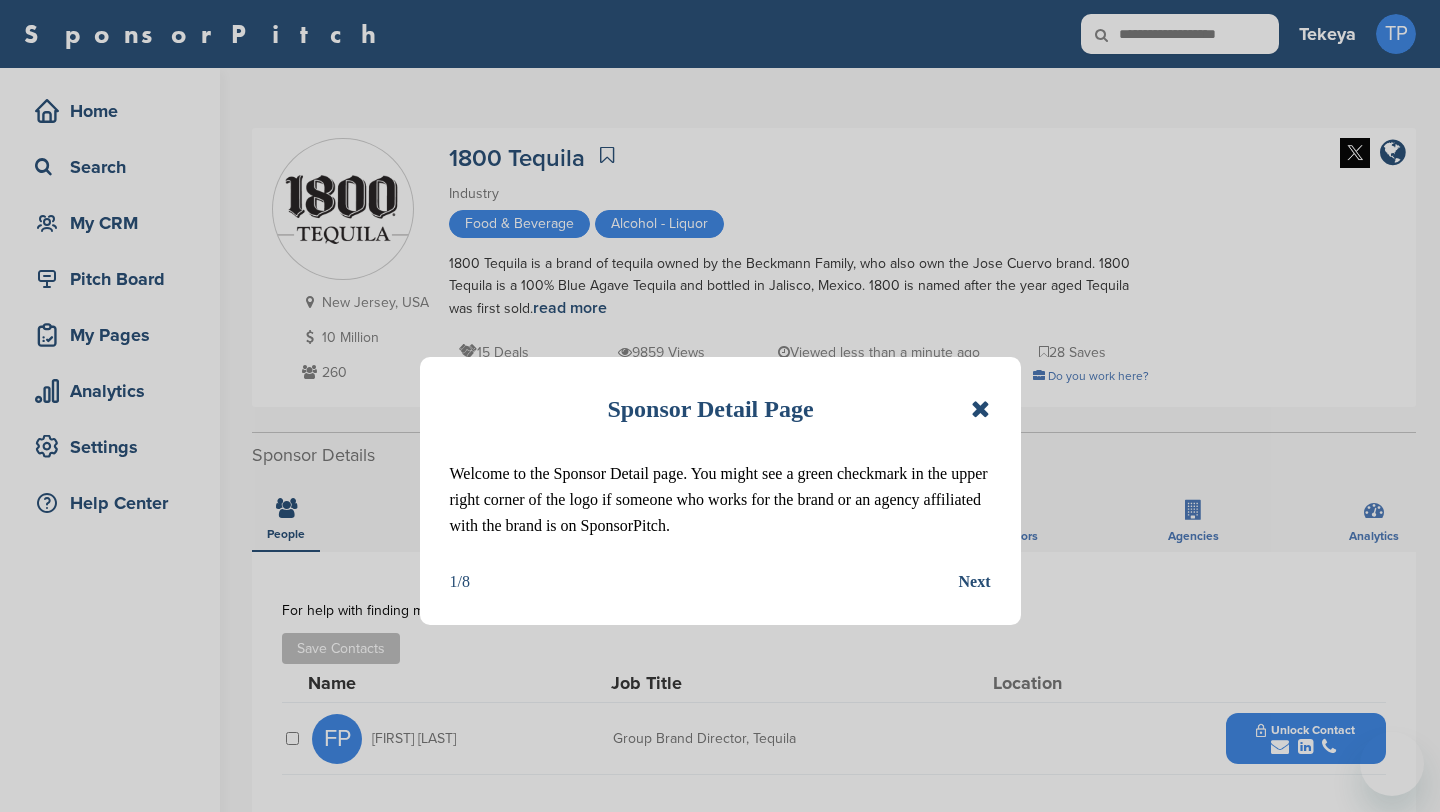 scroll, scrollTop: 0, scrollLeft: 0, axis: both 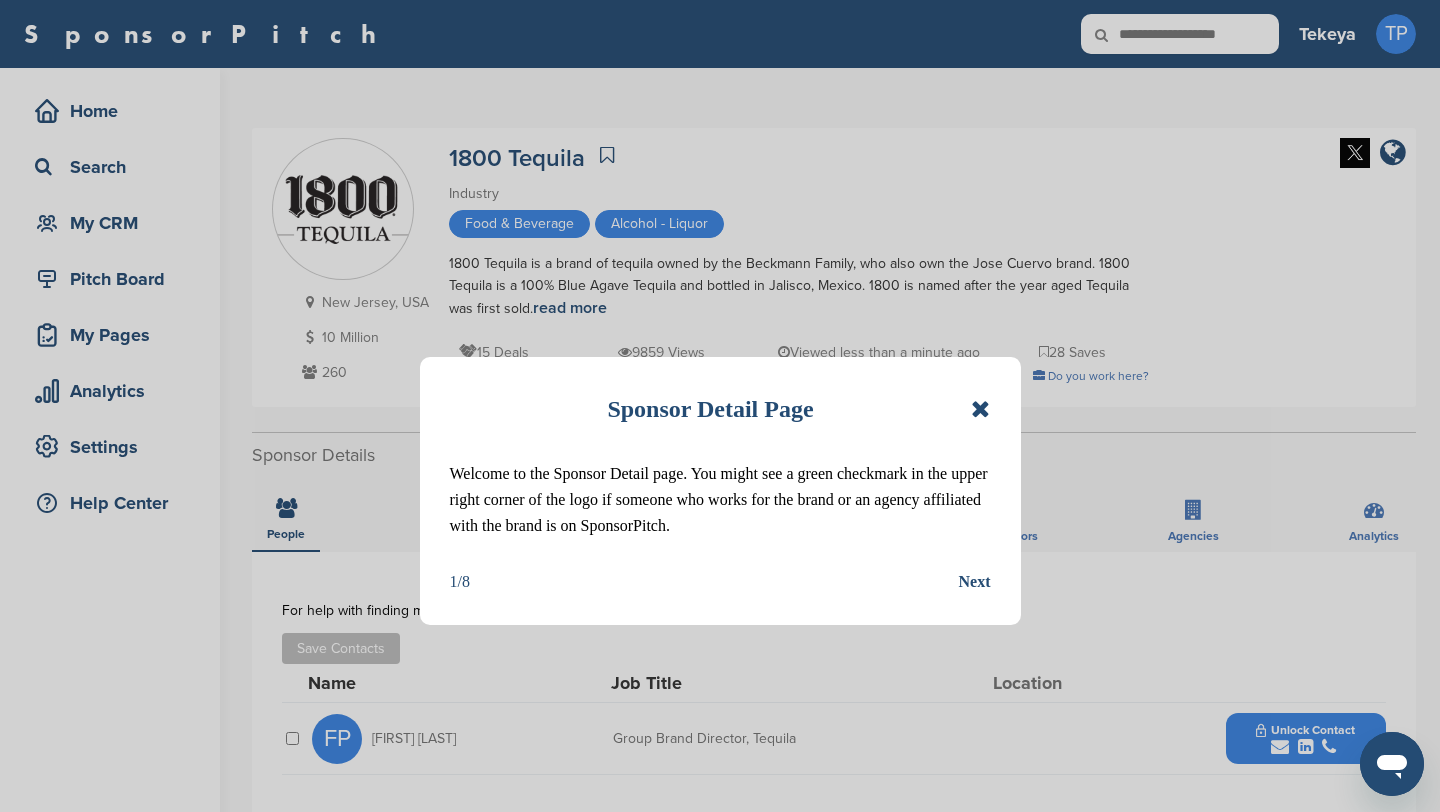 click at bounding box center [980, 409] 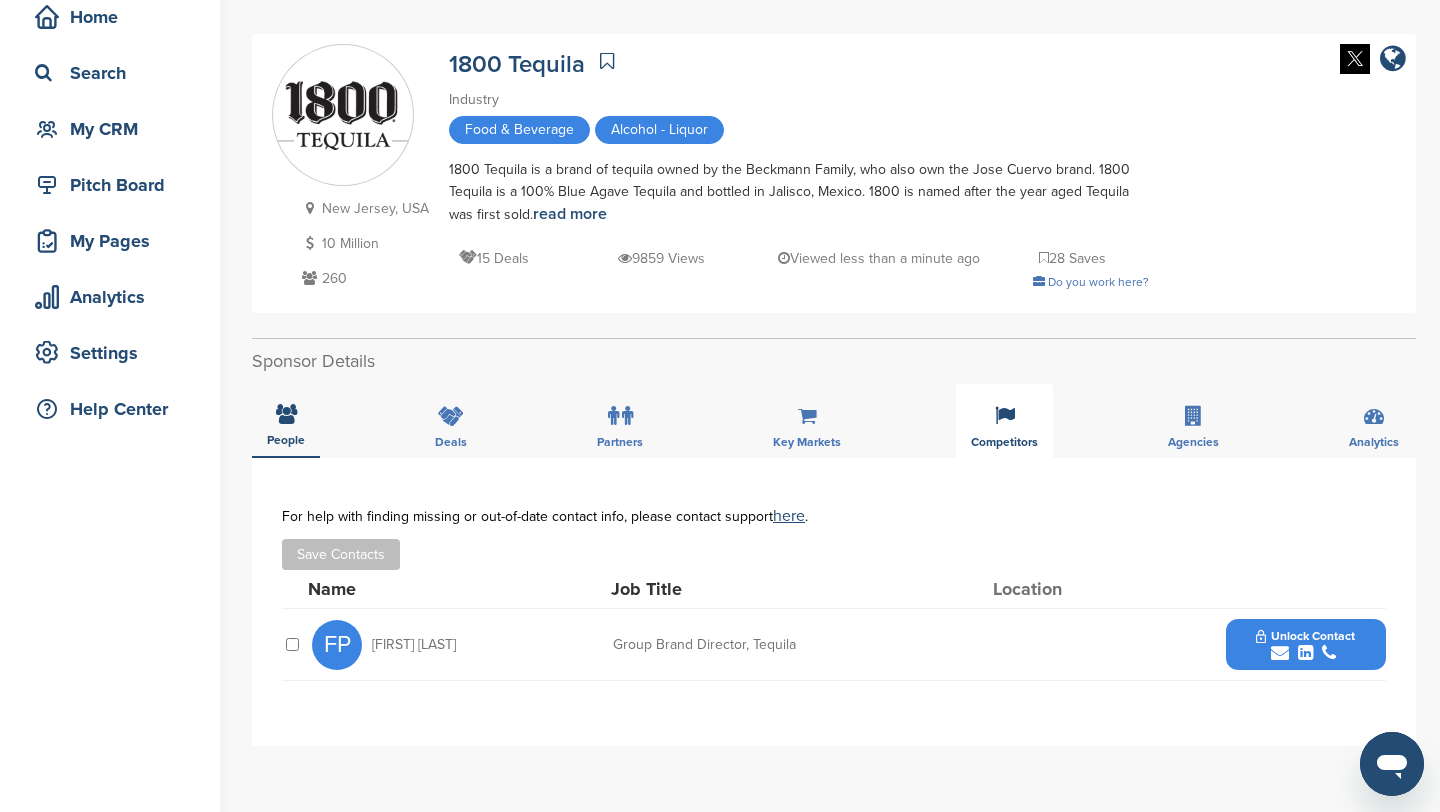 scroll, scrollTop: 96, scrollLeft: 0, axis: vertical 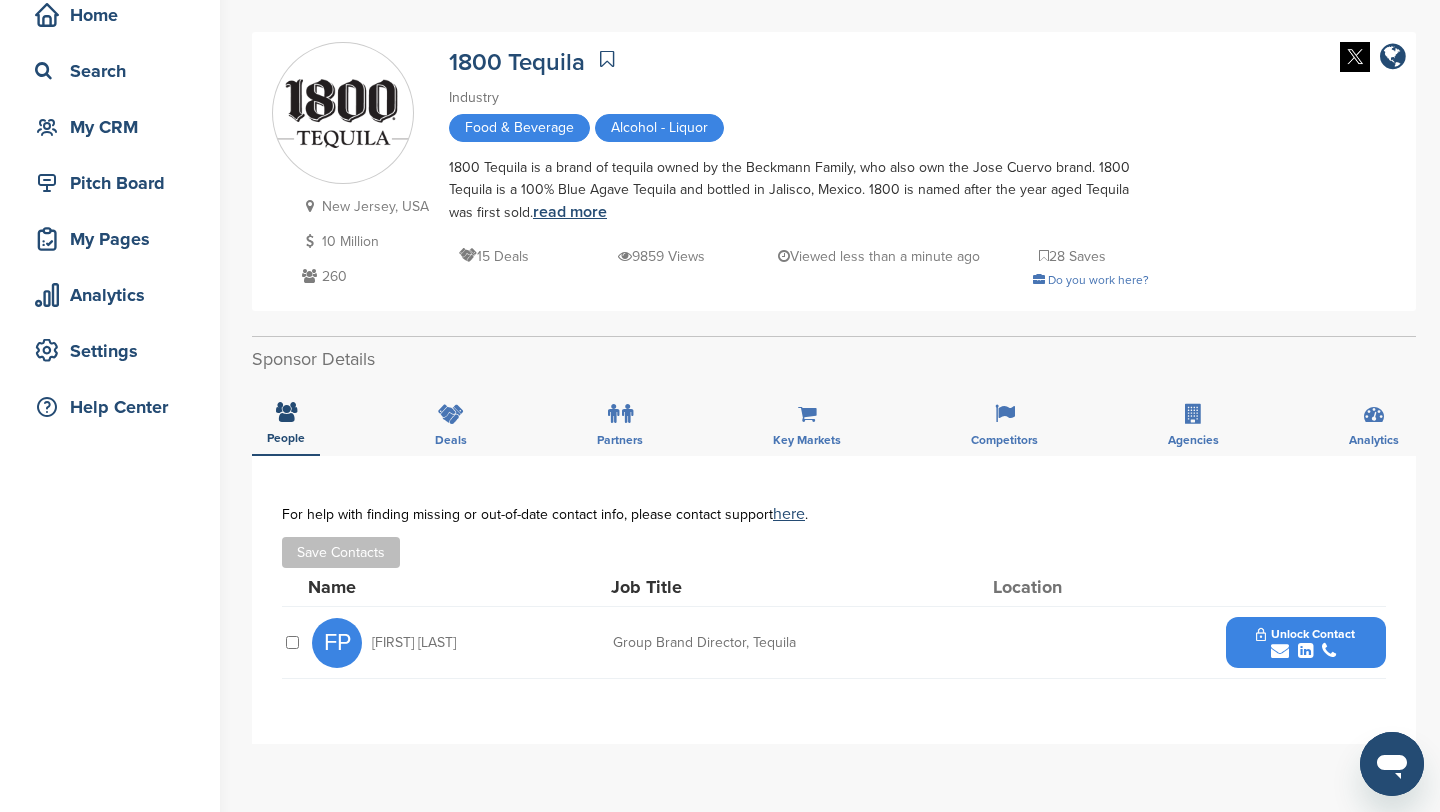 click on "read more" at bounding box center (570, 212) 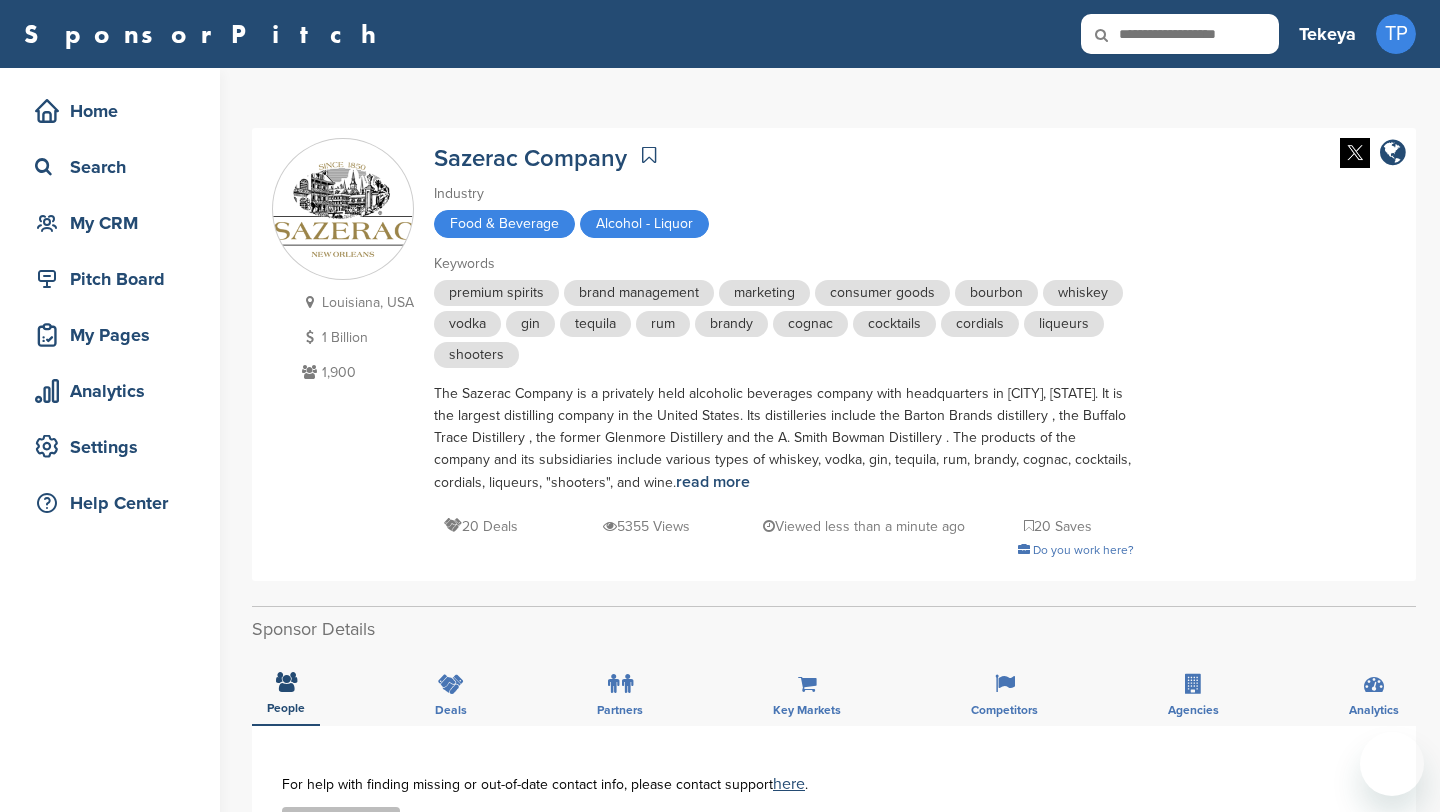 scroll, scrollTop: 43, scrollLeft: 0, axis: vertical 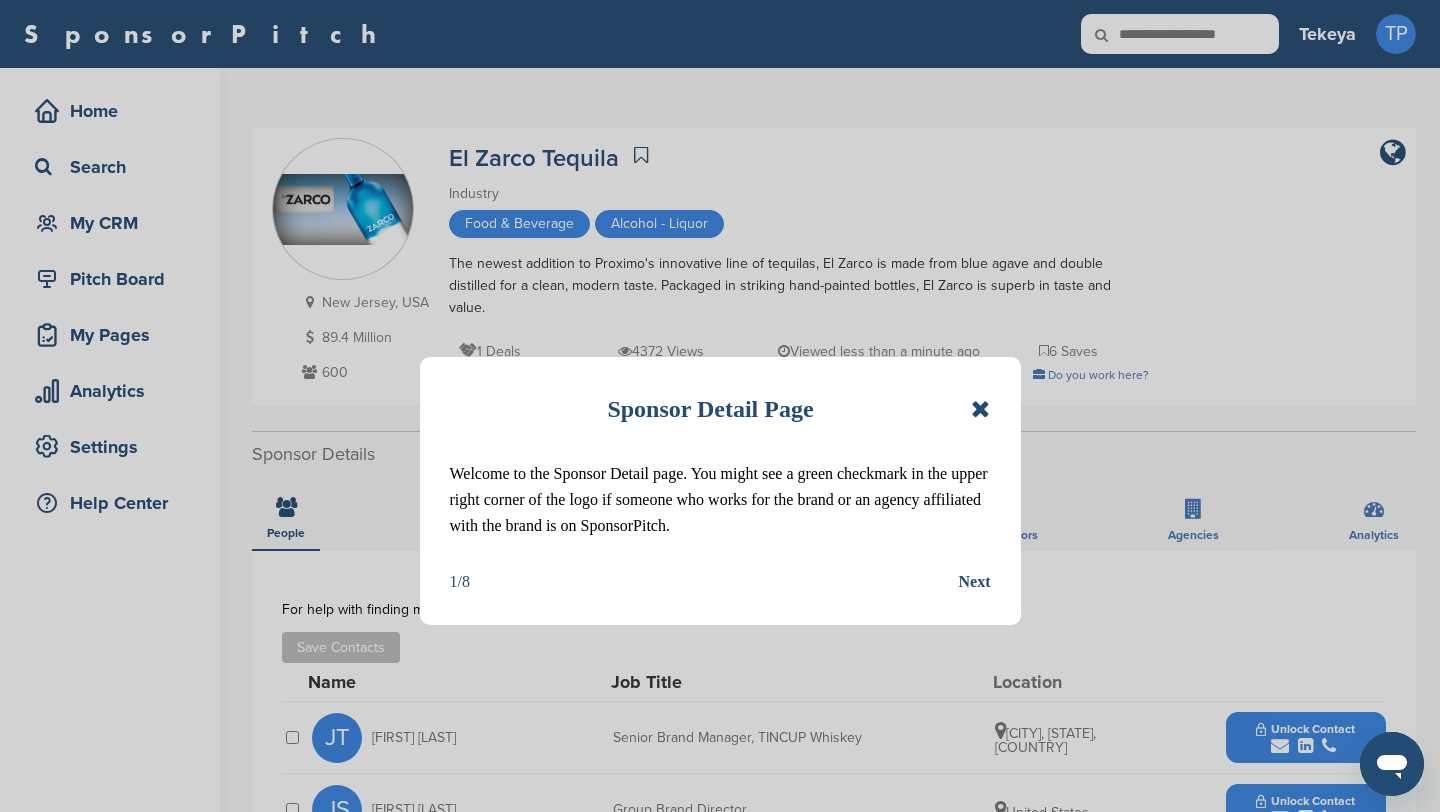 click at bounding box center (980, 409) 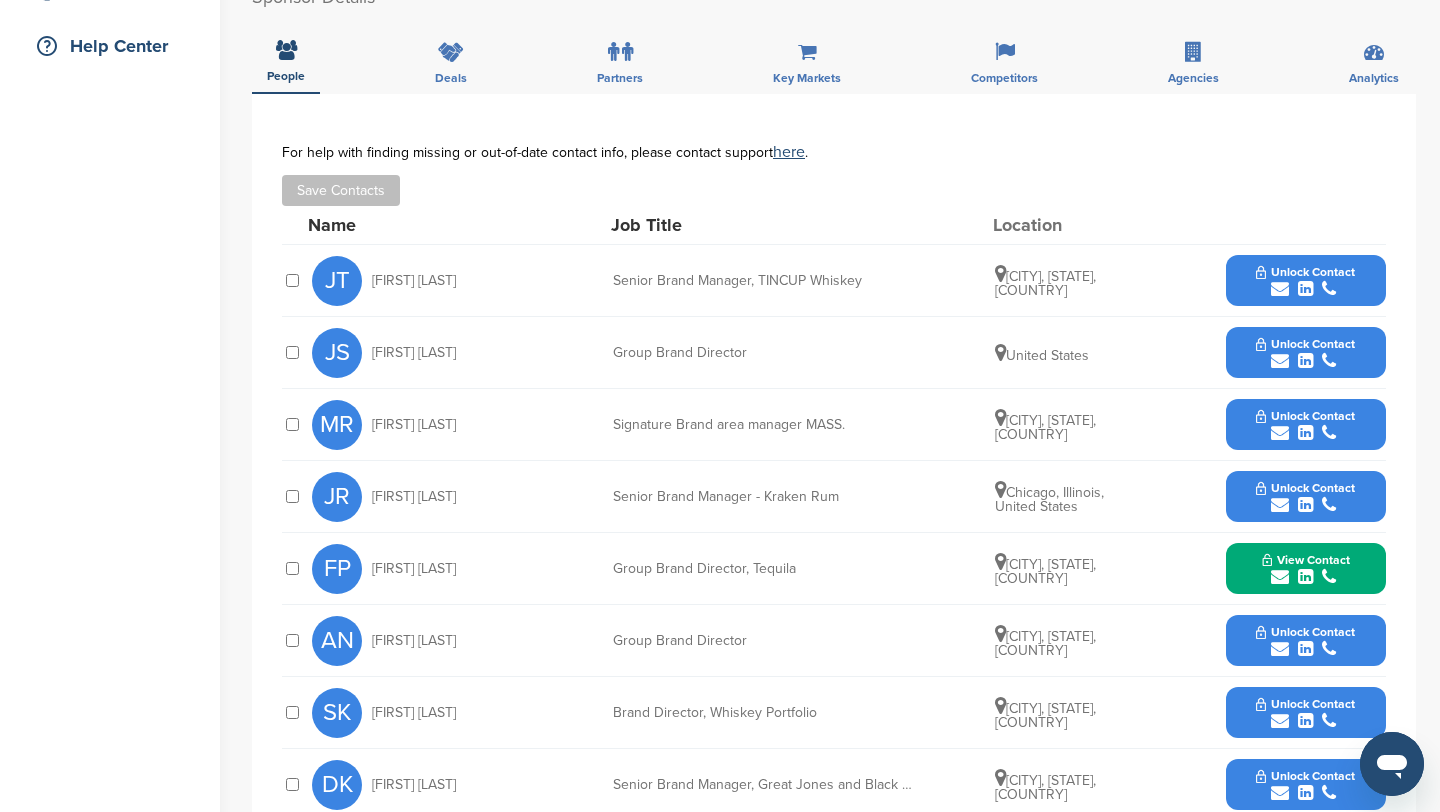 scroll, scrollTop: 0, scrollLeft: 0, axis: both 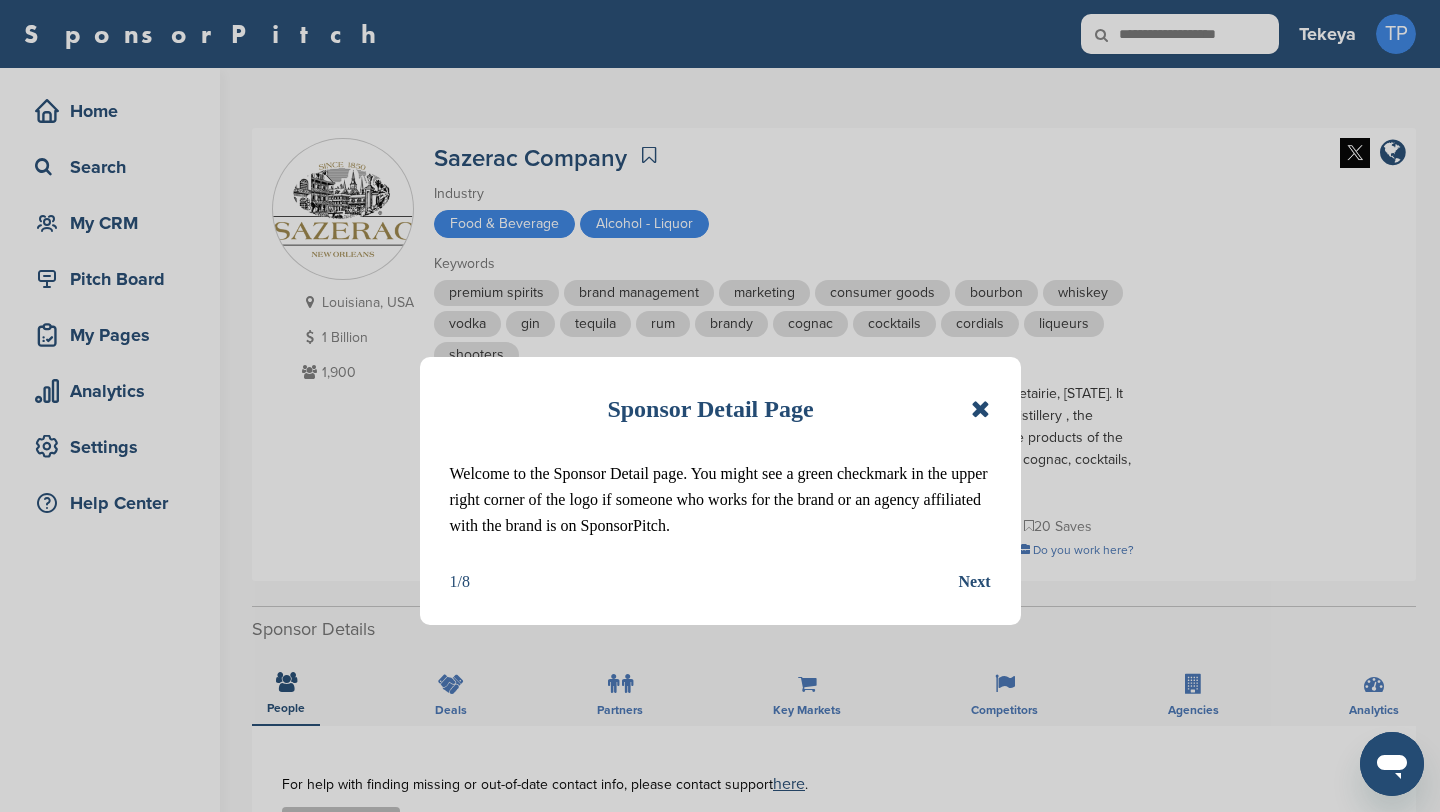 click at bounding box center [980, 409] 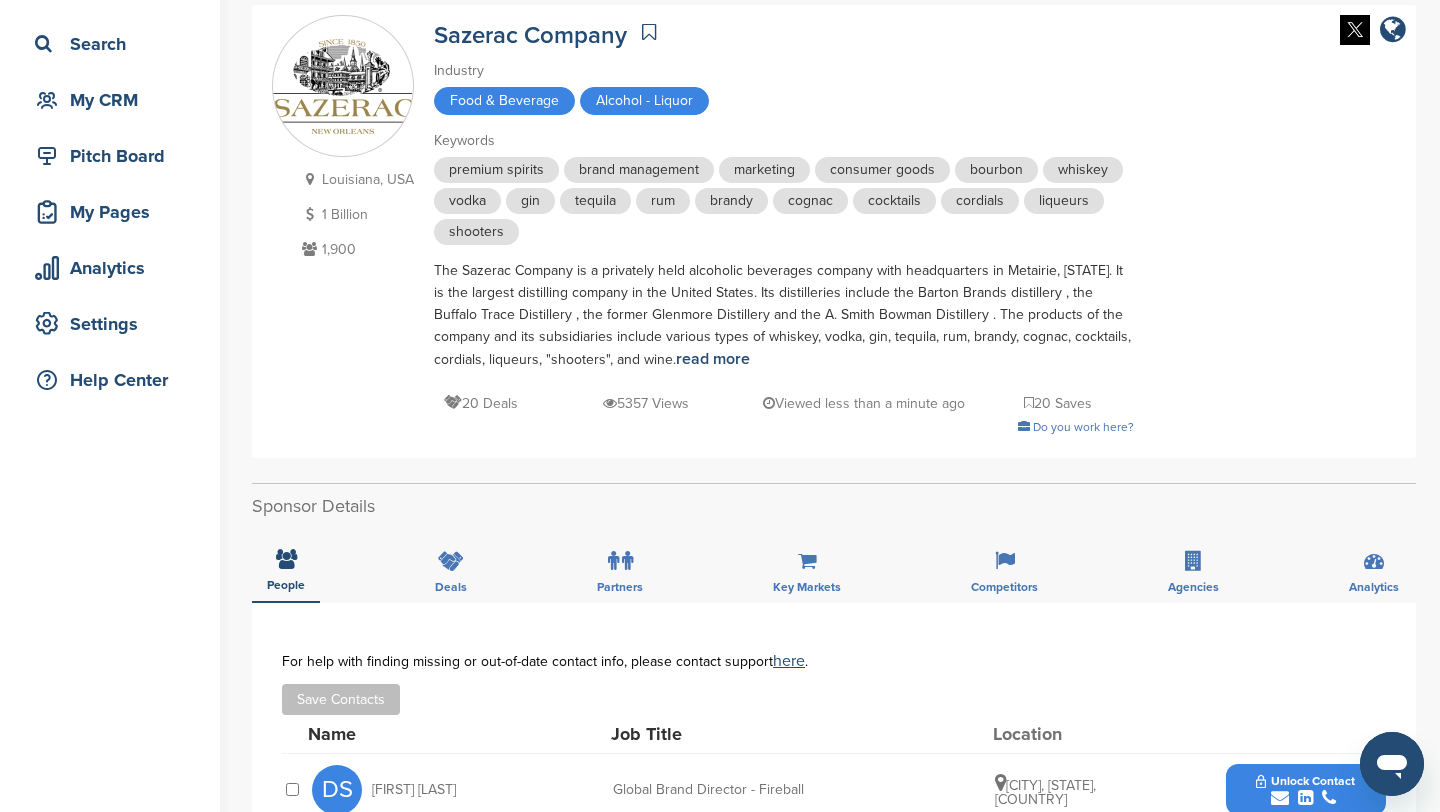 scroll, scrollTop: 22, scrollLeft: 0, axis: vertical 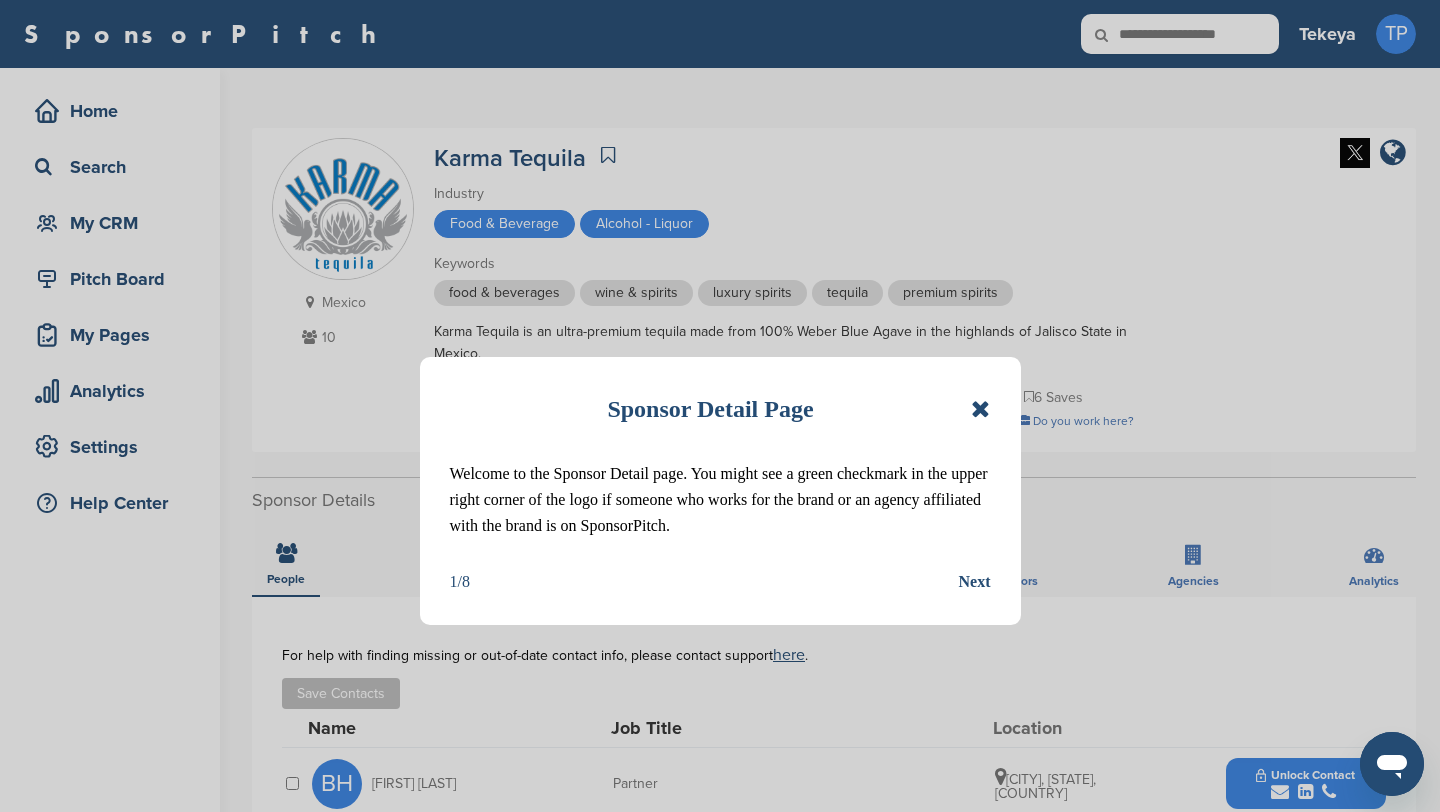 click at bounding box center [980, 409] 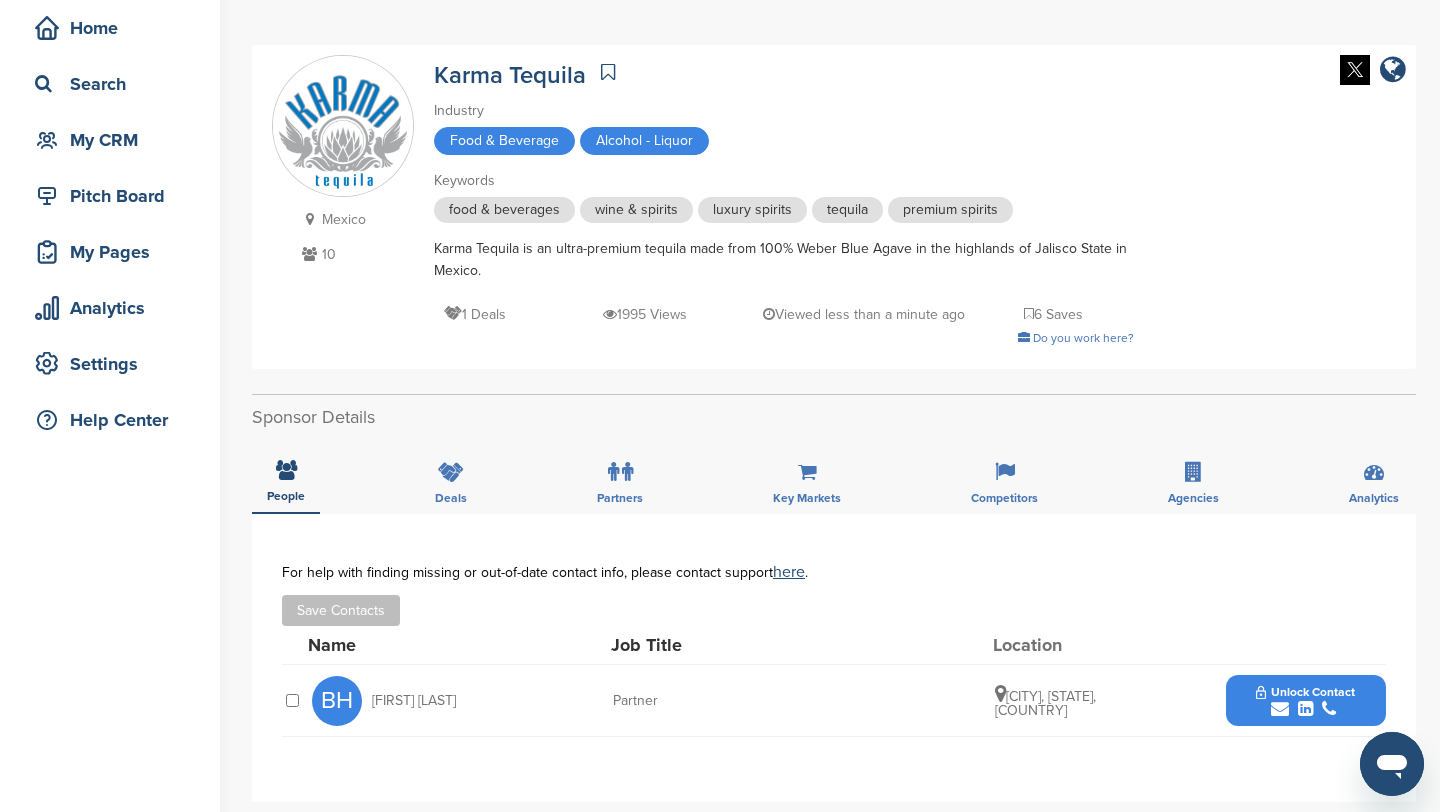 scroll, scrollTop: 84, scrollLeft: 0, axis: vertical 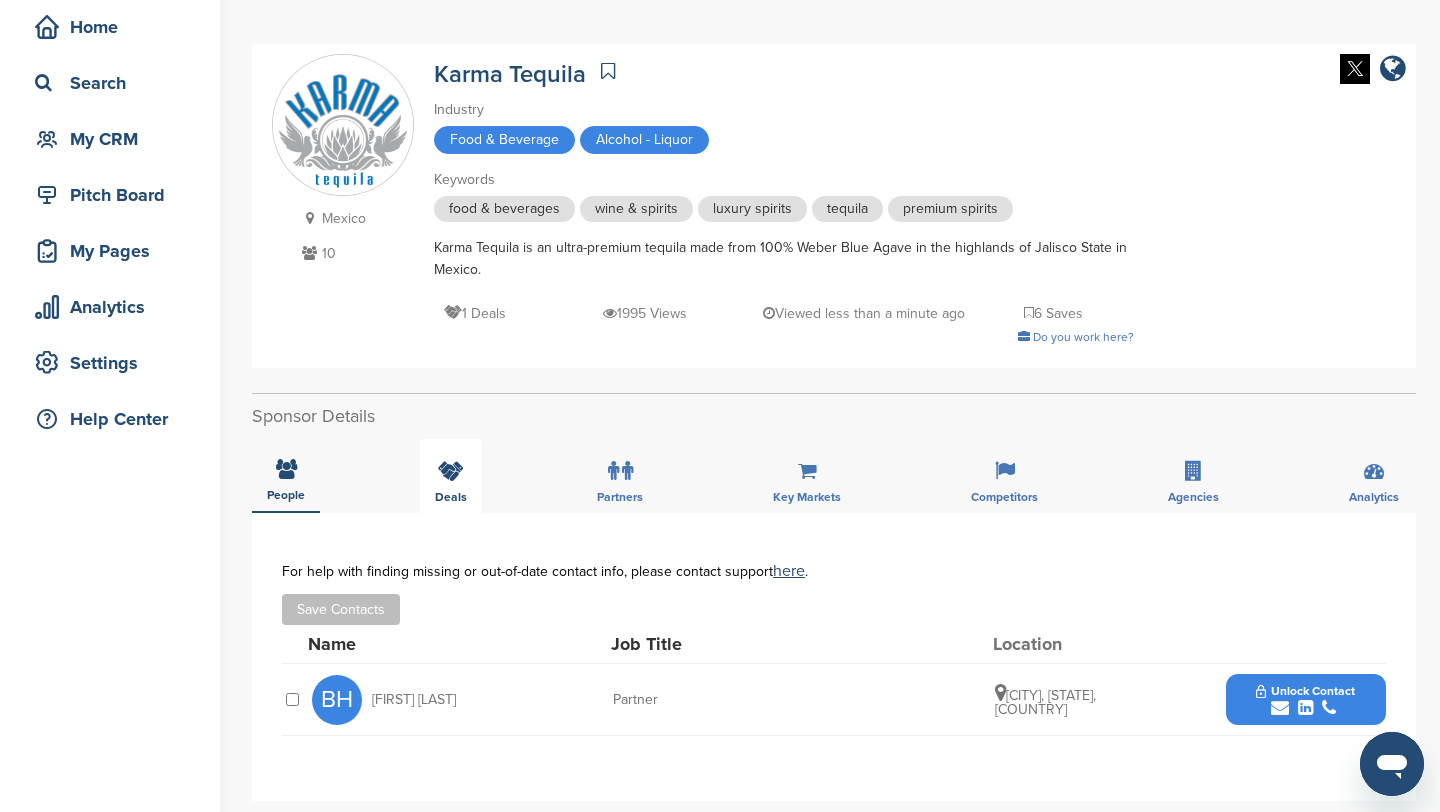 click on "Deals" at bounding box center (286, 495) 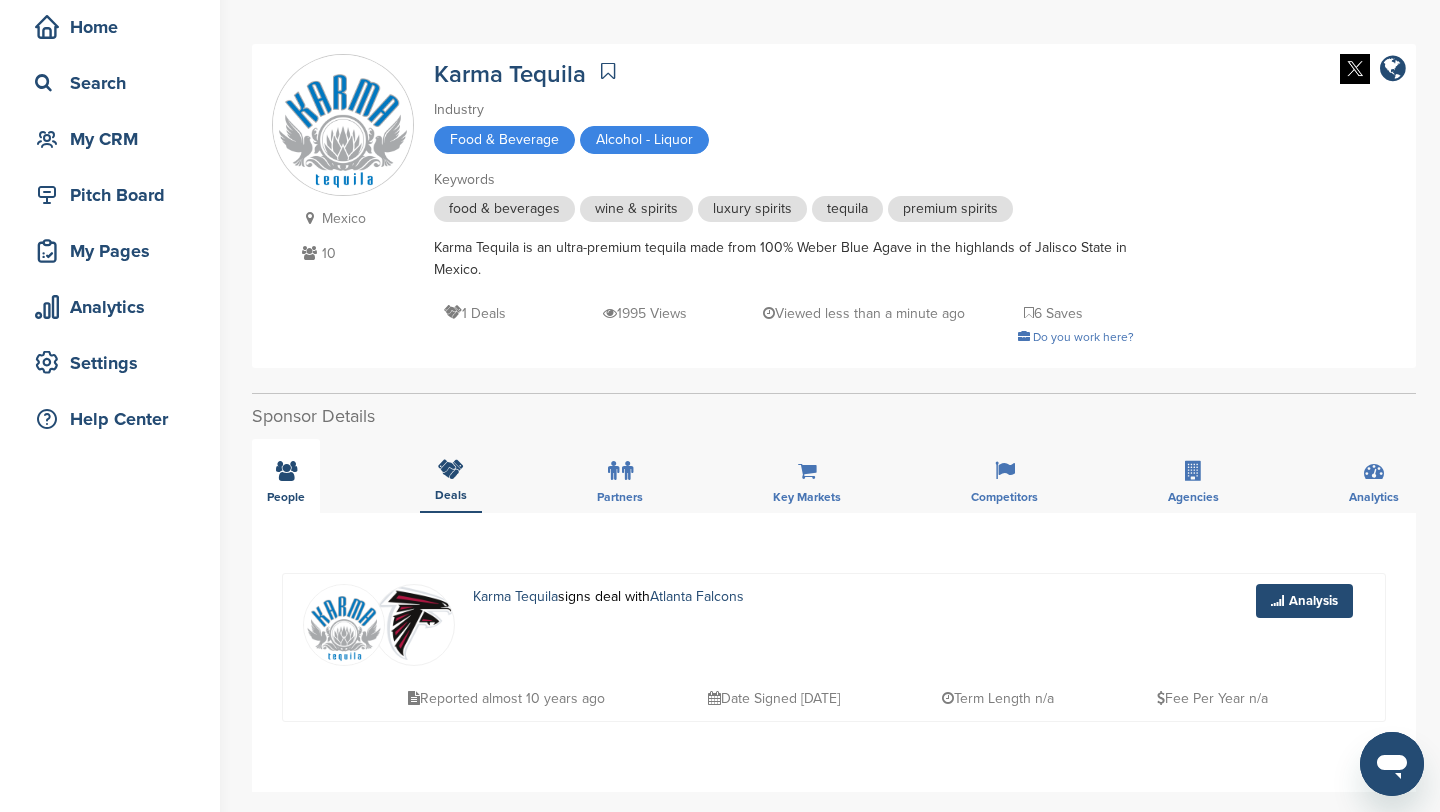 click at bounding box center (286, 471) 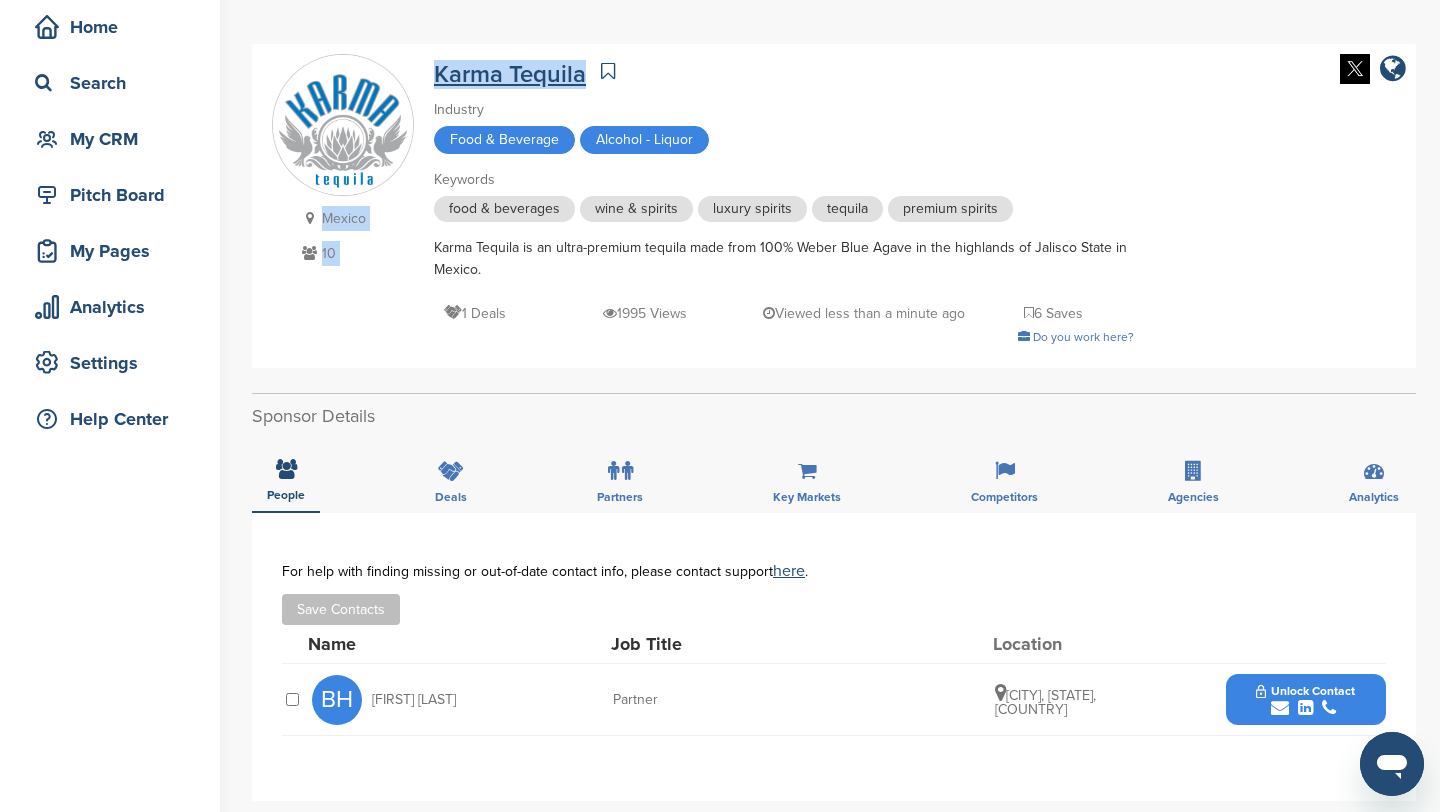 drag, startPoint x: 421, startPoint y: 69, endPoint x: 577, endPoint y: 81, distance: 156.46086 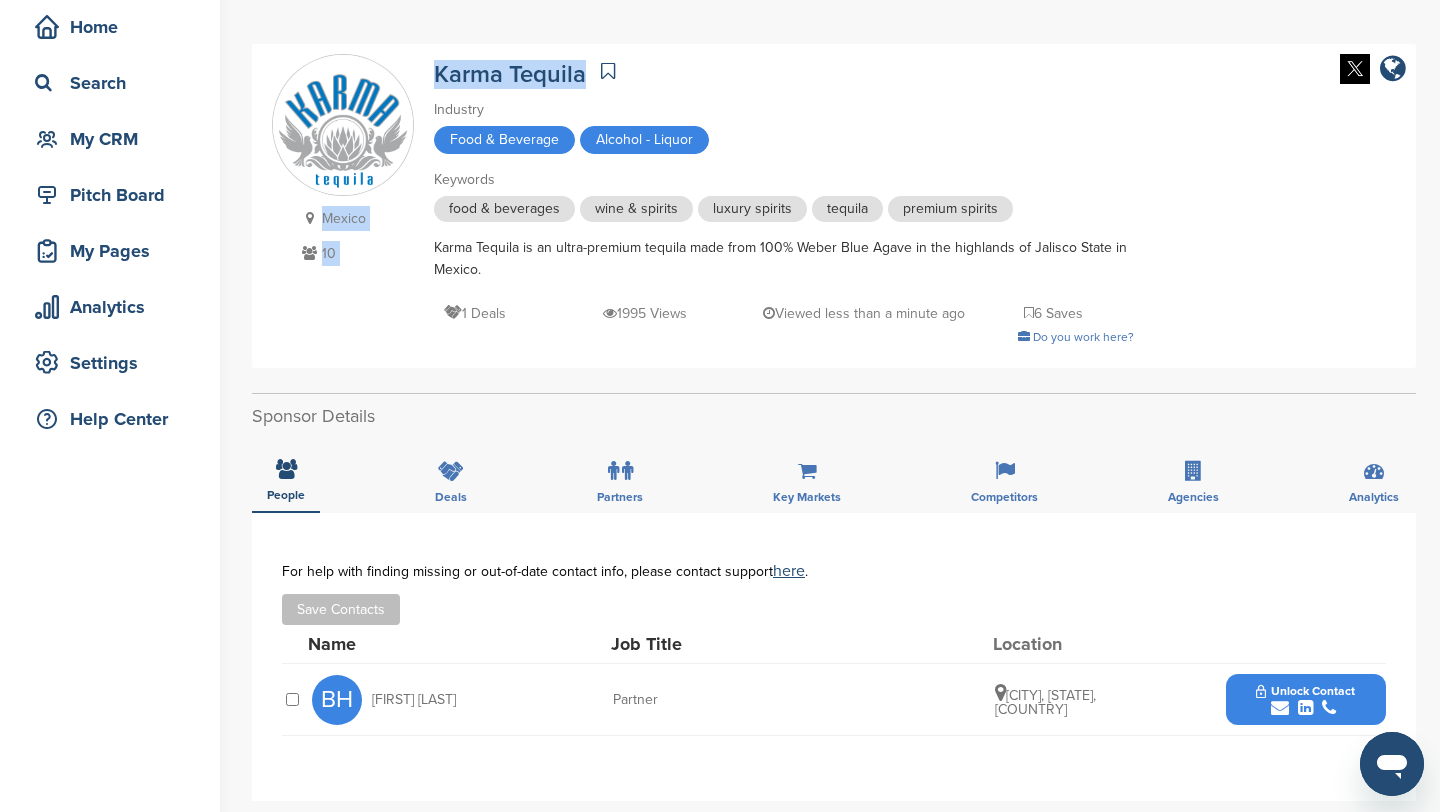click on "Unlock Contact" at bounding box center (1305, 691) 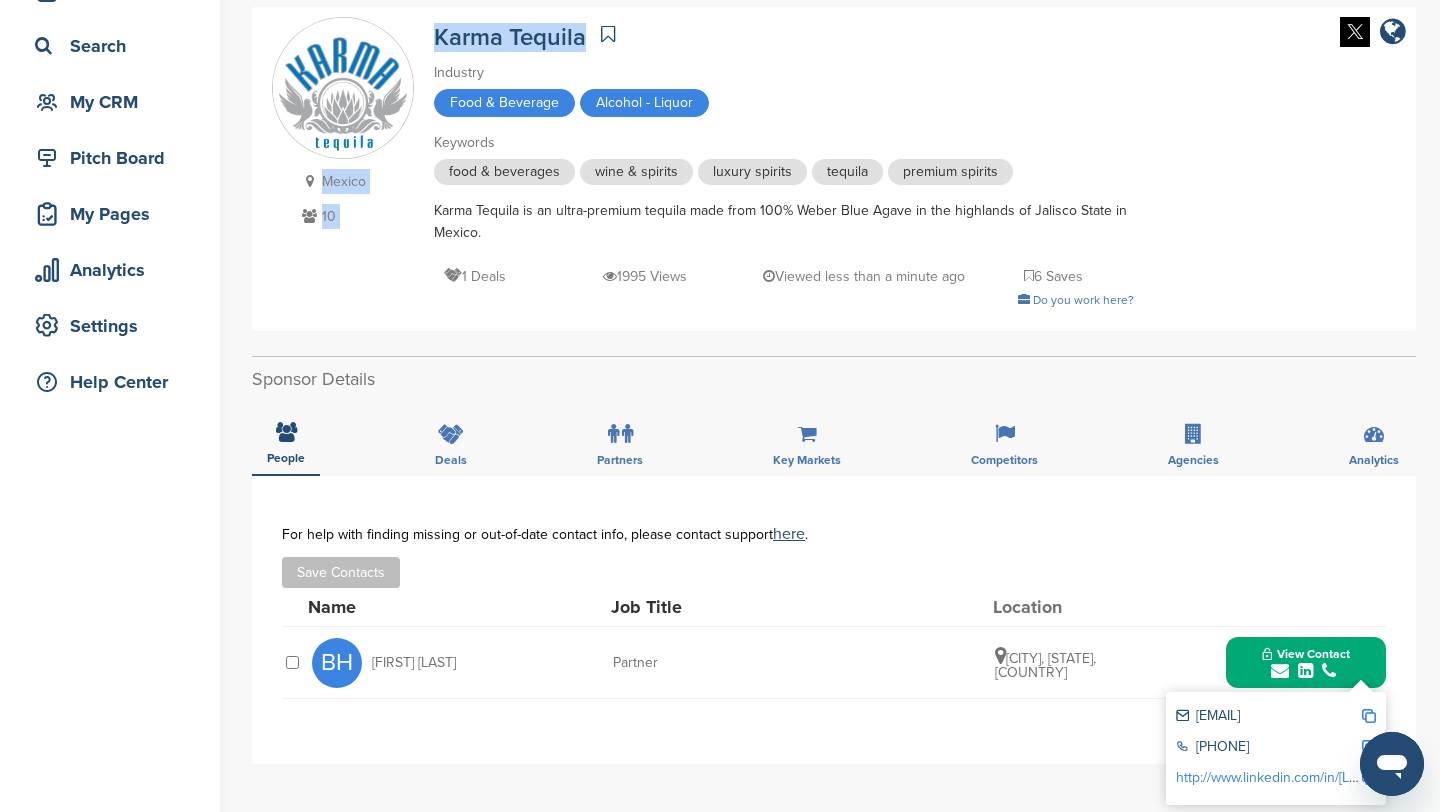 scroll, scrollTop: 141, scrollLeft: 0, axis: vertical 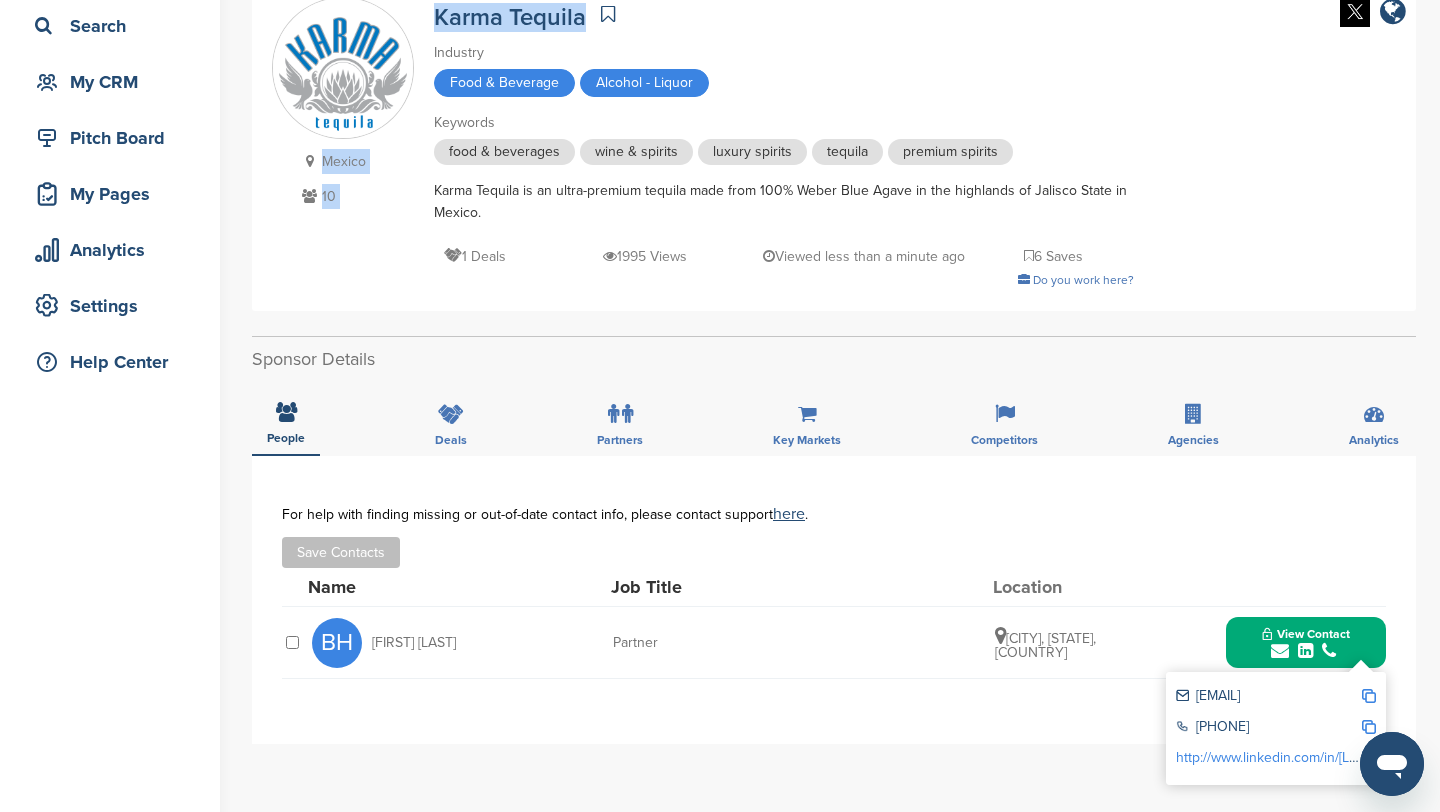 click at bounding box center [1369, 696] 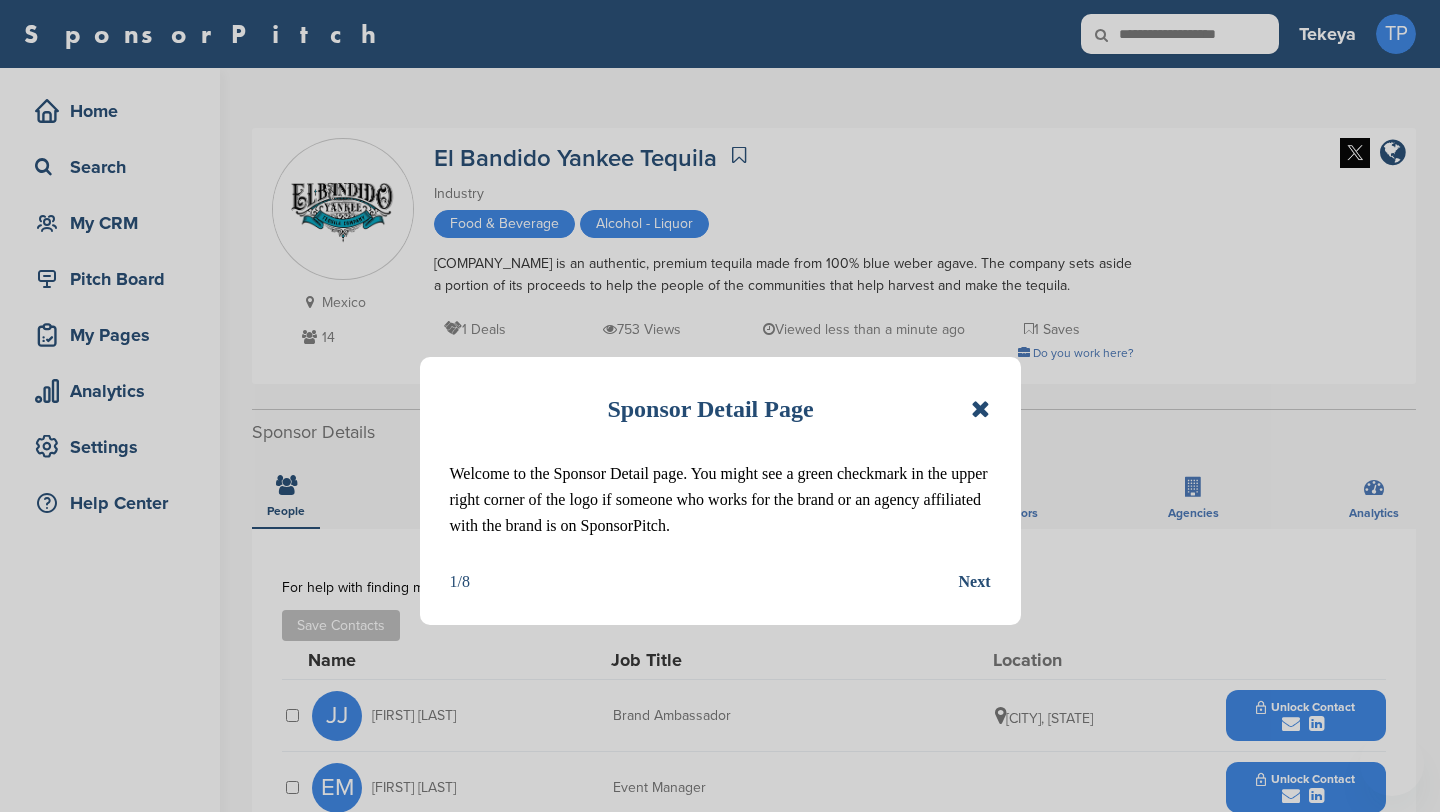 scroll, scrollTop: 0, scrollLeft: 0, axis: both 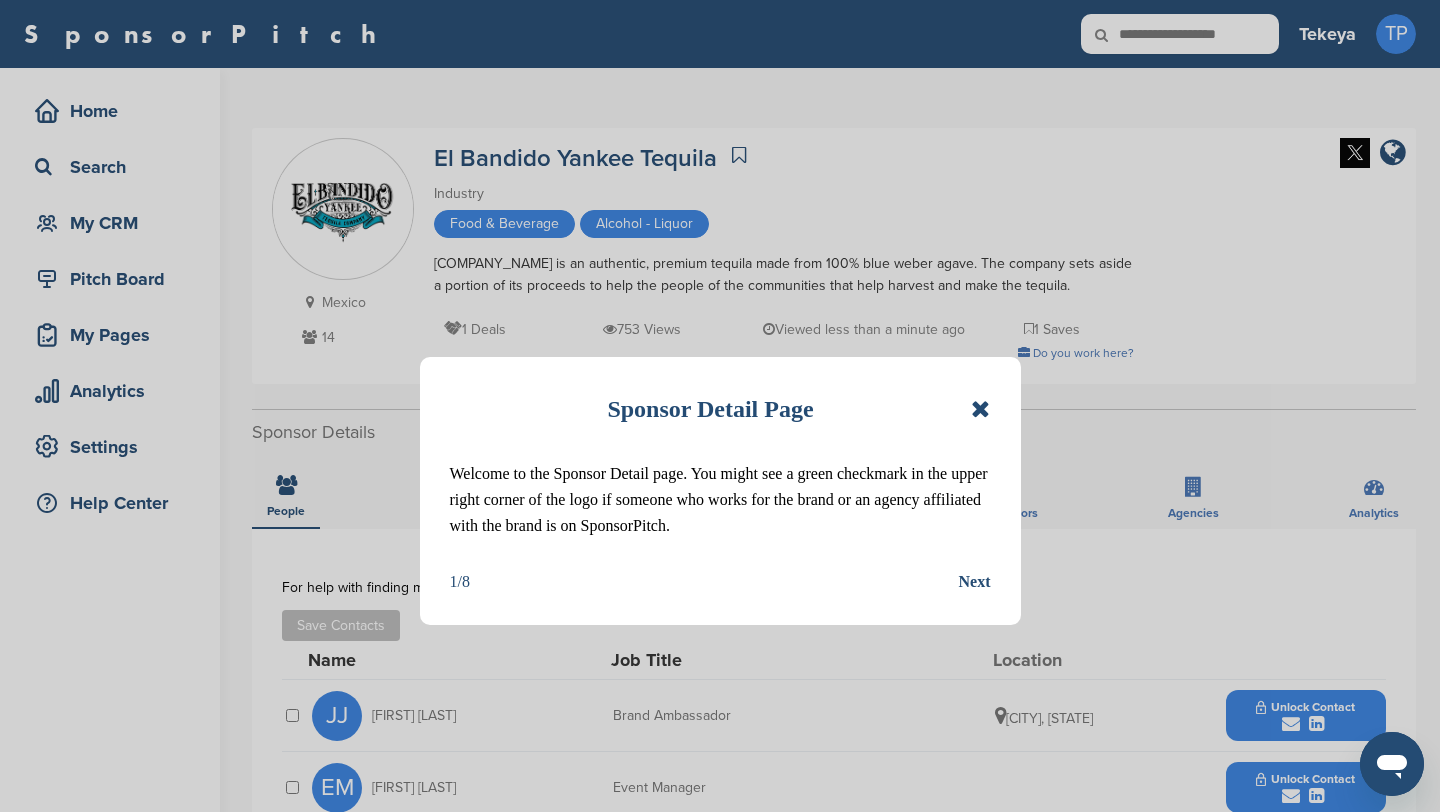 click on "Next" at bounding box center [975, 582] 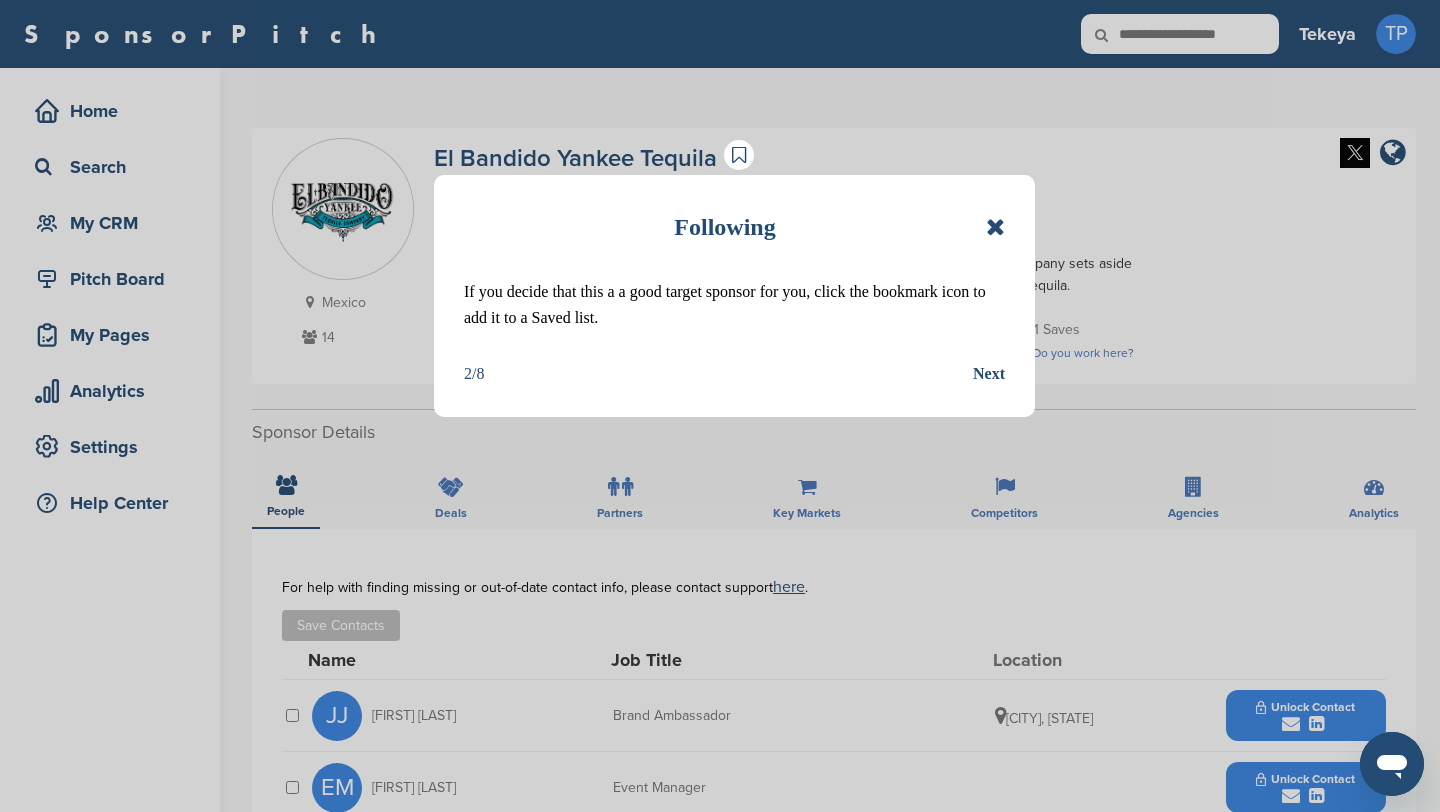 click at bounding box center [995, 227] 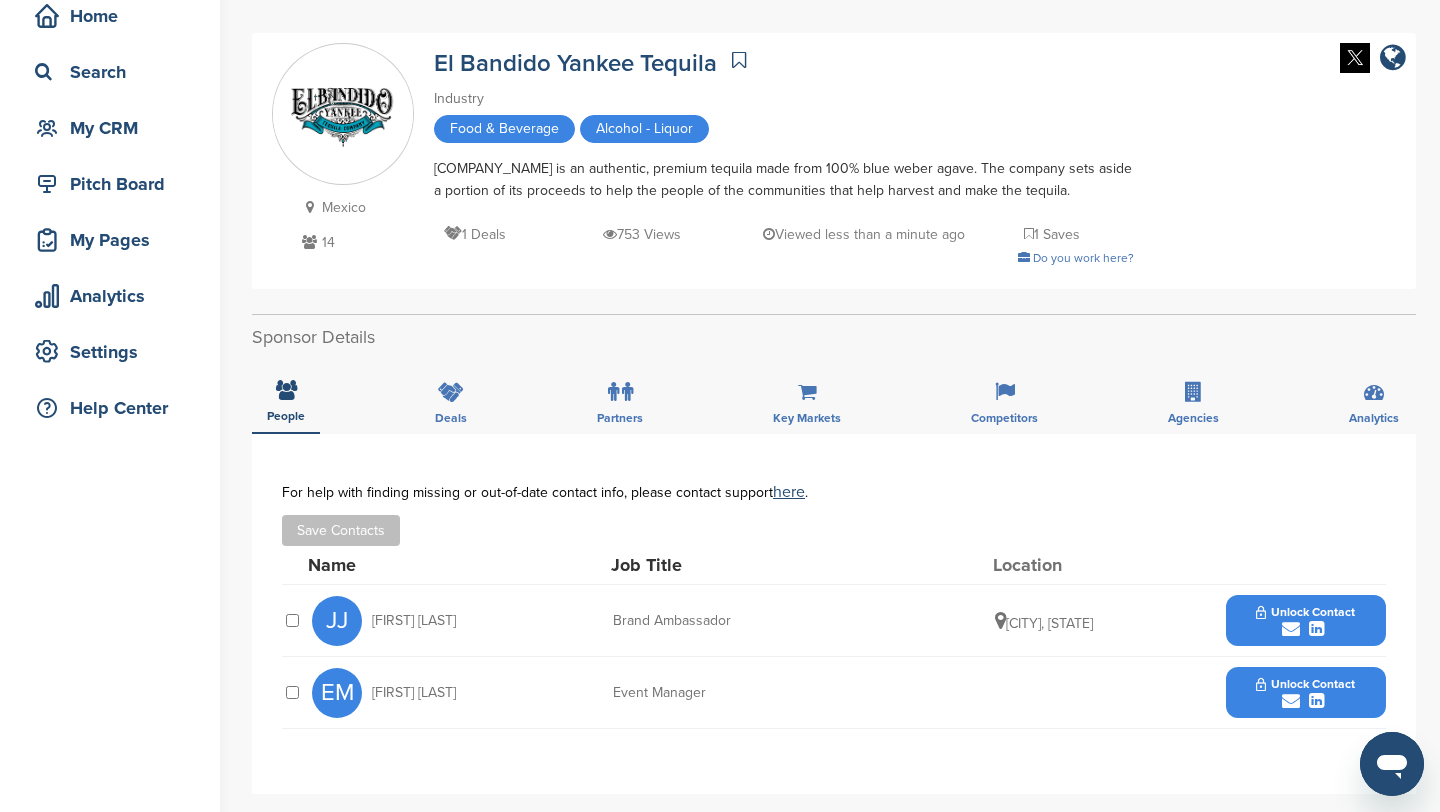 scroll, scrollTop: 93, scrollLeft: 0, axis: vertical 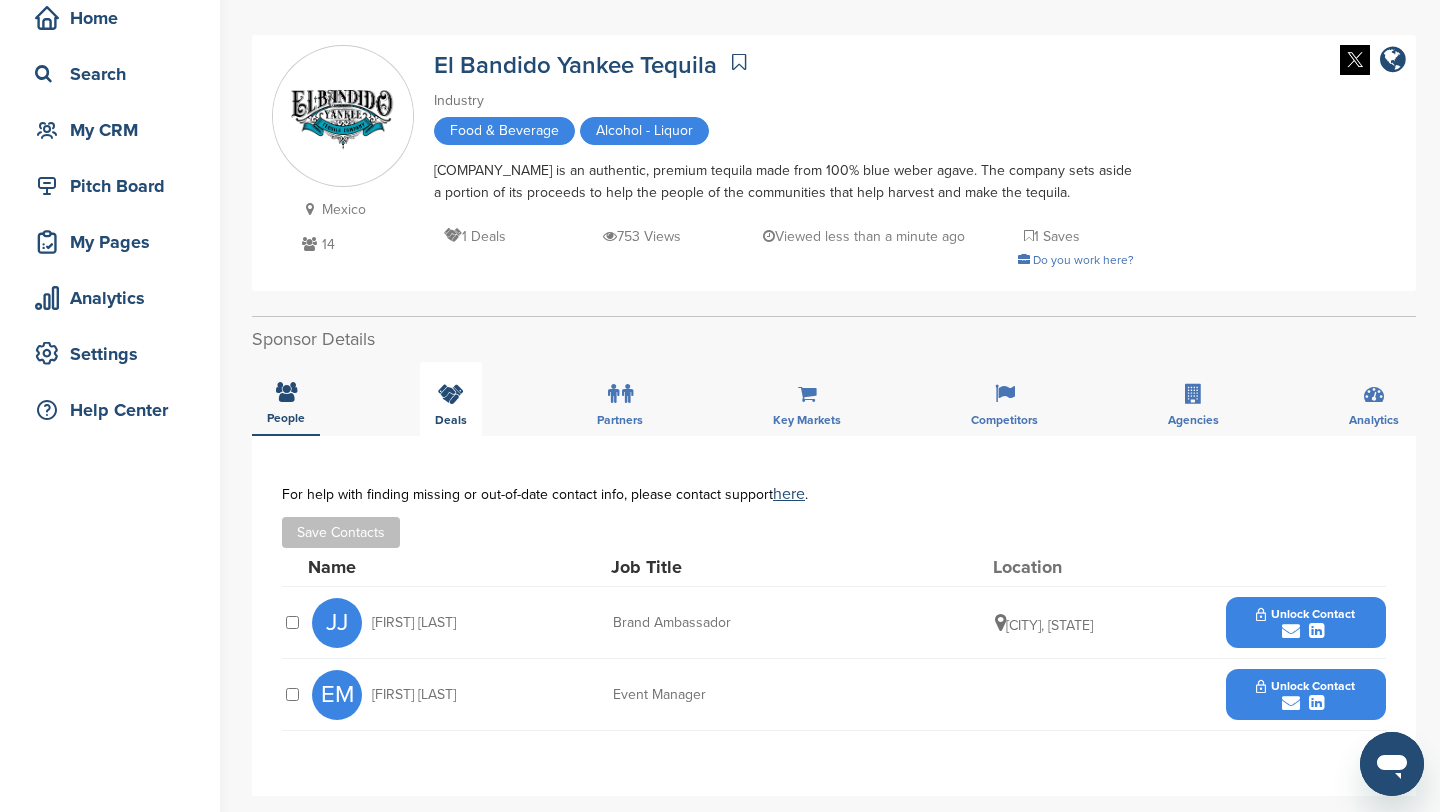 click on "Deals" at bounding box center (451, 399) 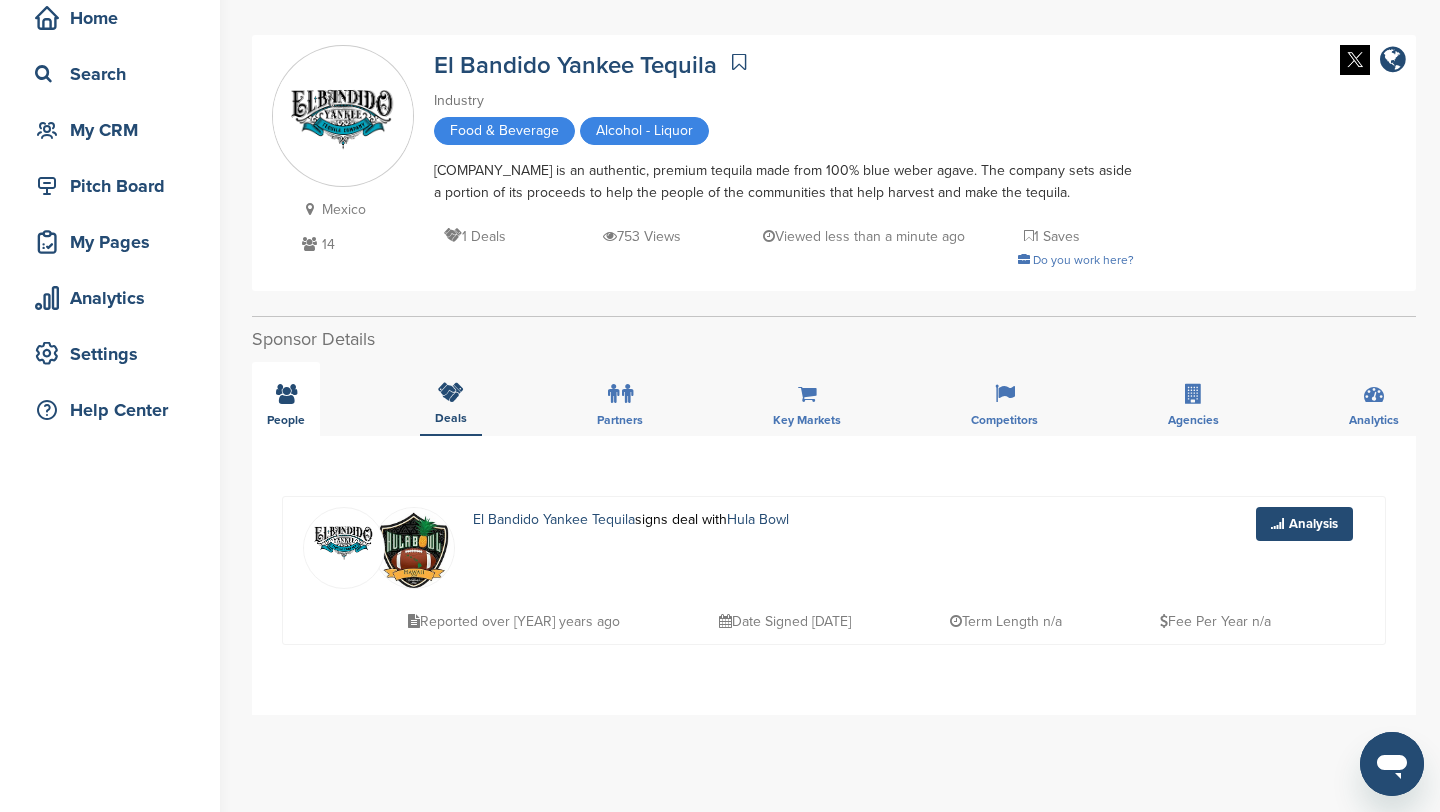 click at bounding box center [286, 394] 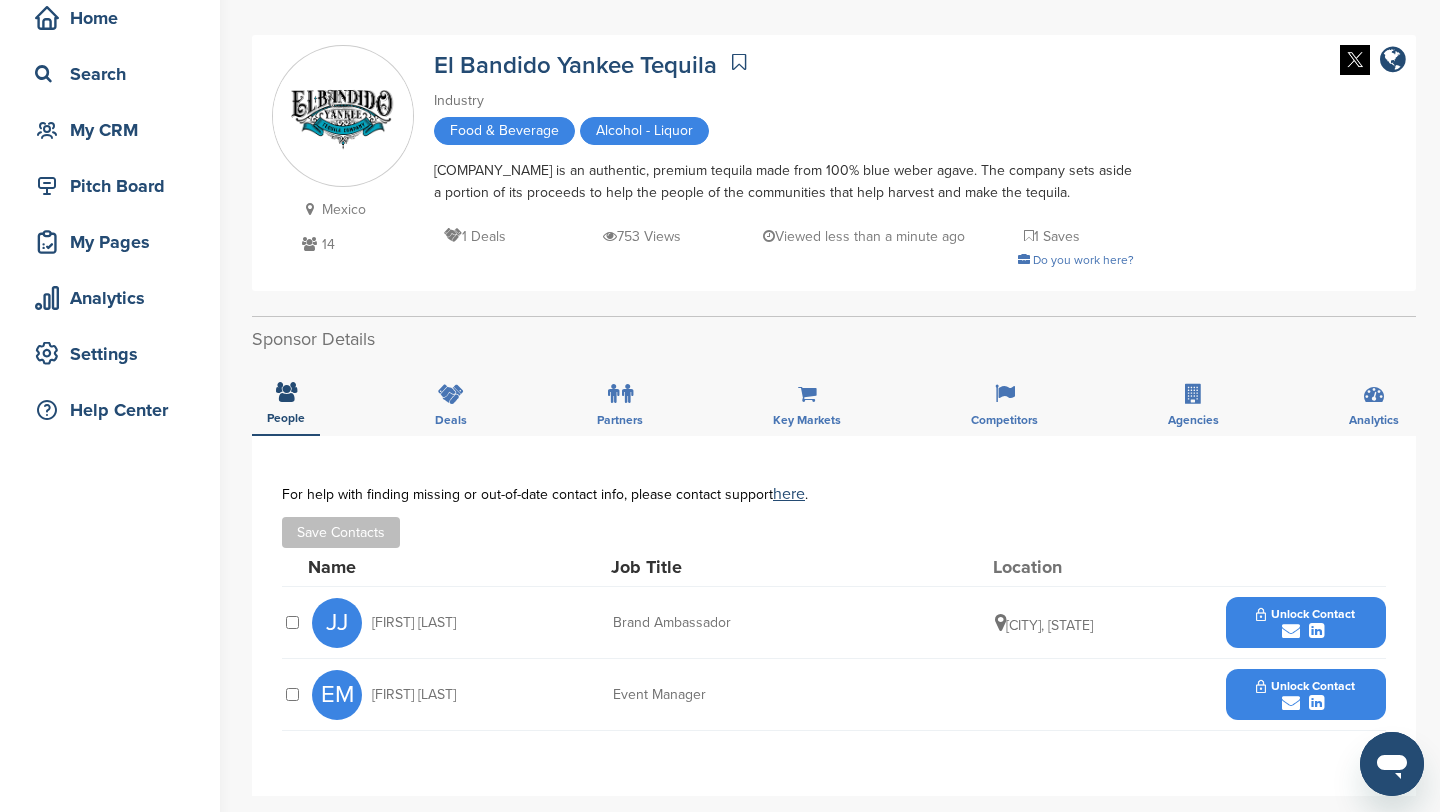 scroll, scrollTop: 0, scrollLeft: 0, axis: both 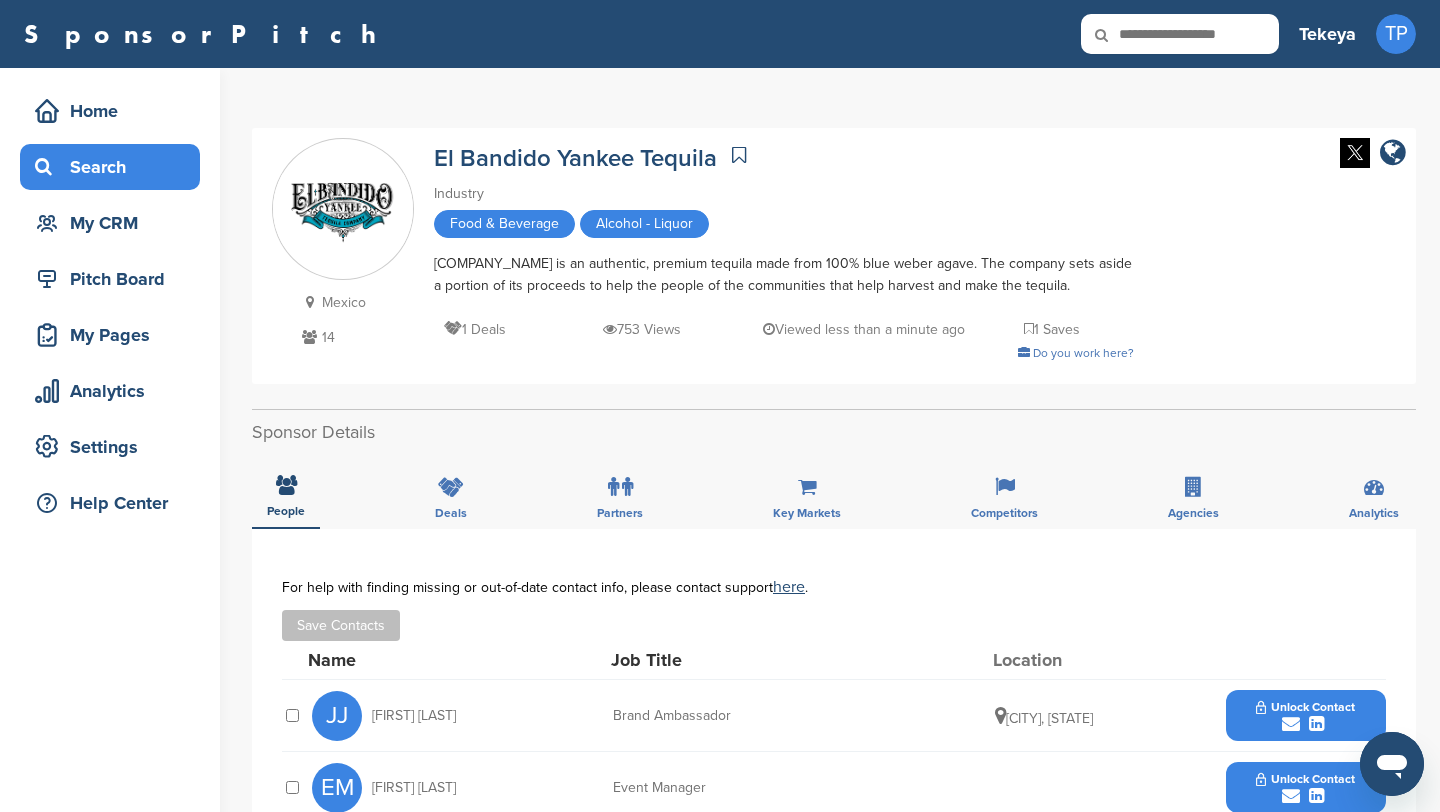 click on "Search" at bounding box center (115, 167) 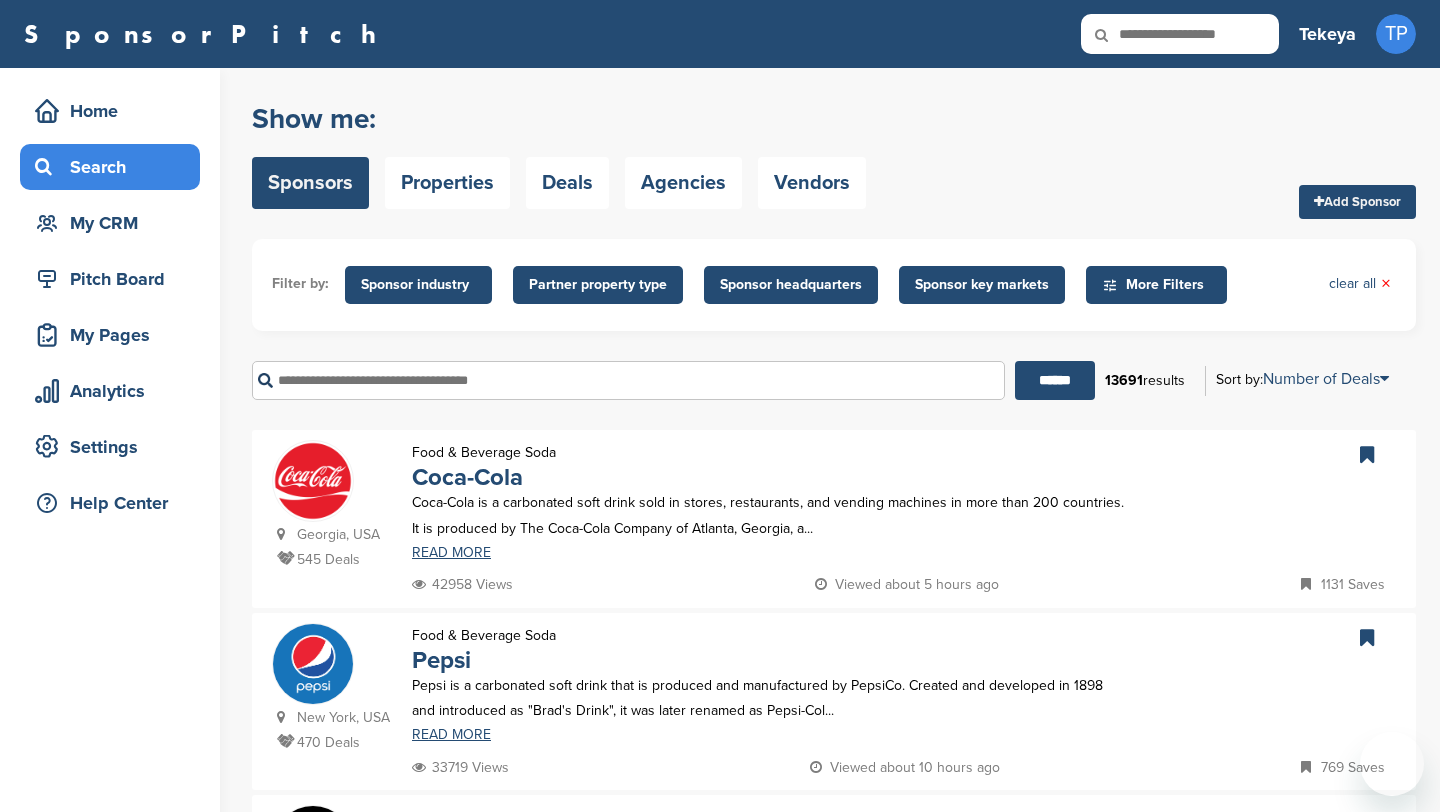 scroll, scrollTop: 0, scrollLeft: 0, axis: both 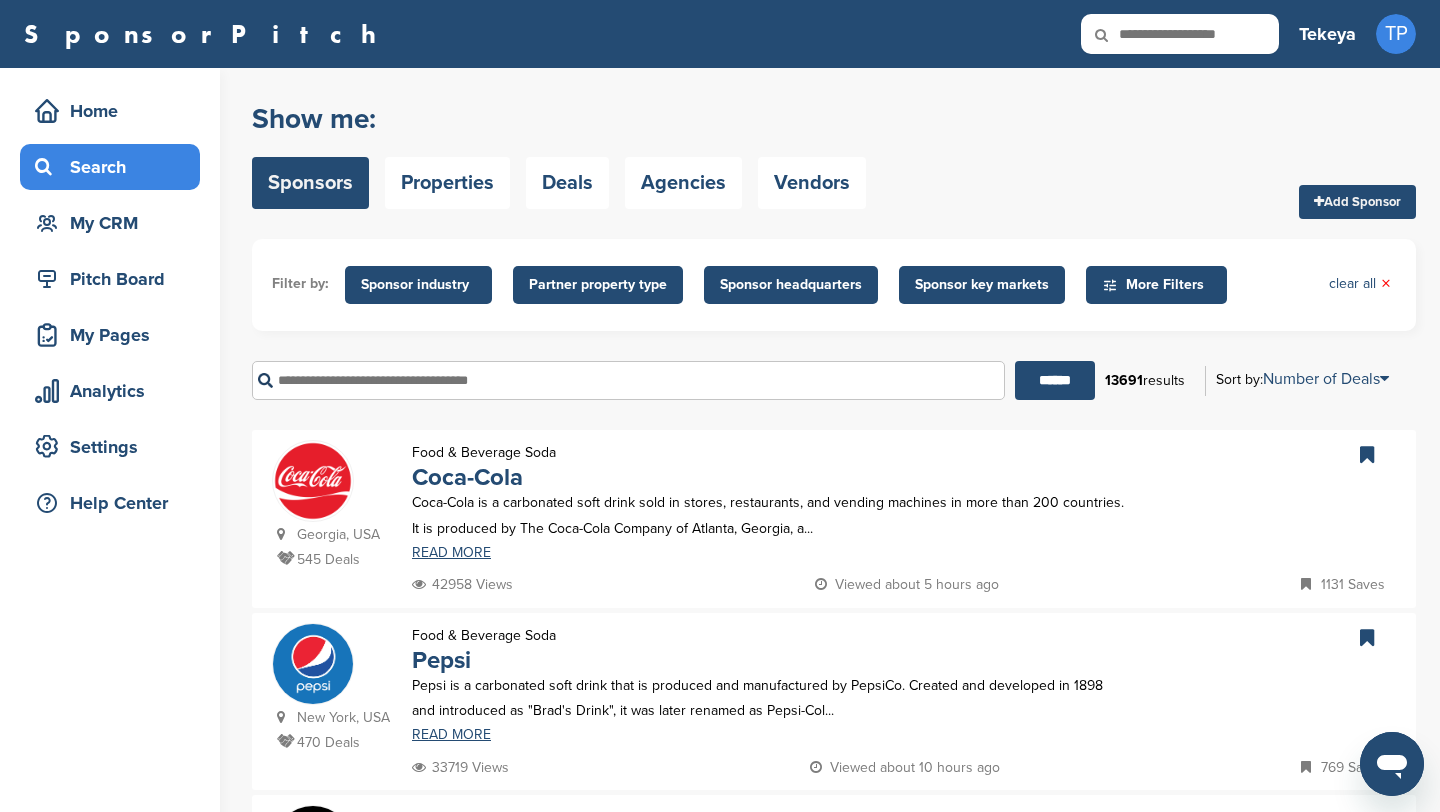 click at bounding box center [628, 380] 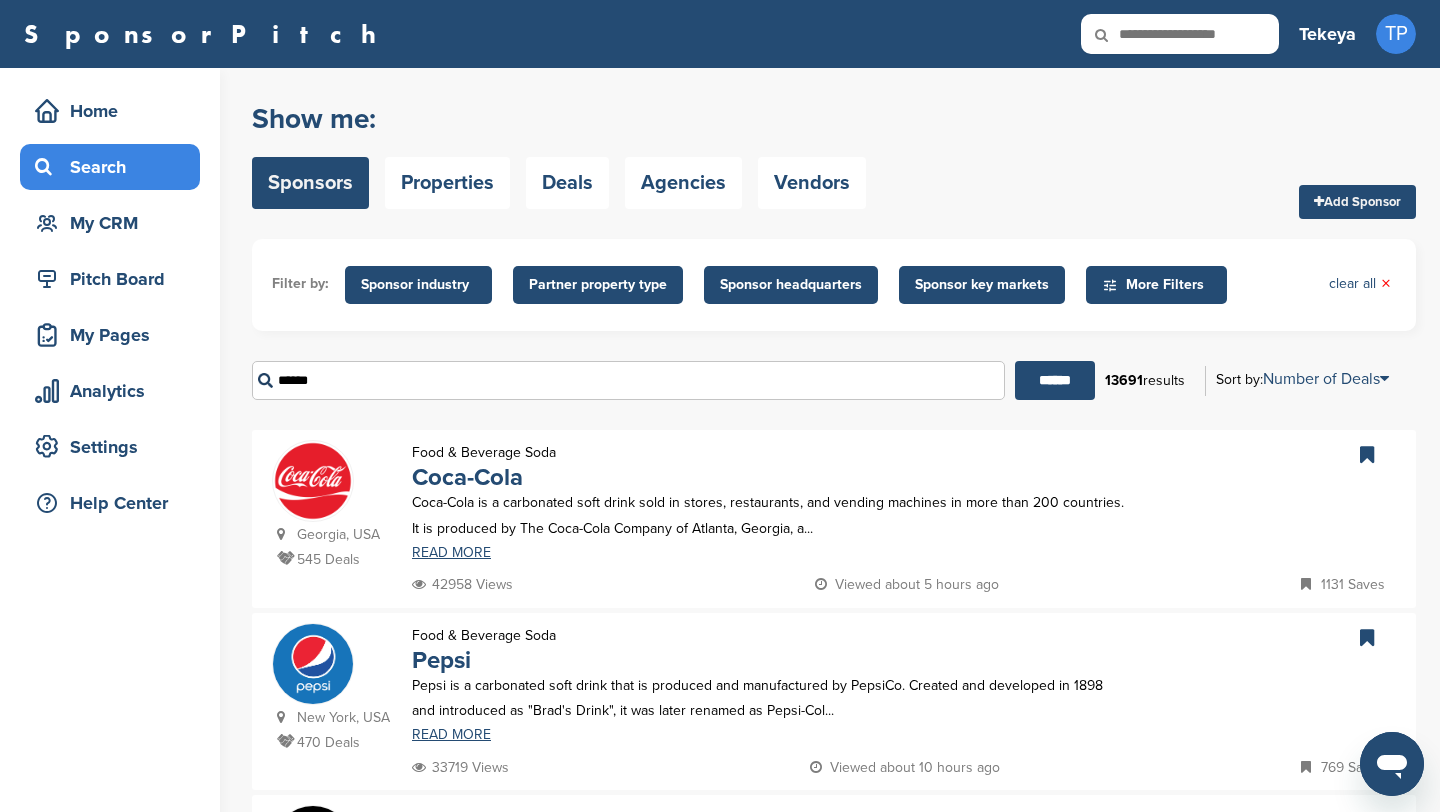 click on "******" at bounding box center (1055, 380) 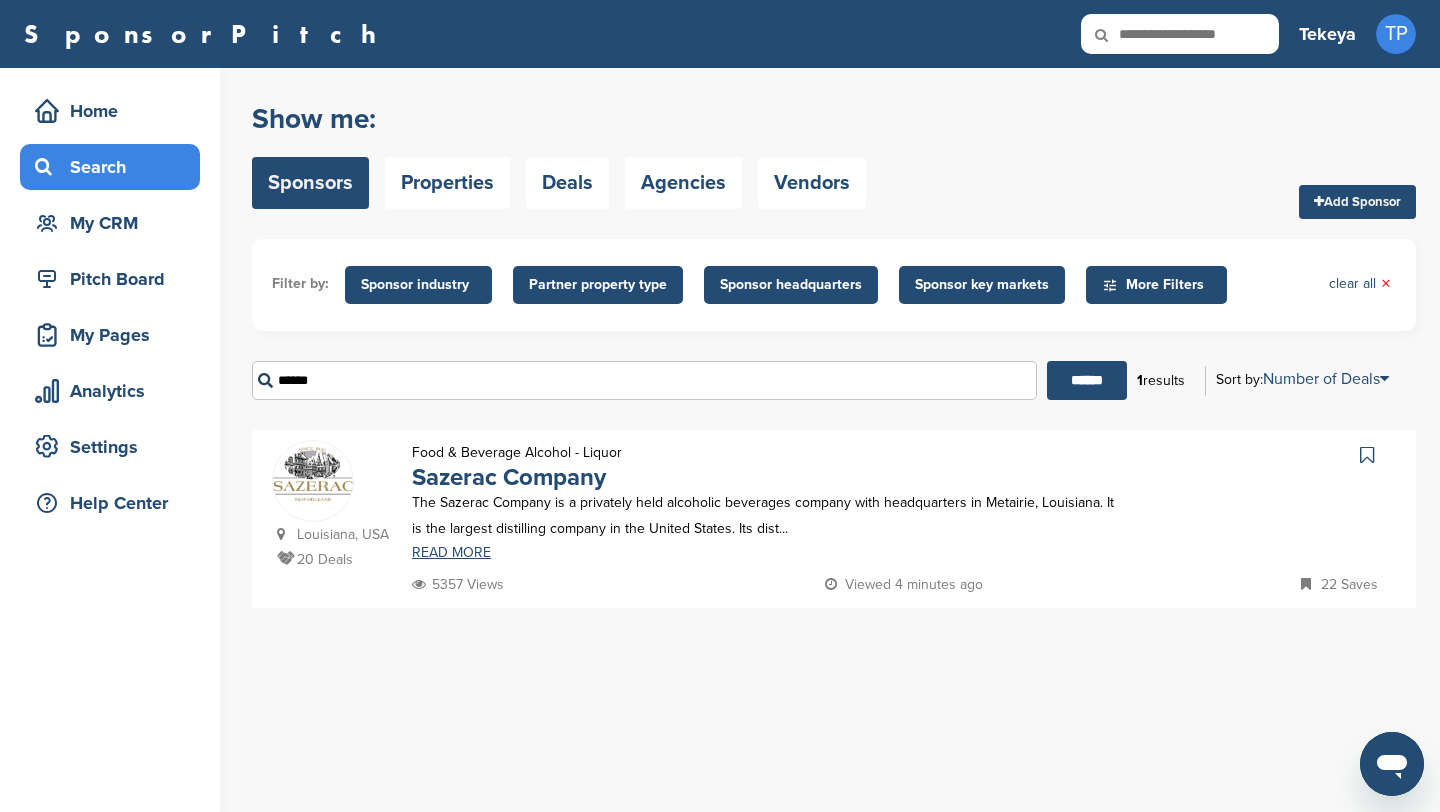 drag, startPoint x: 399, startPoint y: 395, endPoint x: 267, endPoint y: 367, distance: 134.93703 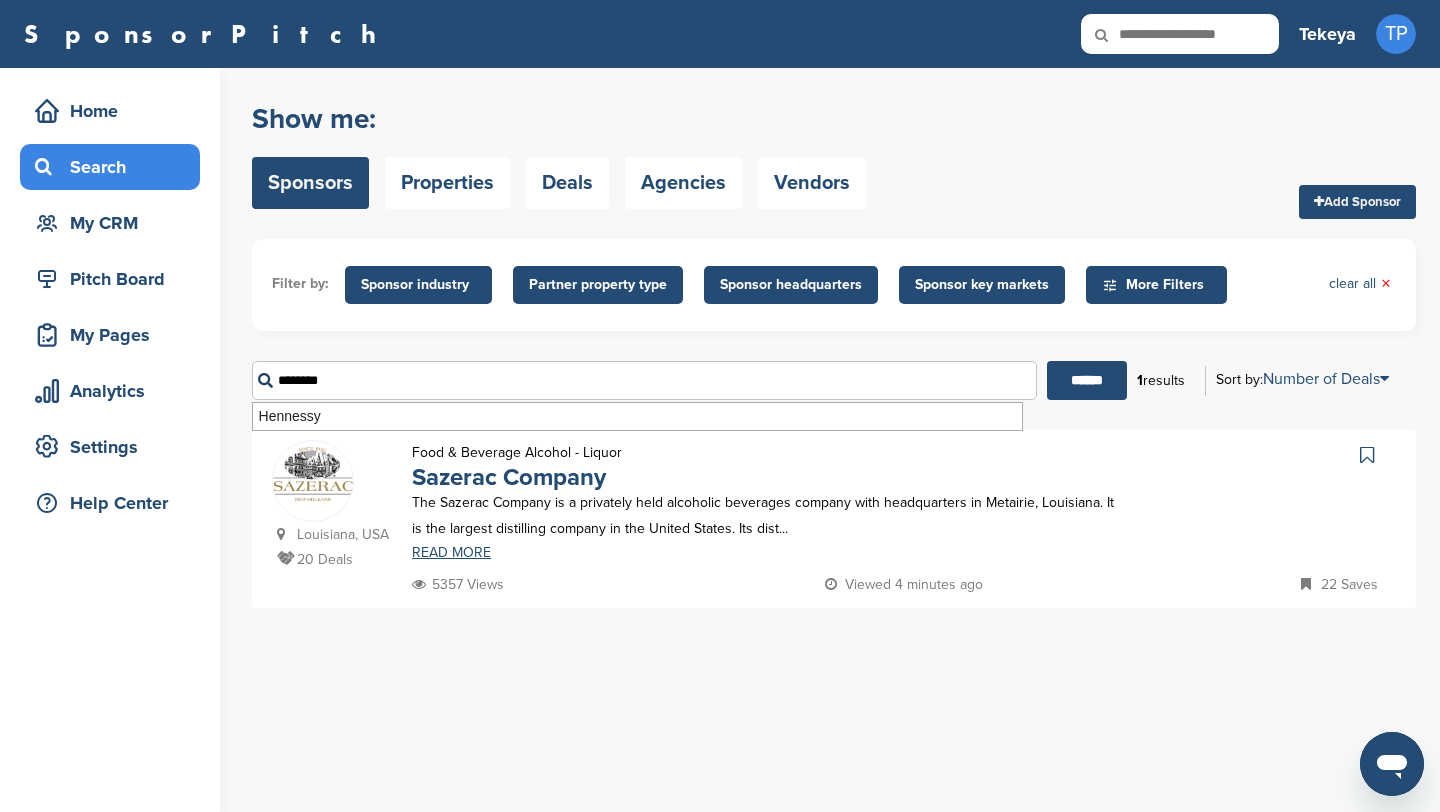 click on "******" at bounding box center (1087, 380) 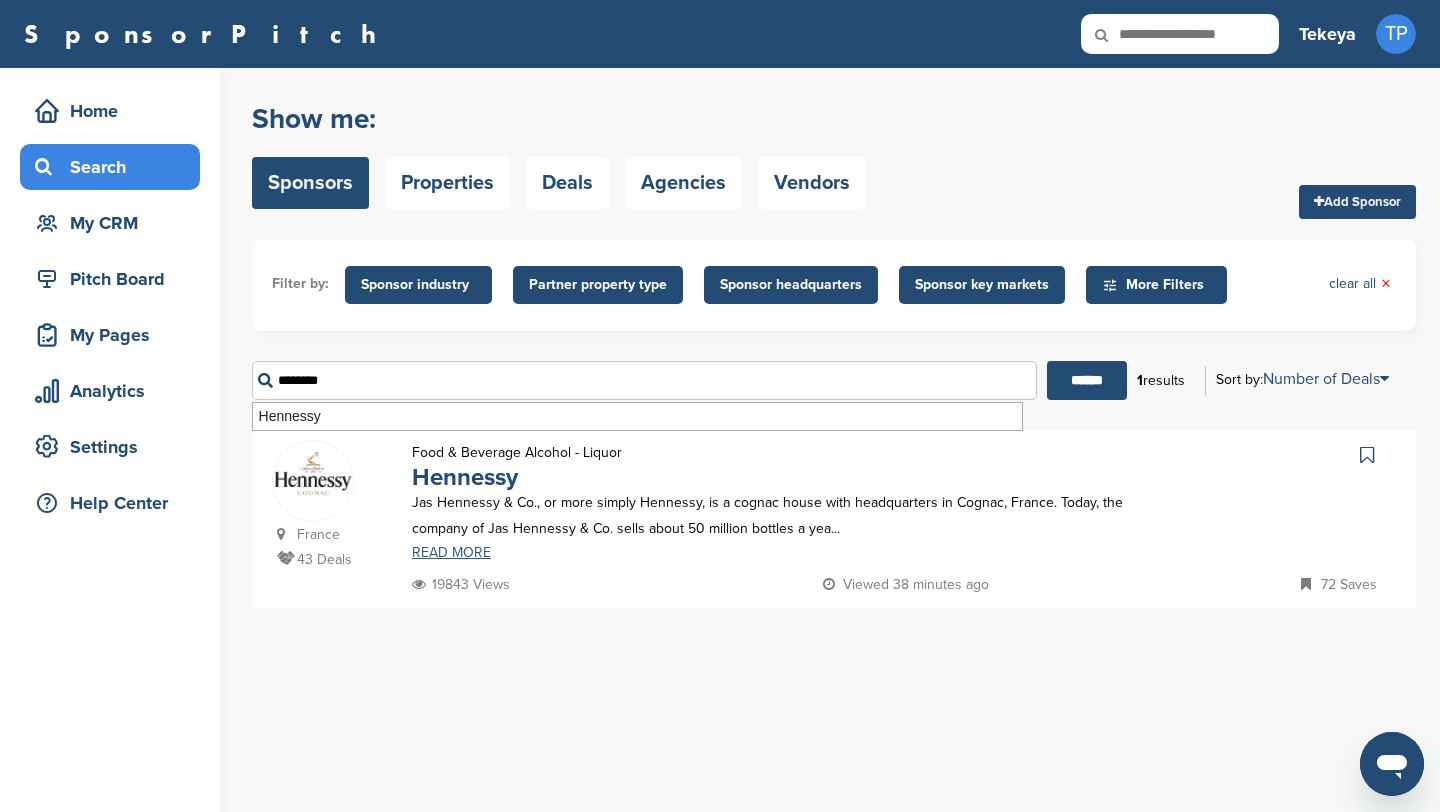click on "READ MORE" at bounding box center (768, 553) 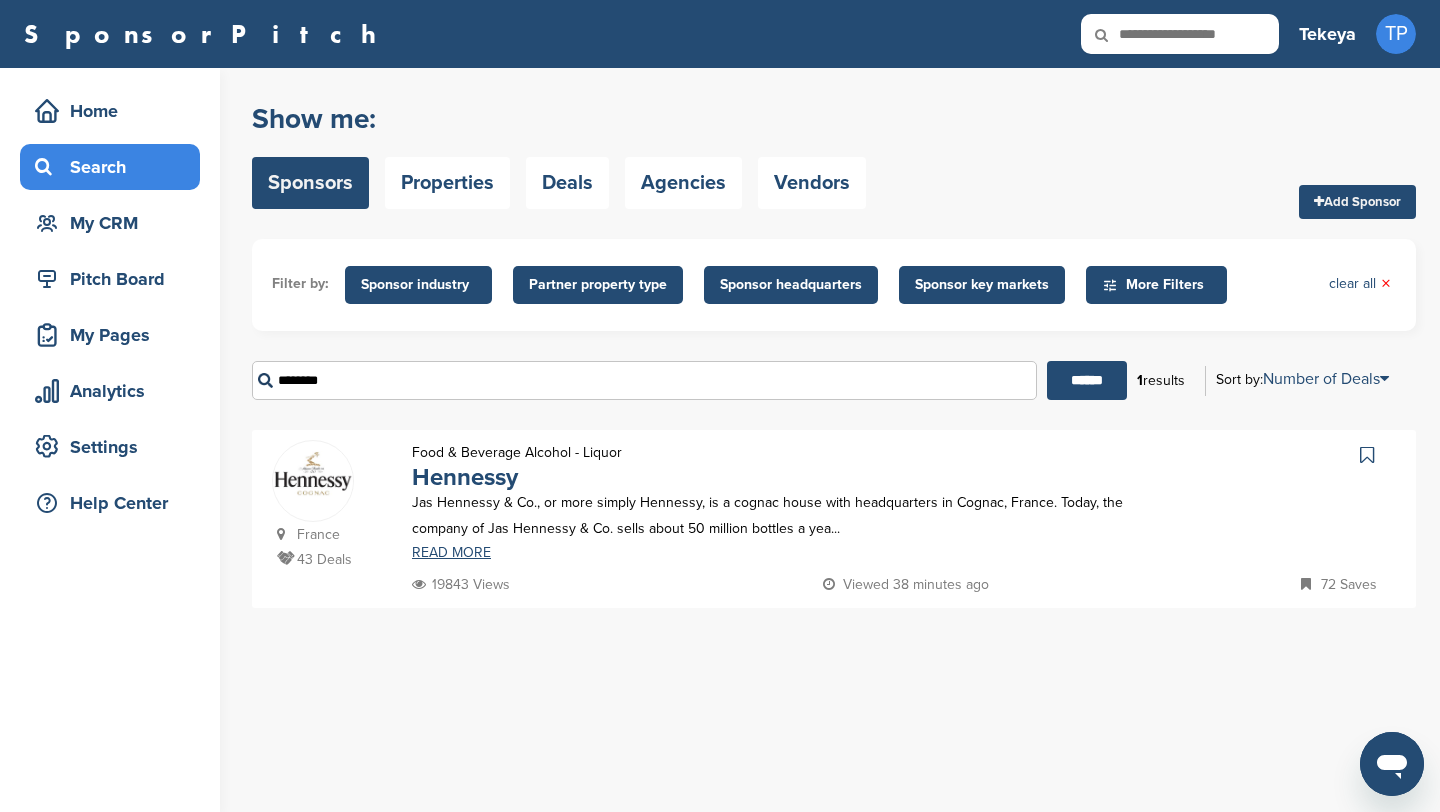 click on "********" at bounding box center [644, 380] 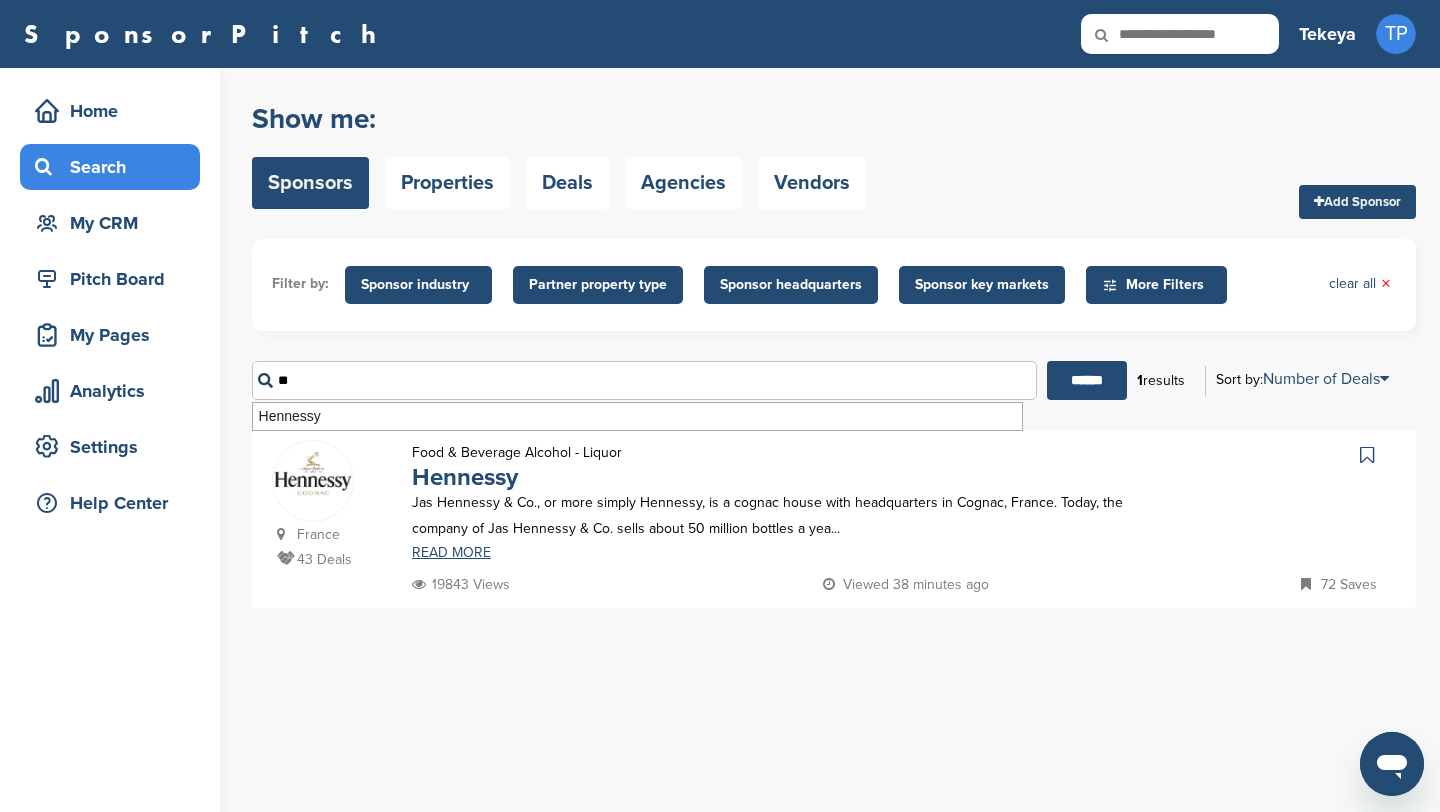 type on "*" 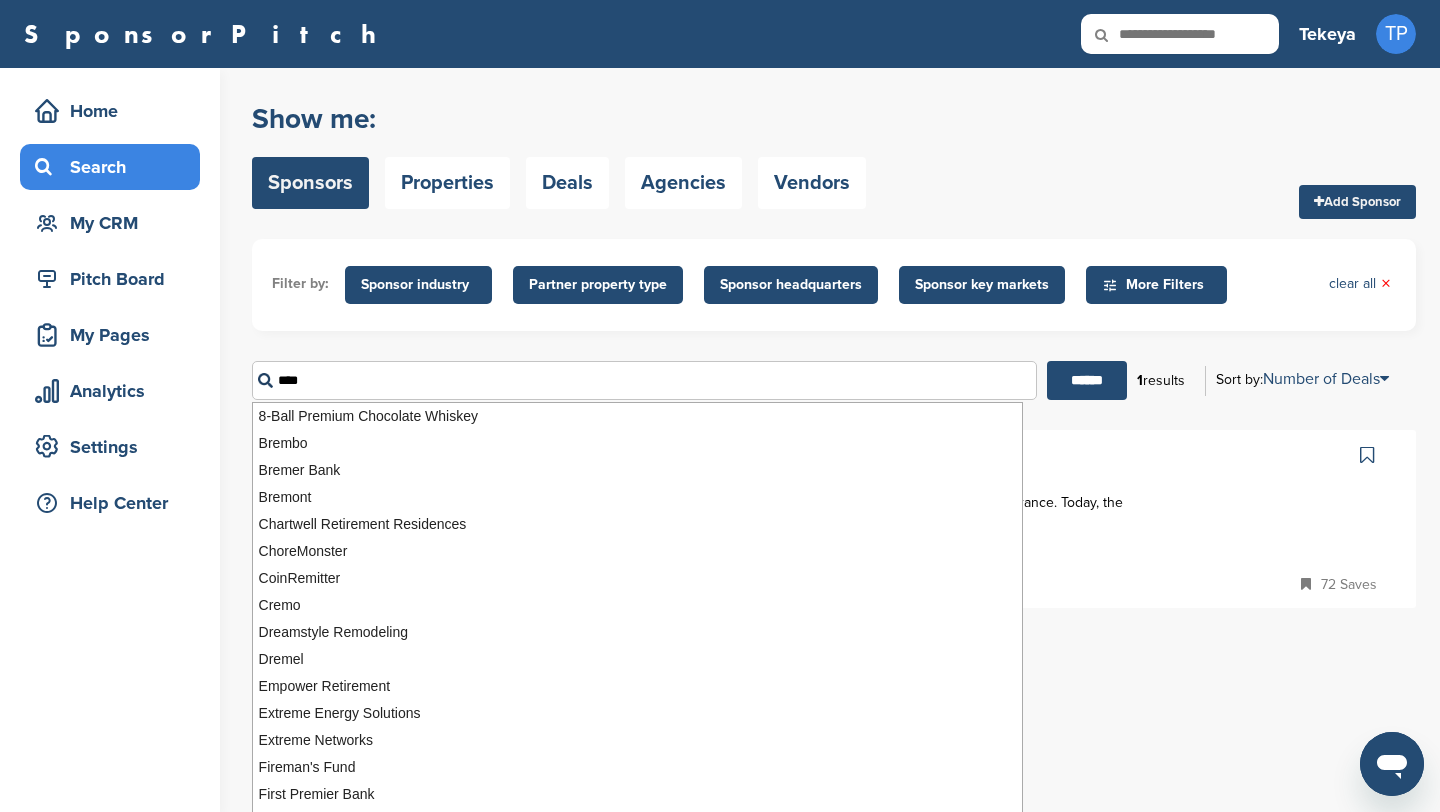 click on "******" at bounding box center (1087, 380) 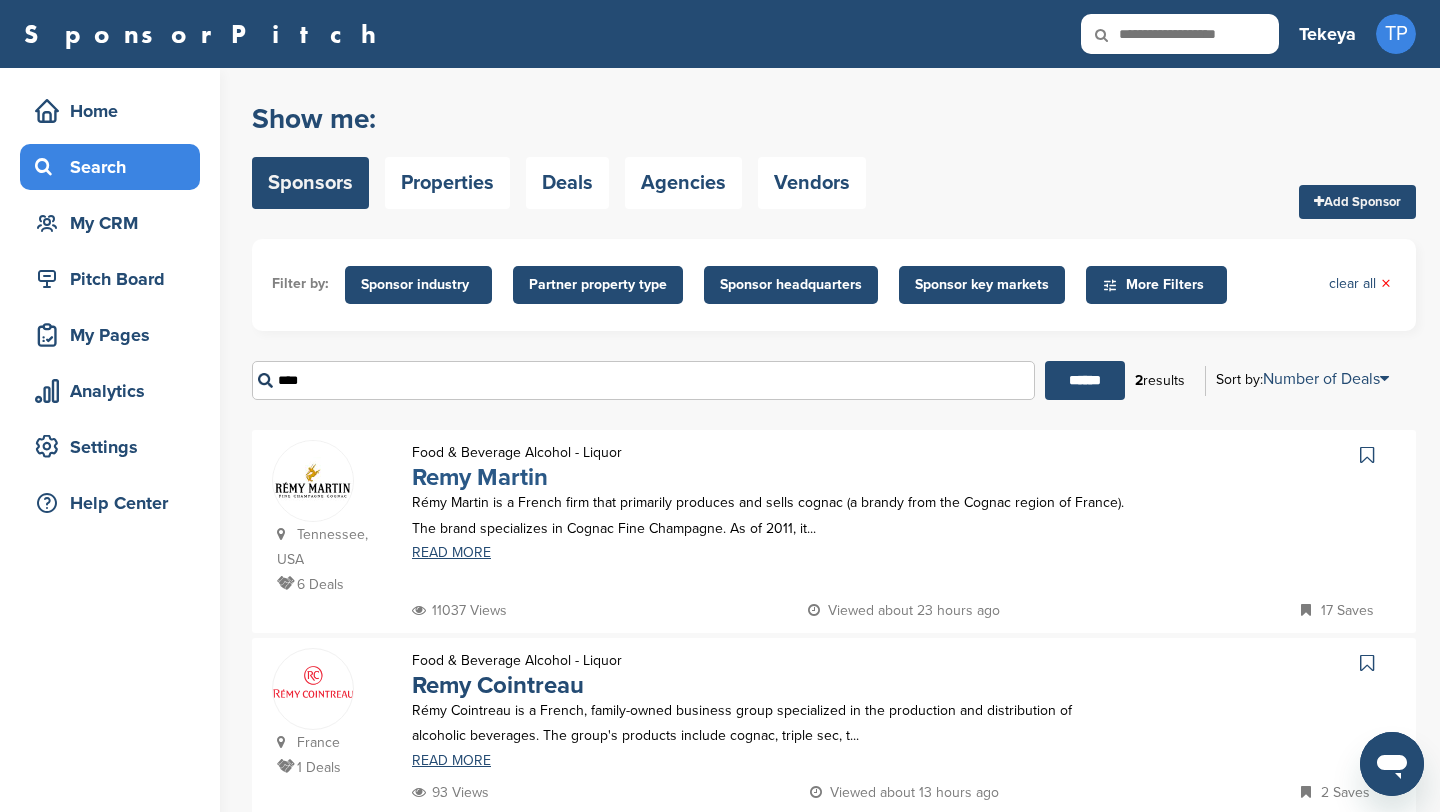 click on "Remy Martin" at bounding box center (480, 477) 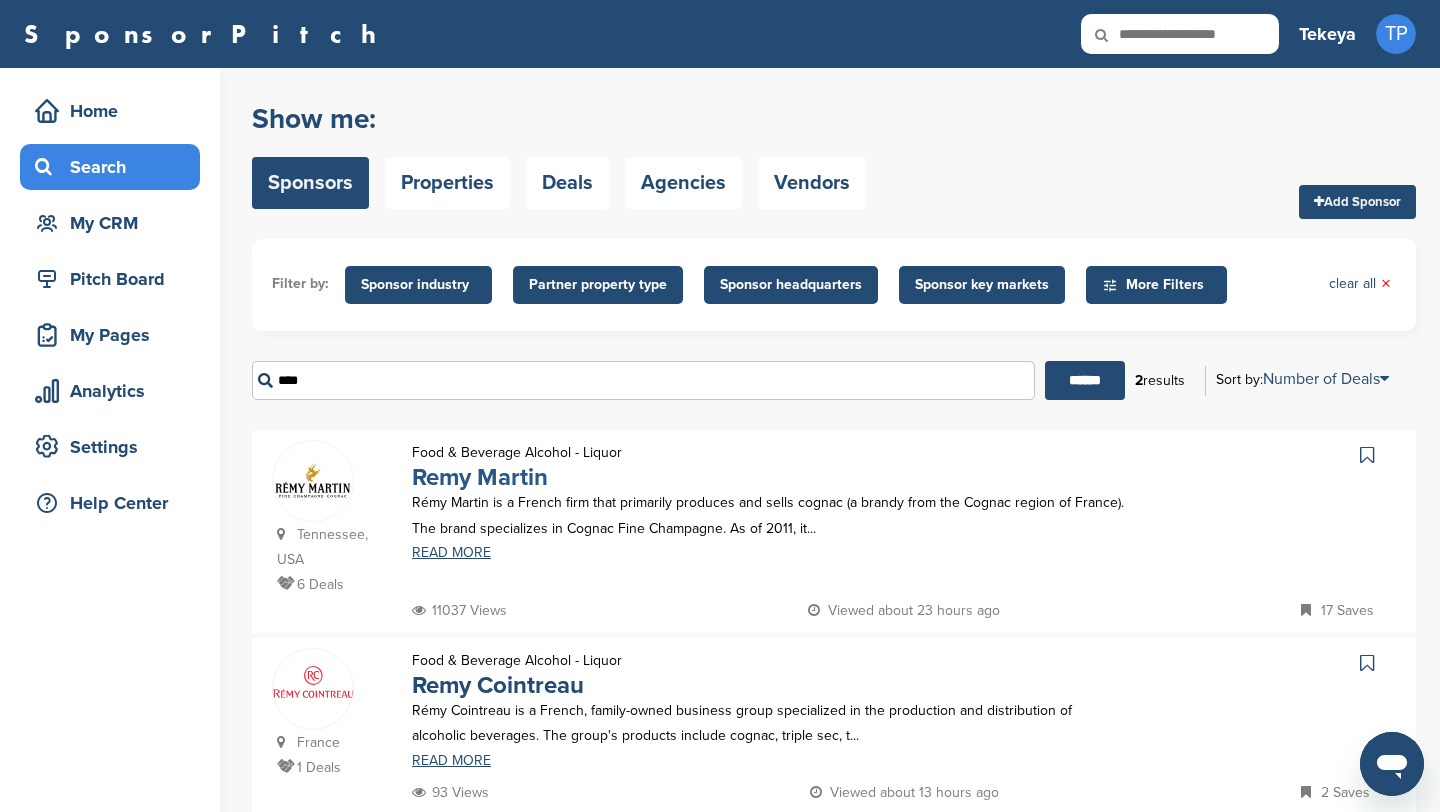 click on "Remy Martin" at bounding box center [480, 477] 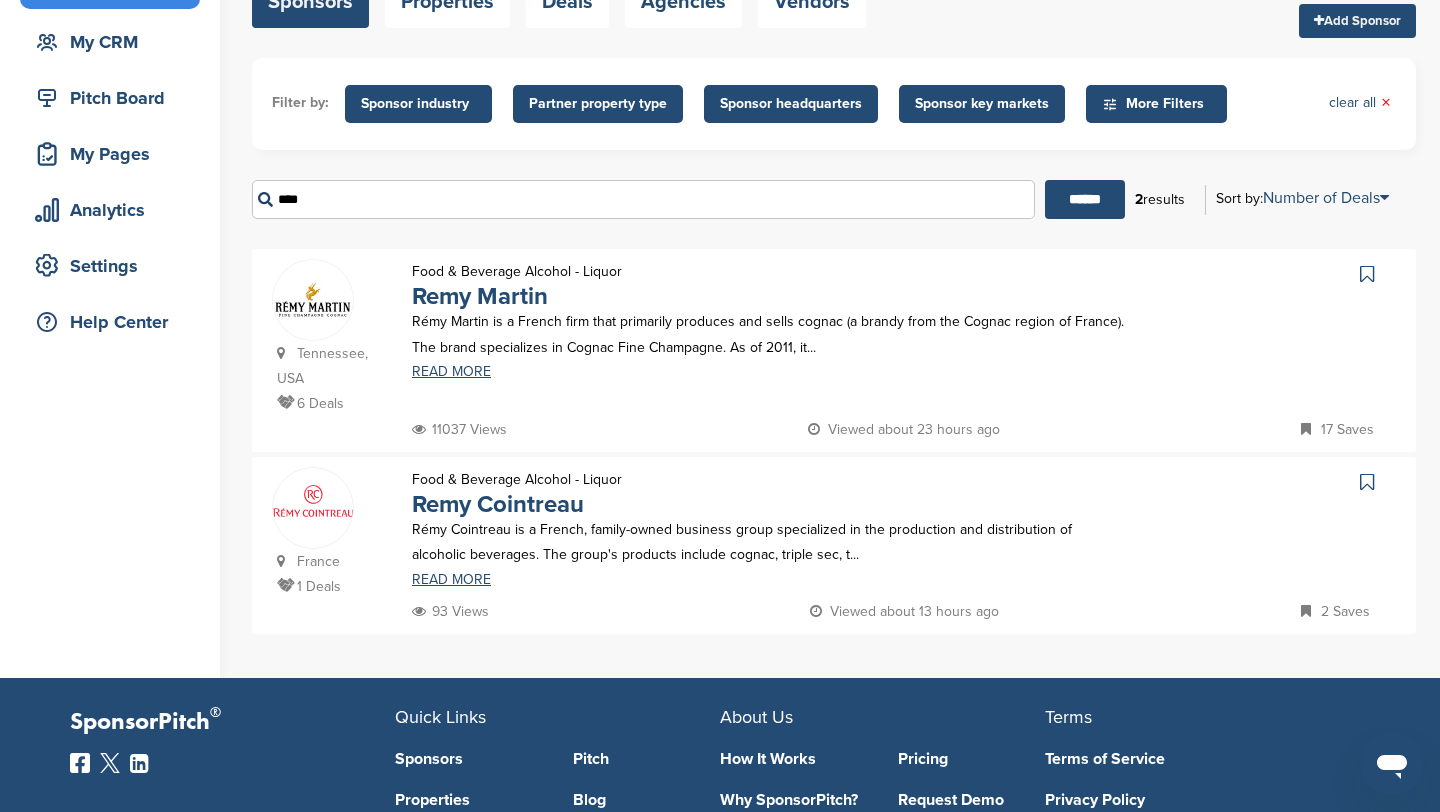 scroll, scrollTop: 177, scrollLeft: 0, axis: vertical 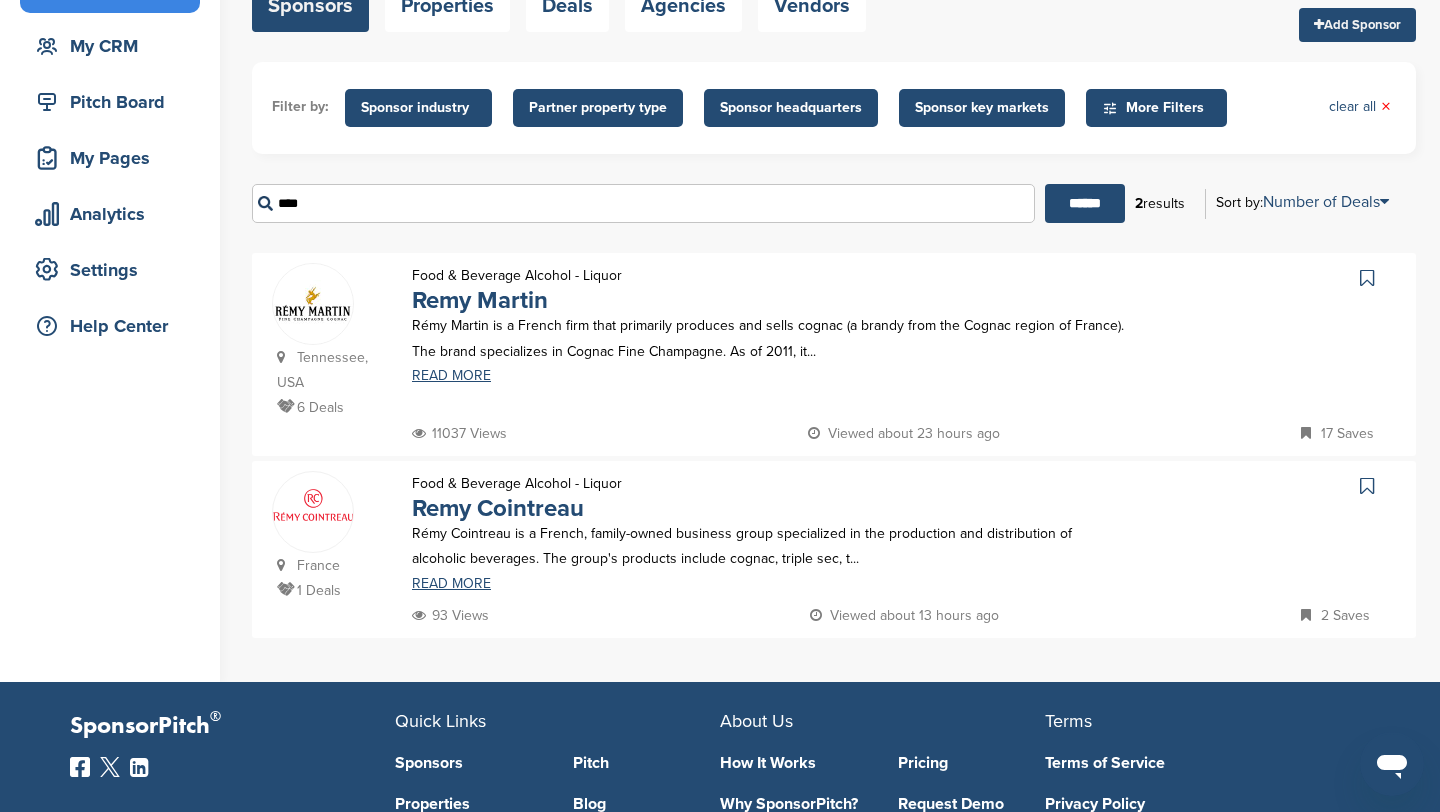 click on "****" at bounding box center (643, 203) 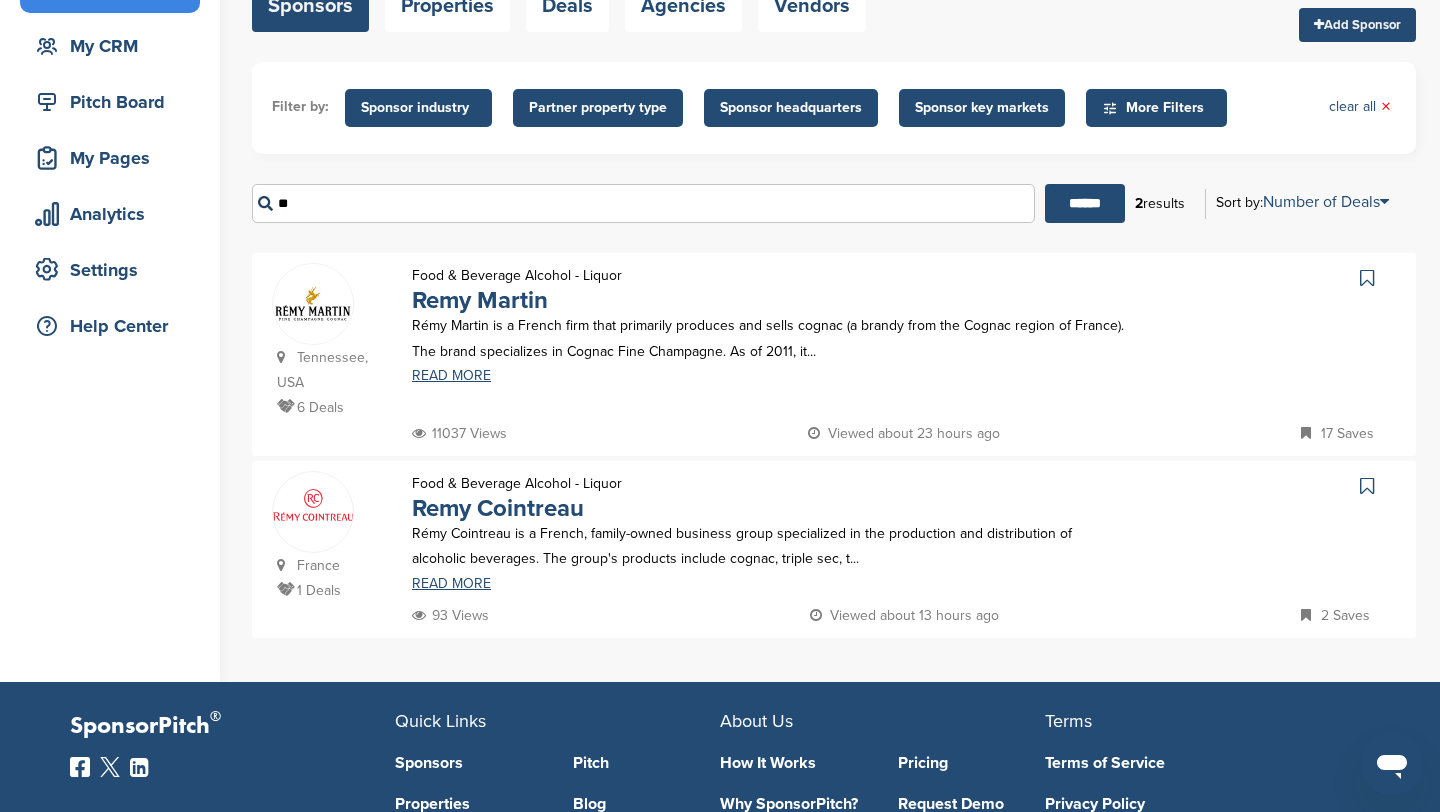 type on "*" 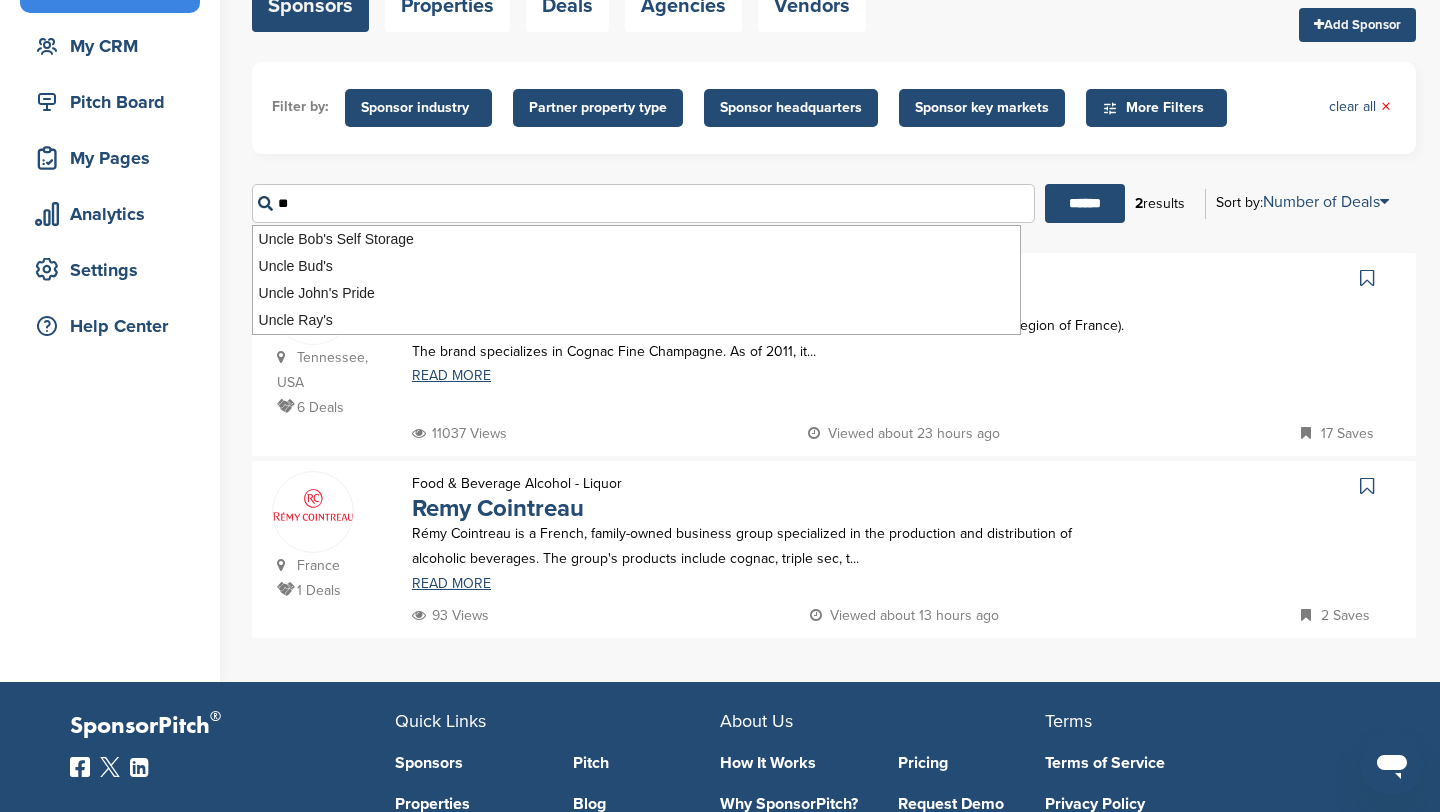 type on "*" 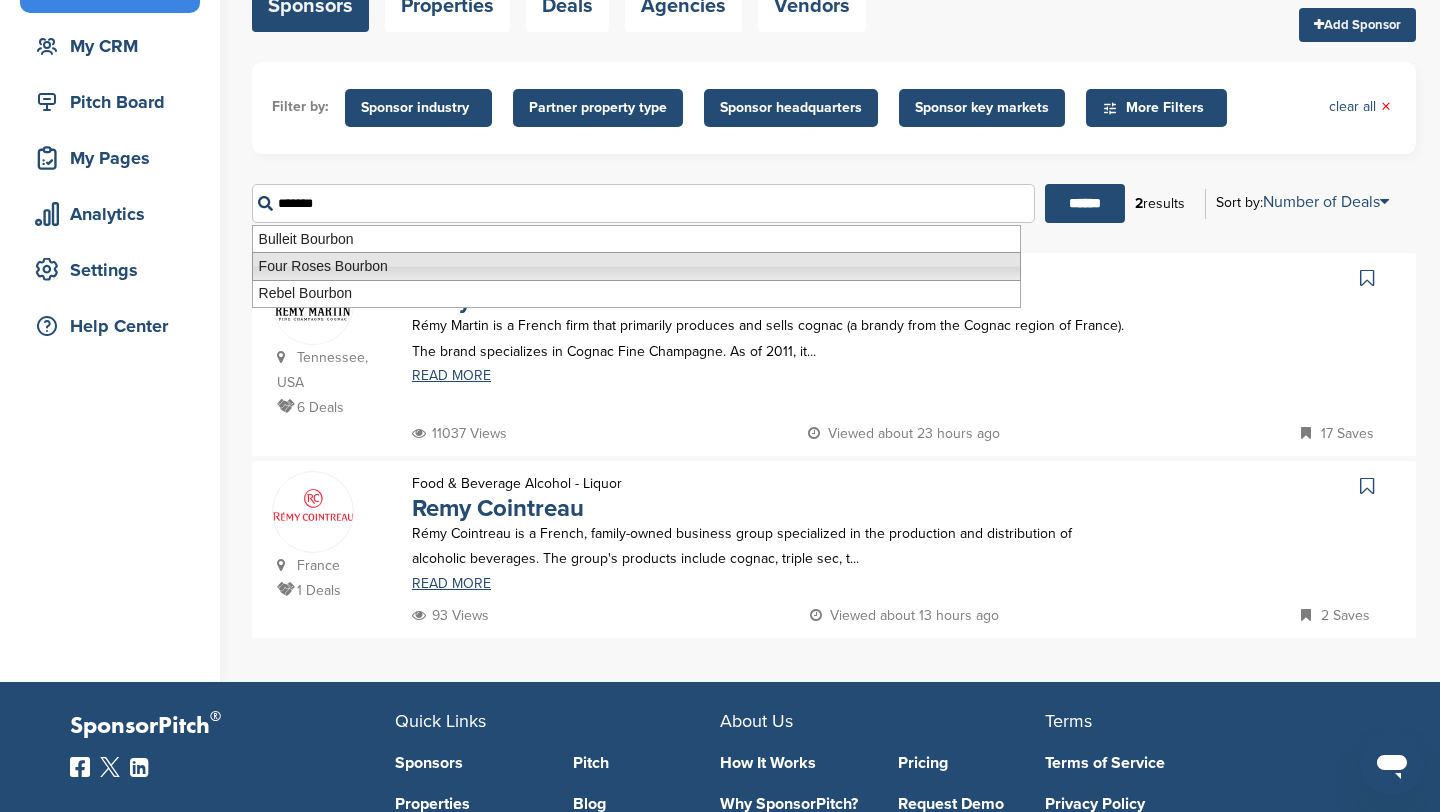 click on "Four Roses Bourbon" at bounding box center (636, 266) 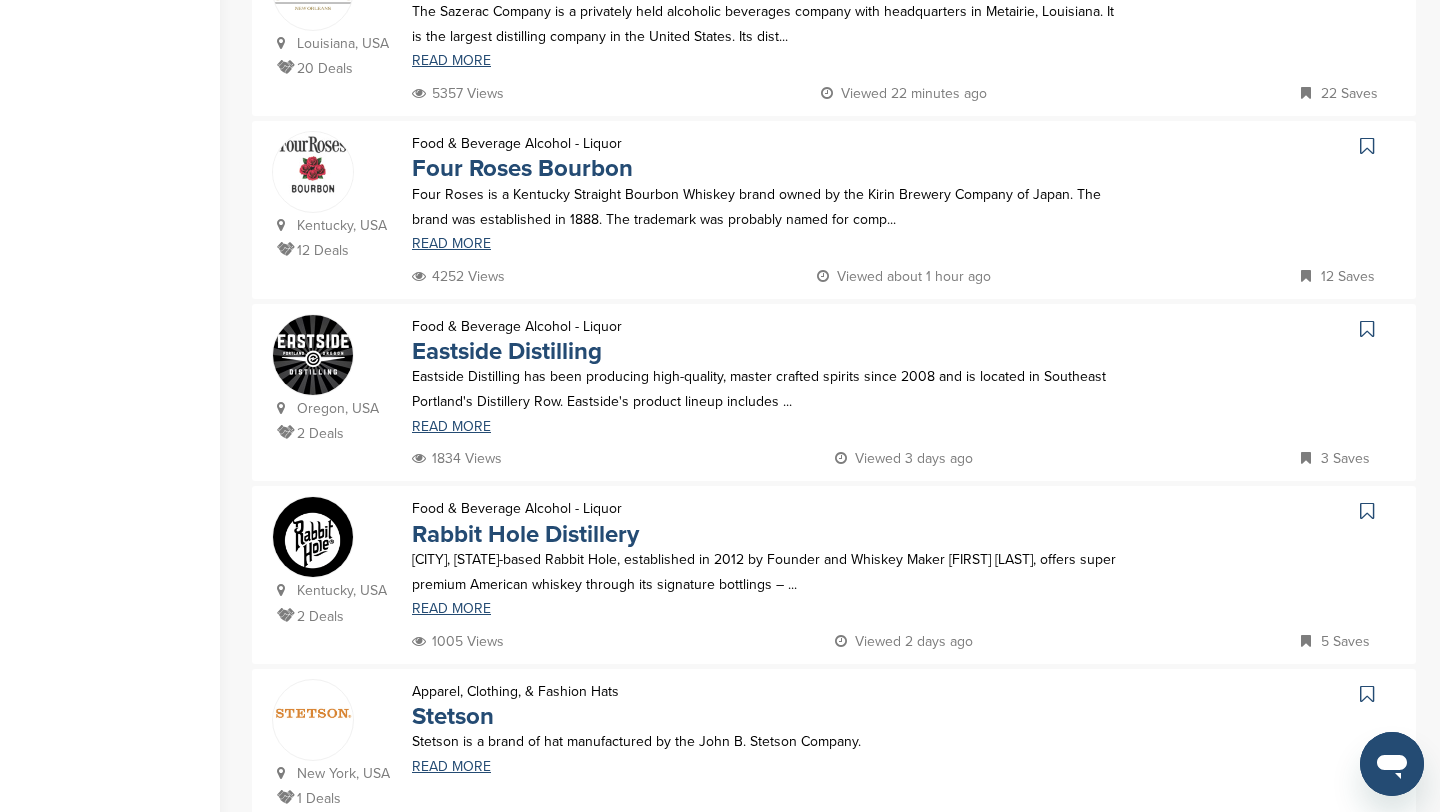 scroll, scrollTop: 527, scrollLeft: 0, axis: vertical 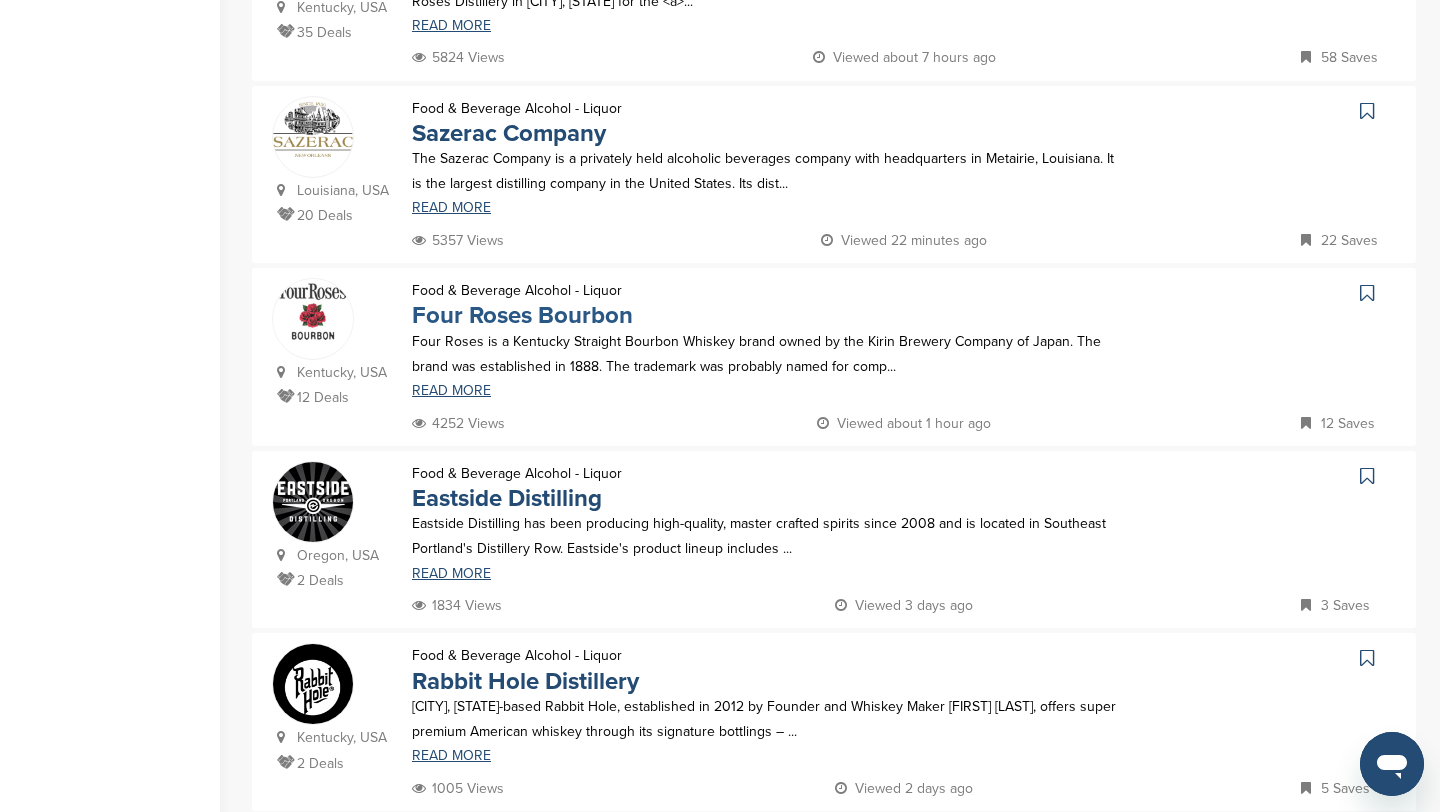 type on "**********" 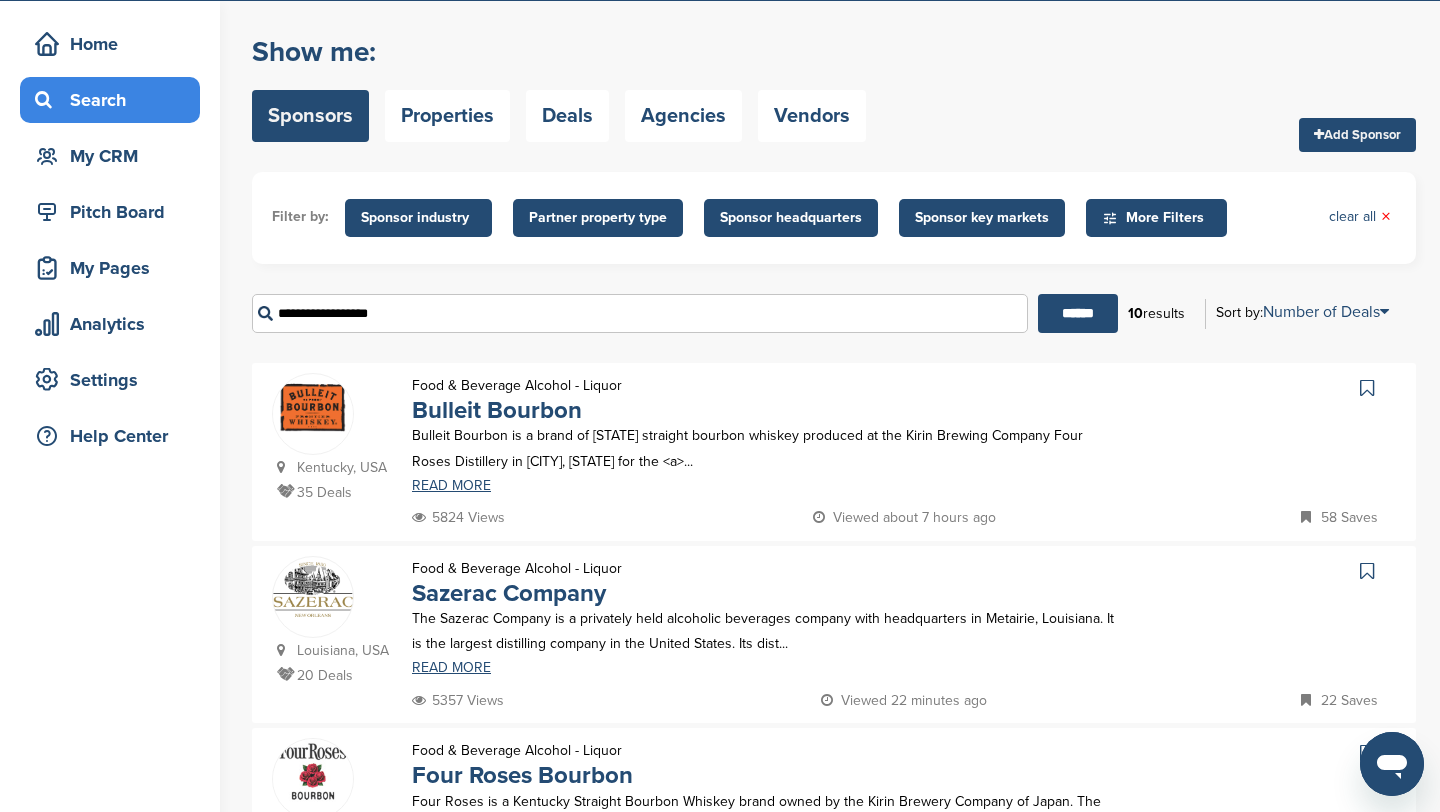scroll, scrollTop: 0, scrollLeft: 0, axis: both 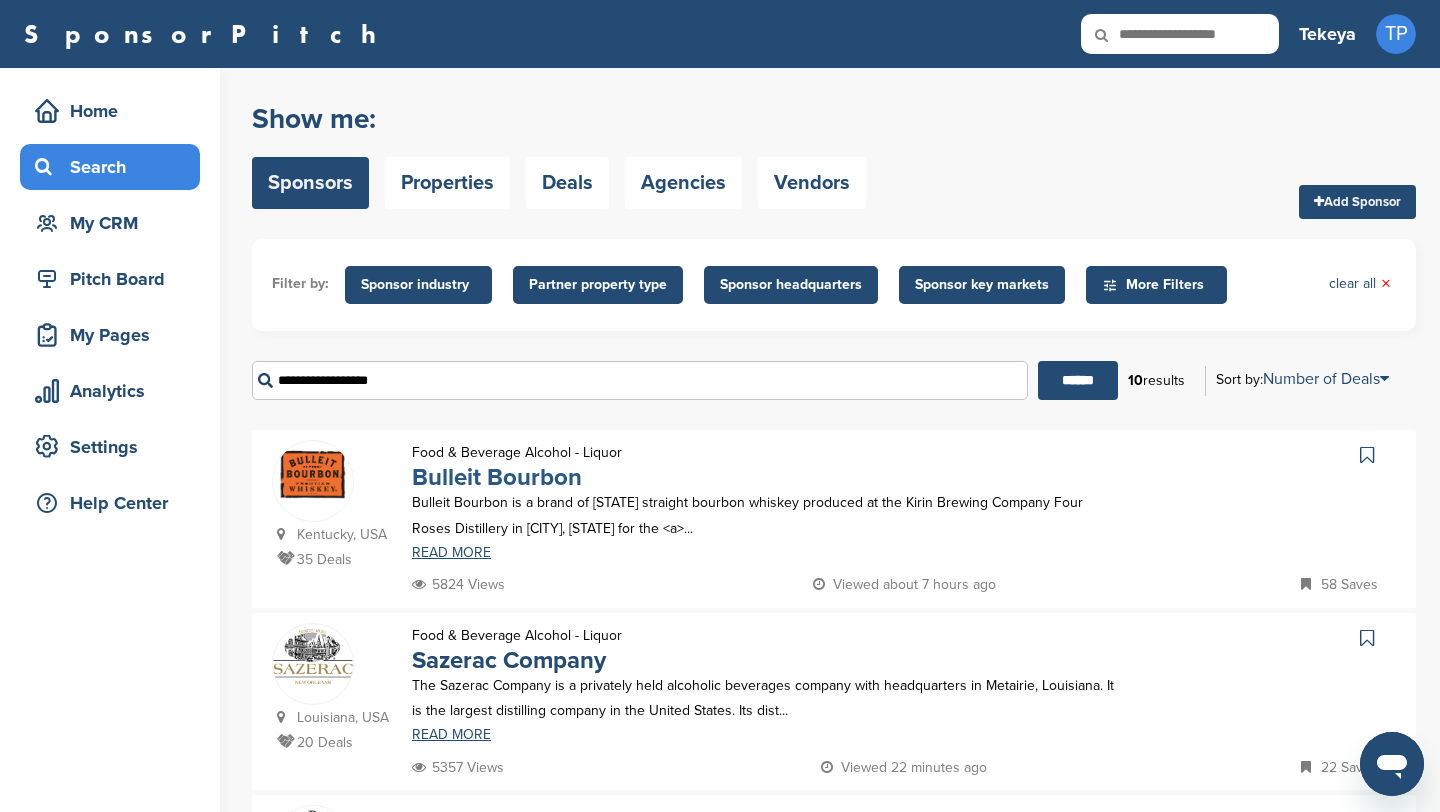 click on "Bulleit Bourbon" at bounding box center (497, 477) 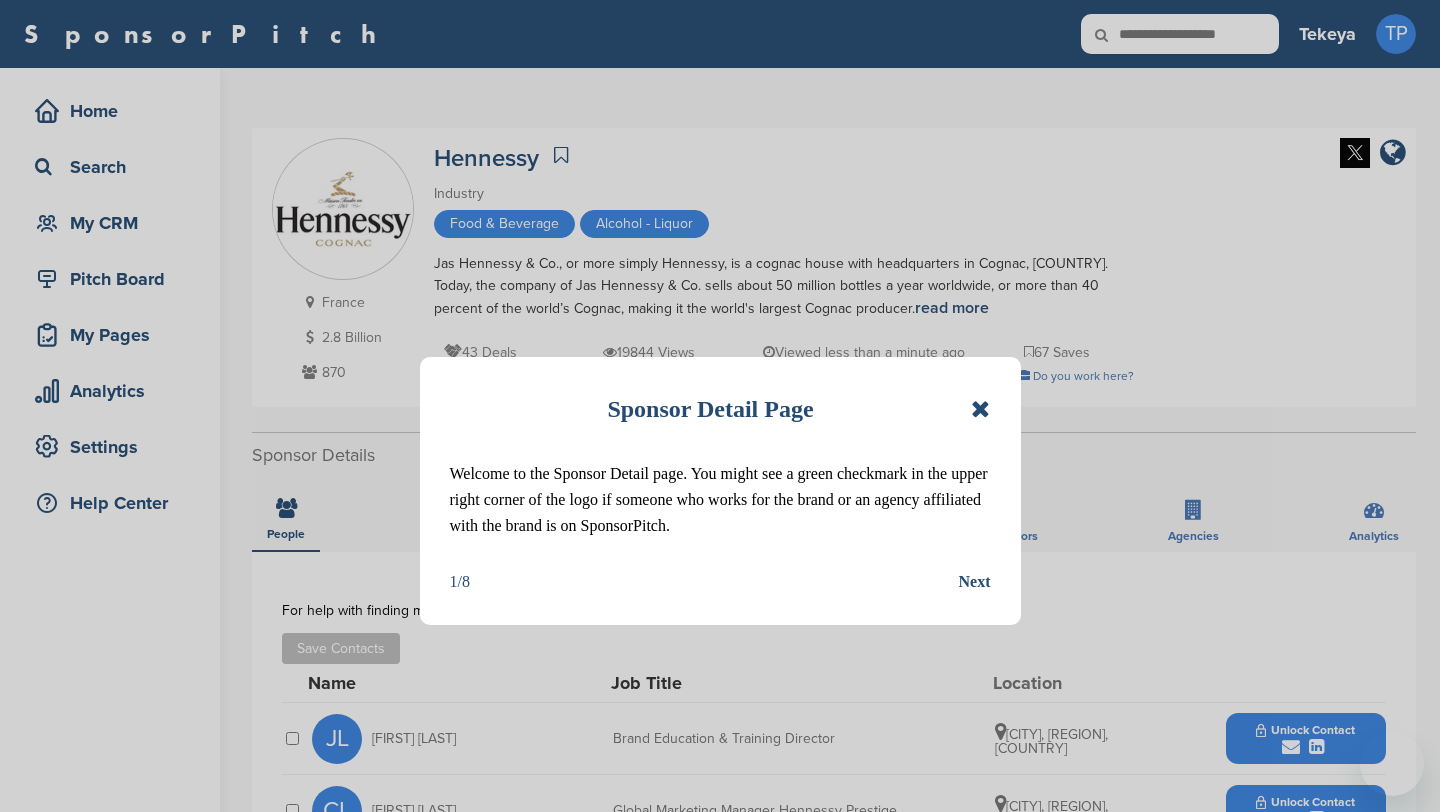 scroll, scrollTop: 0, scrollLeft: 0, axis: both 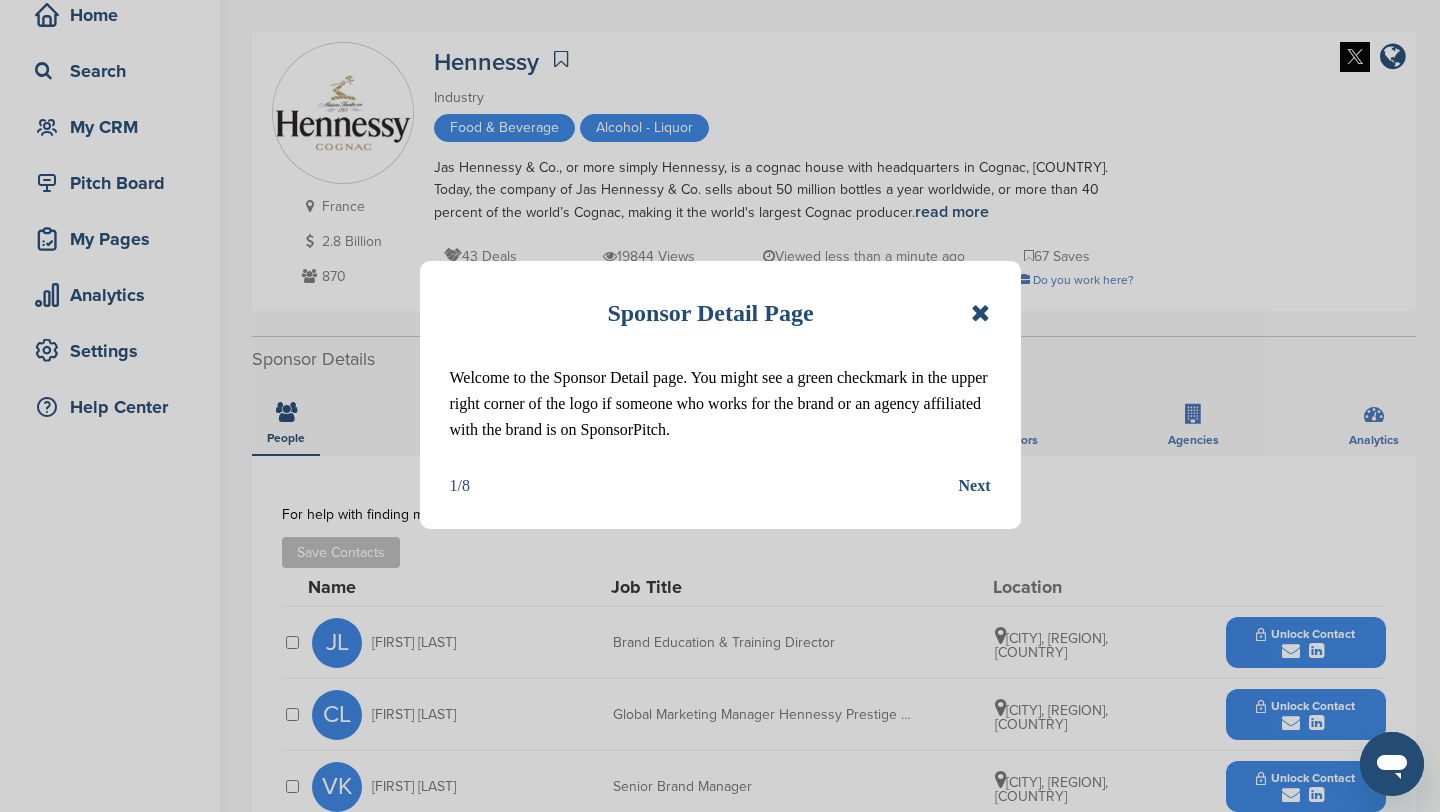 click at bounding box center [980, 313] 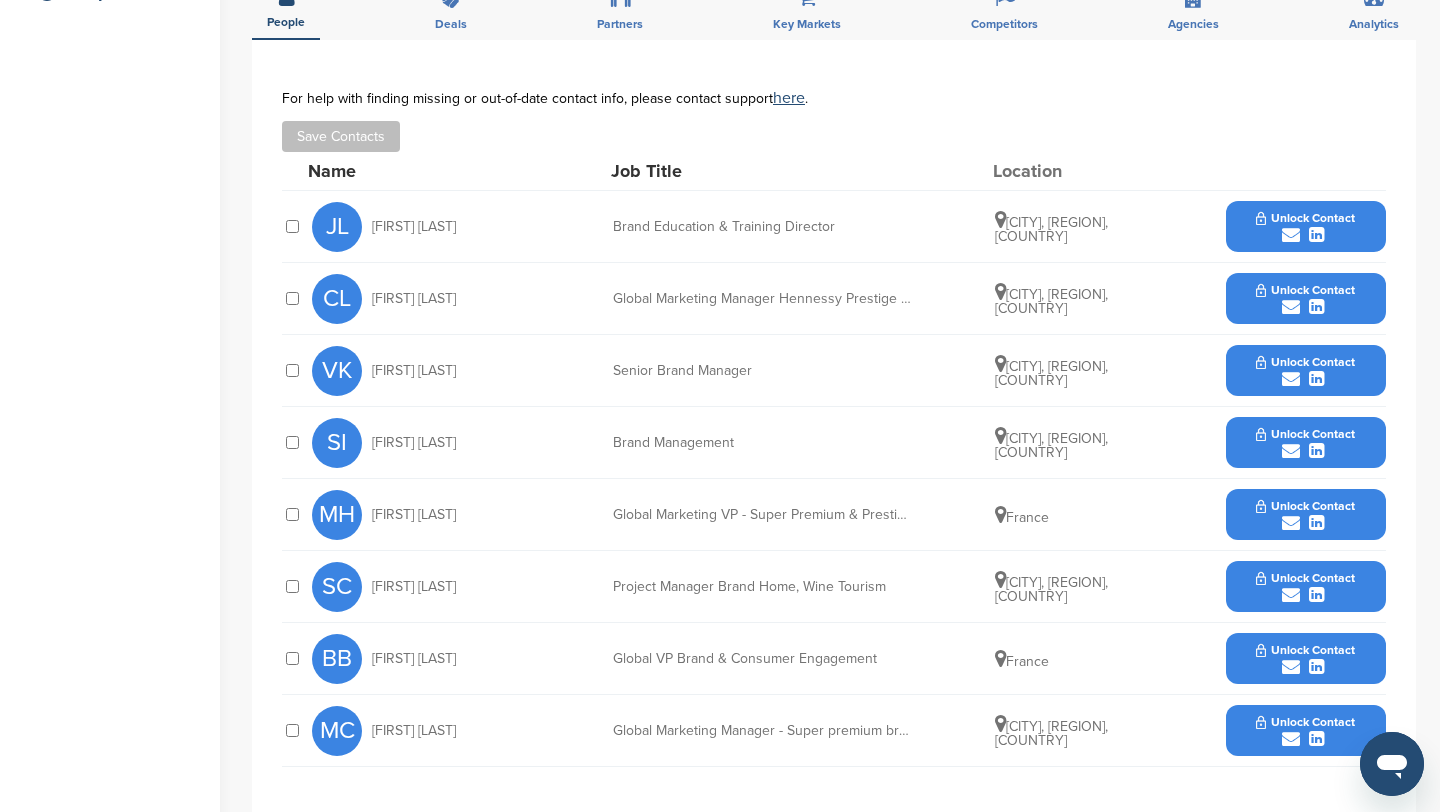 scroll, scrollTop: 541, scrollLeft: 0, axis: vertical 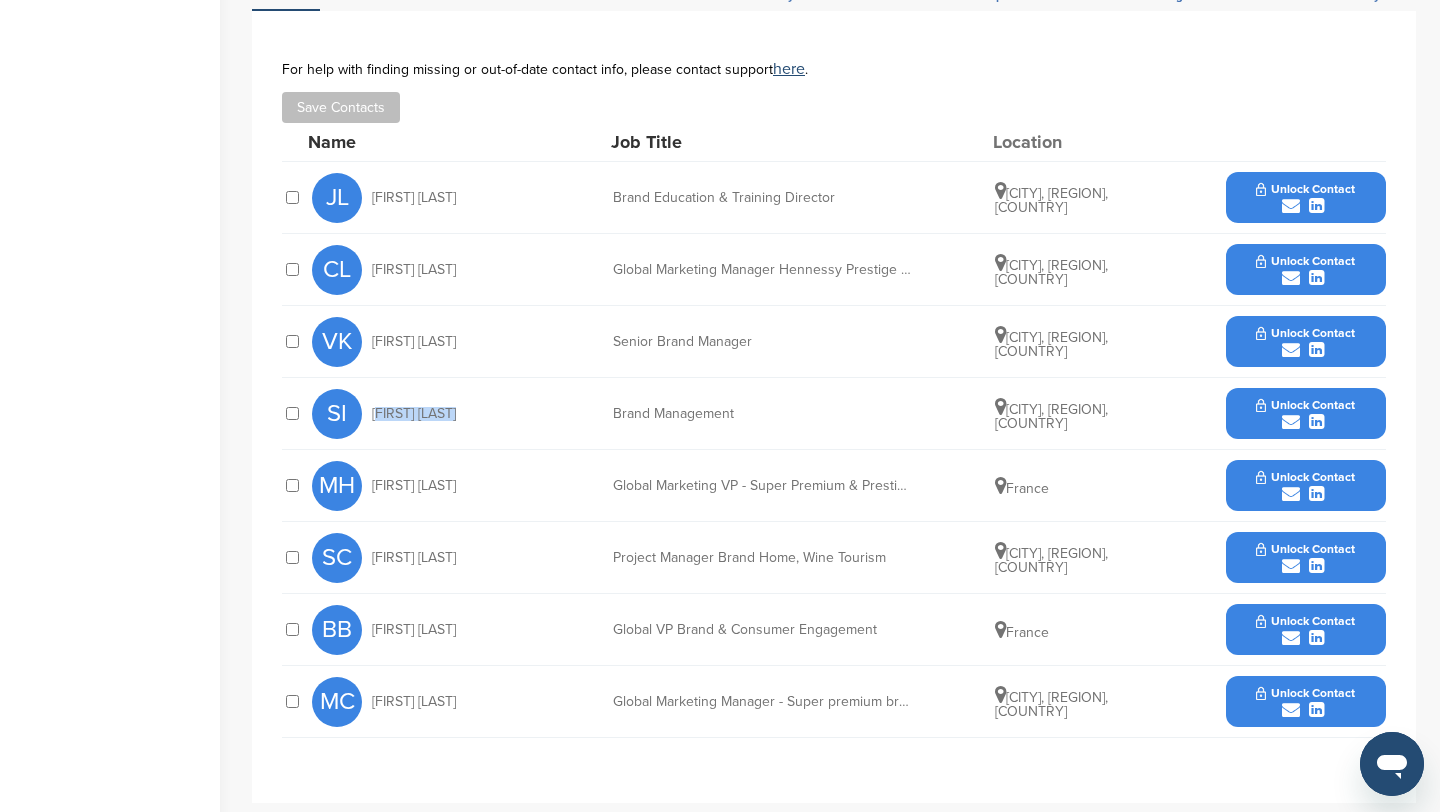 drag, startPoint x: 481, startPoint y: 417, endPoint x: 363, endPoint y: 409, distance: 118.270874 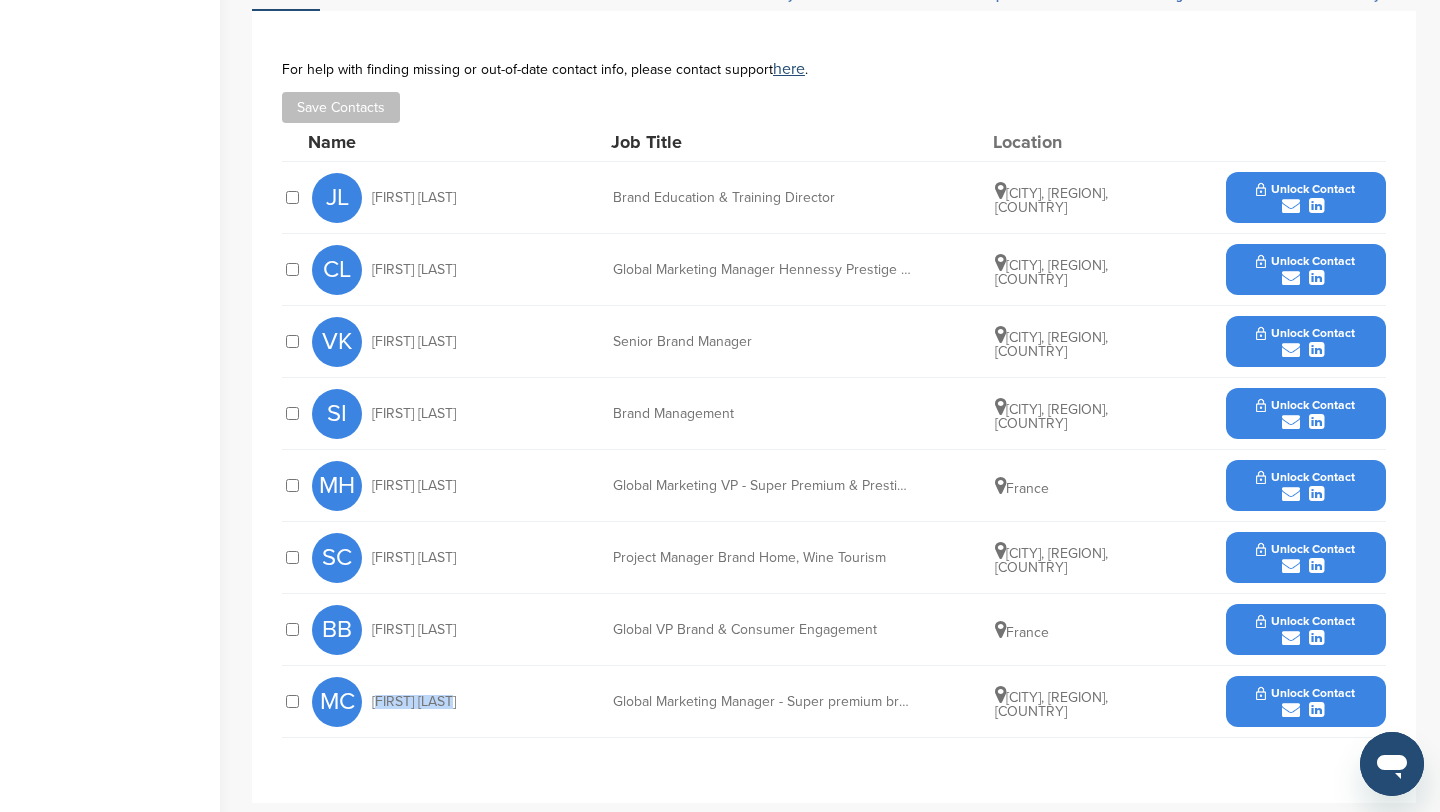 drag, startPoint x: 460, startPoint y: 707, endPoint x: 370, endPoint y: 697, distance: 90.55385 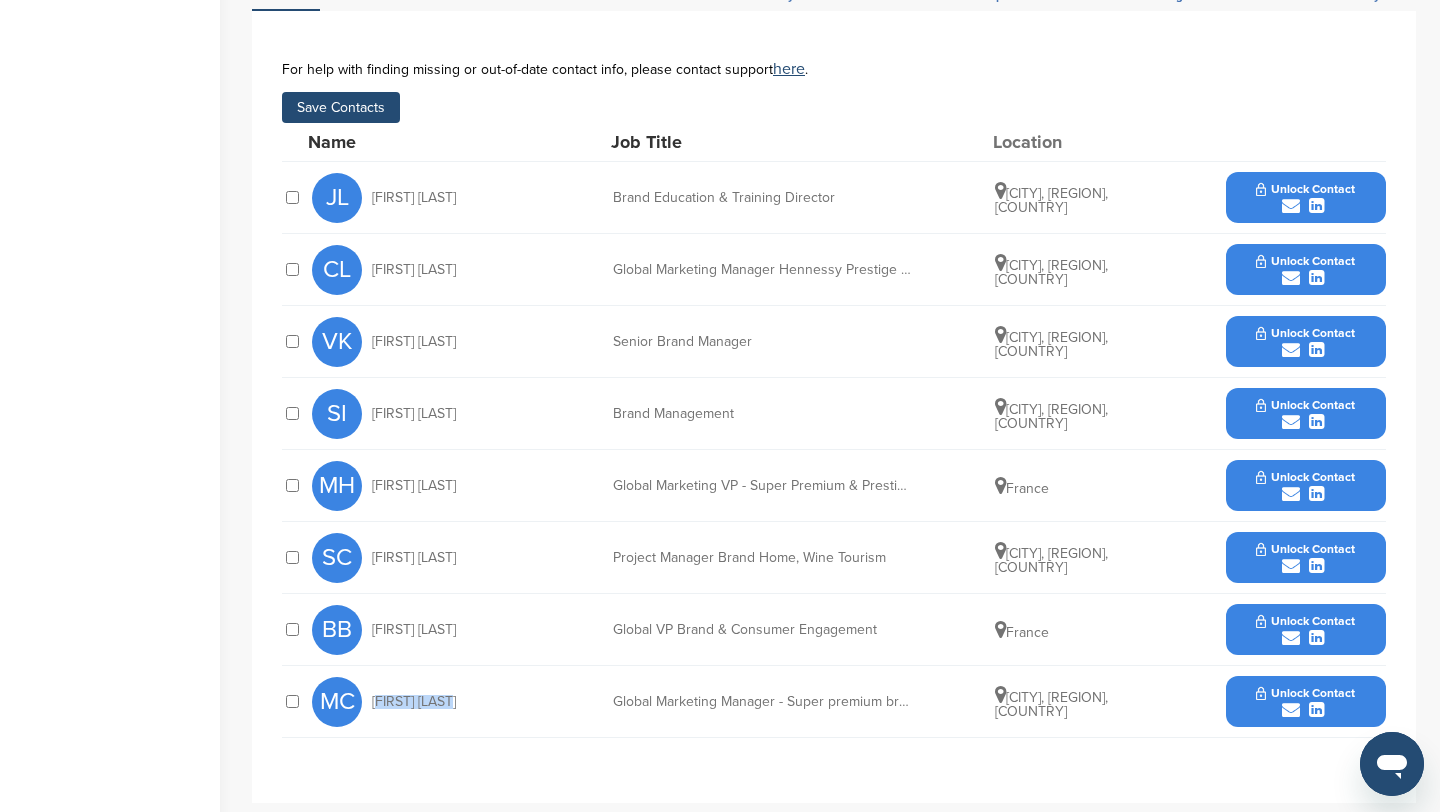 click on "Save Contacts" at bounding box center (341, 107) 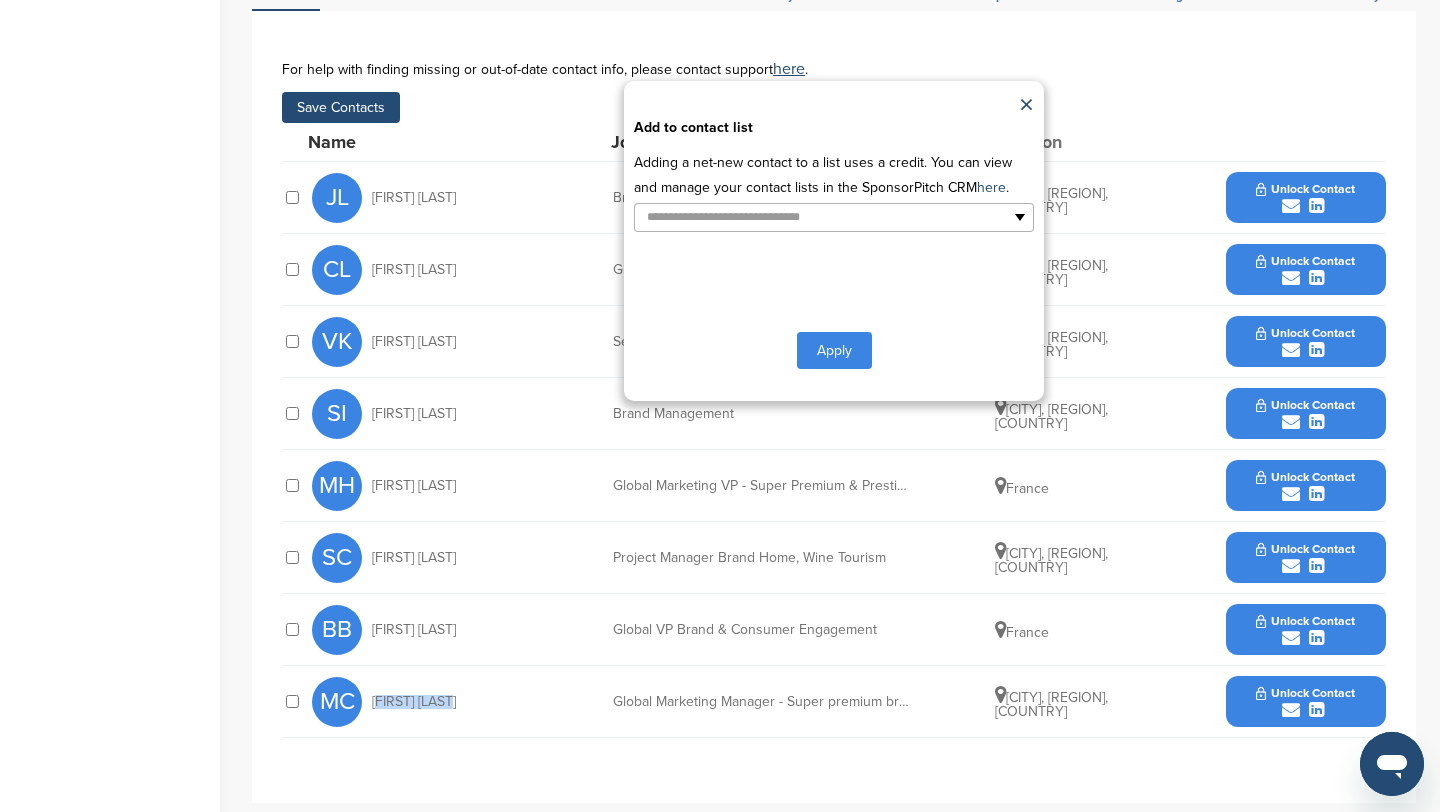 type 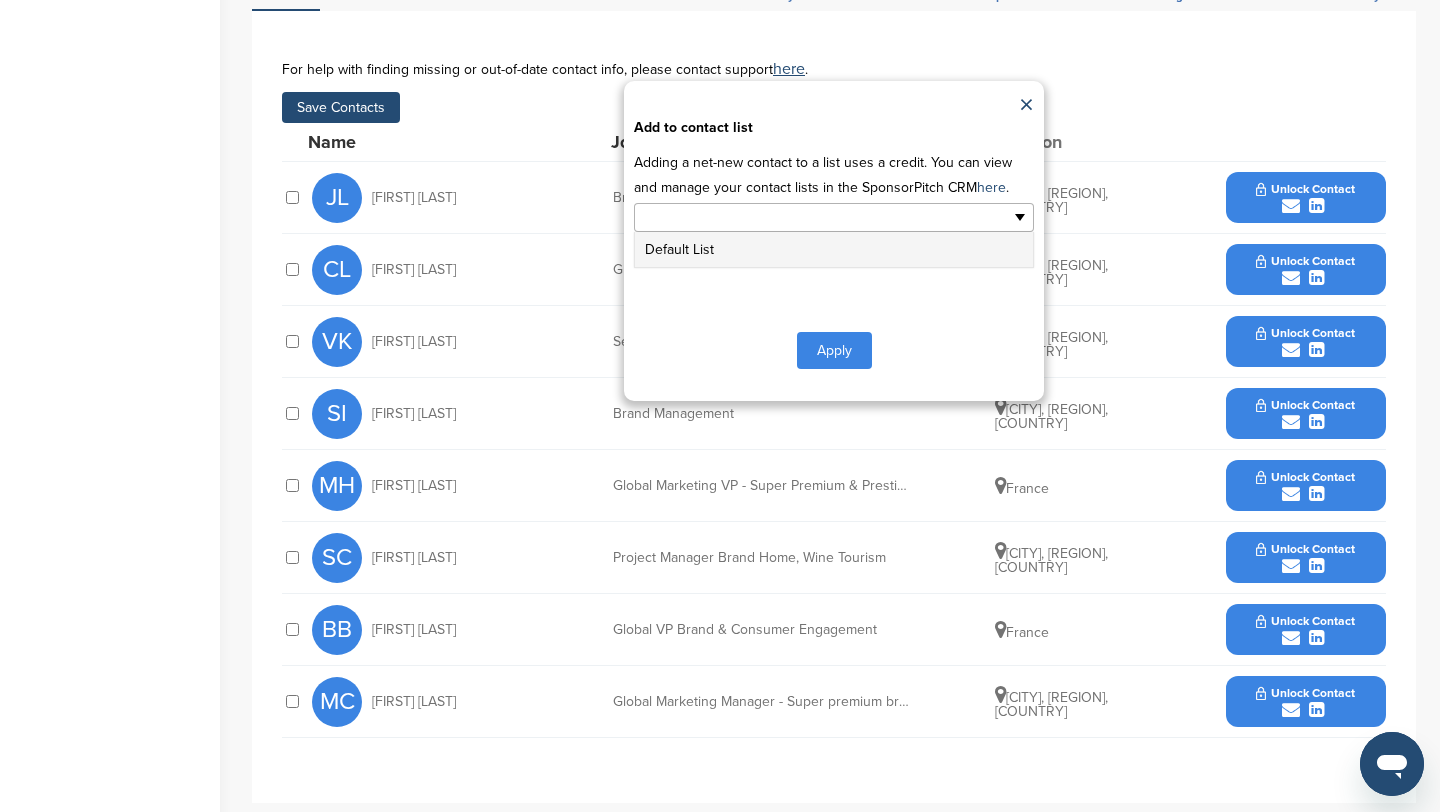 click at bounding box center (747, 217) 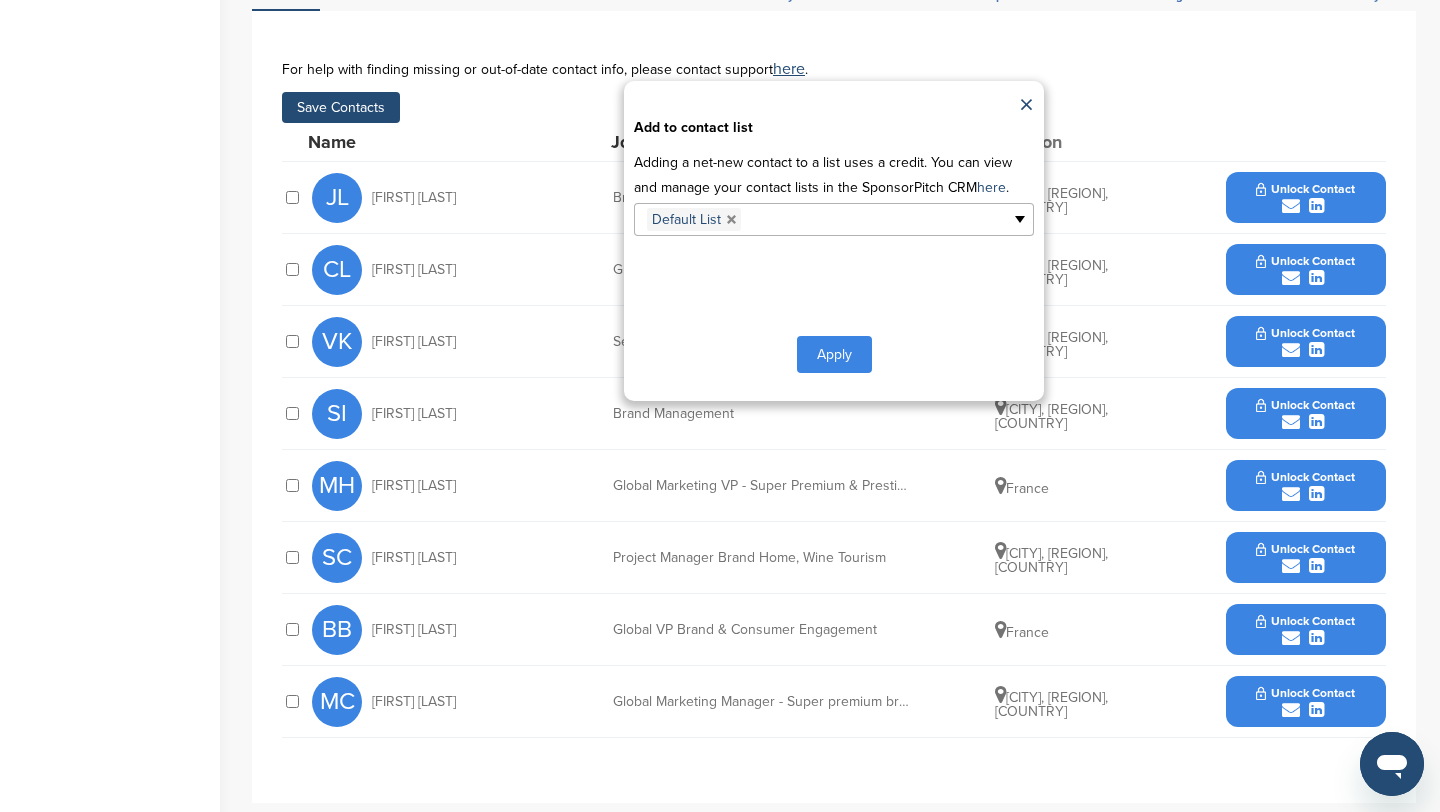 click on "Apply" at bounding box center (834, 354) 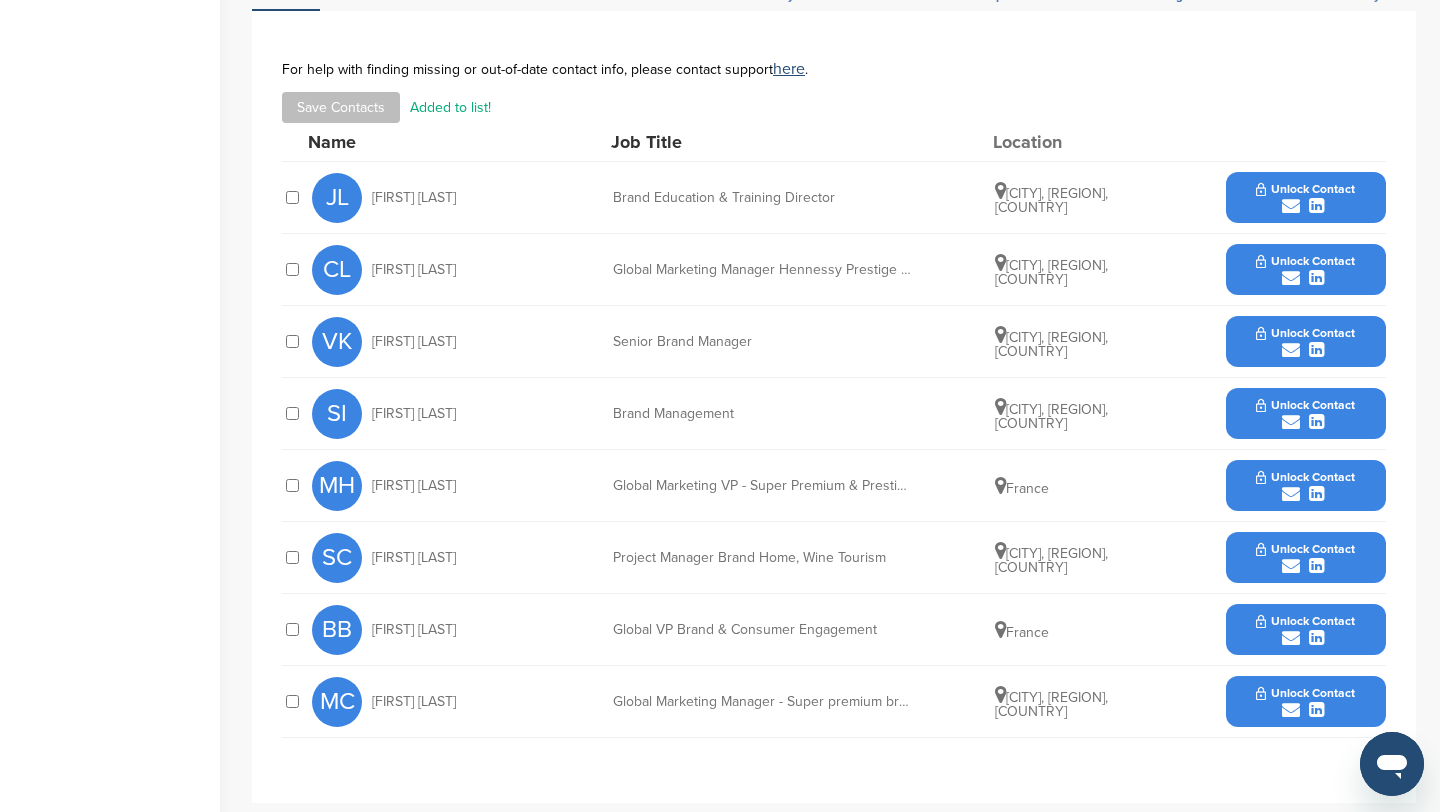click on "Unlock Contact" at bounding box center (1305, 621) 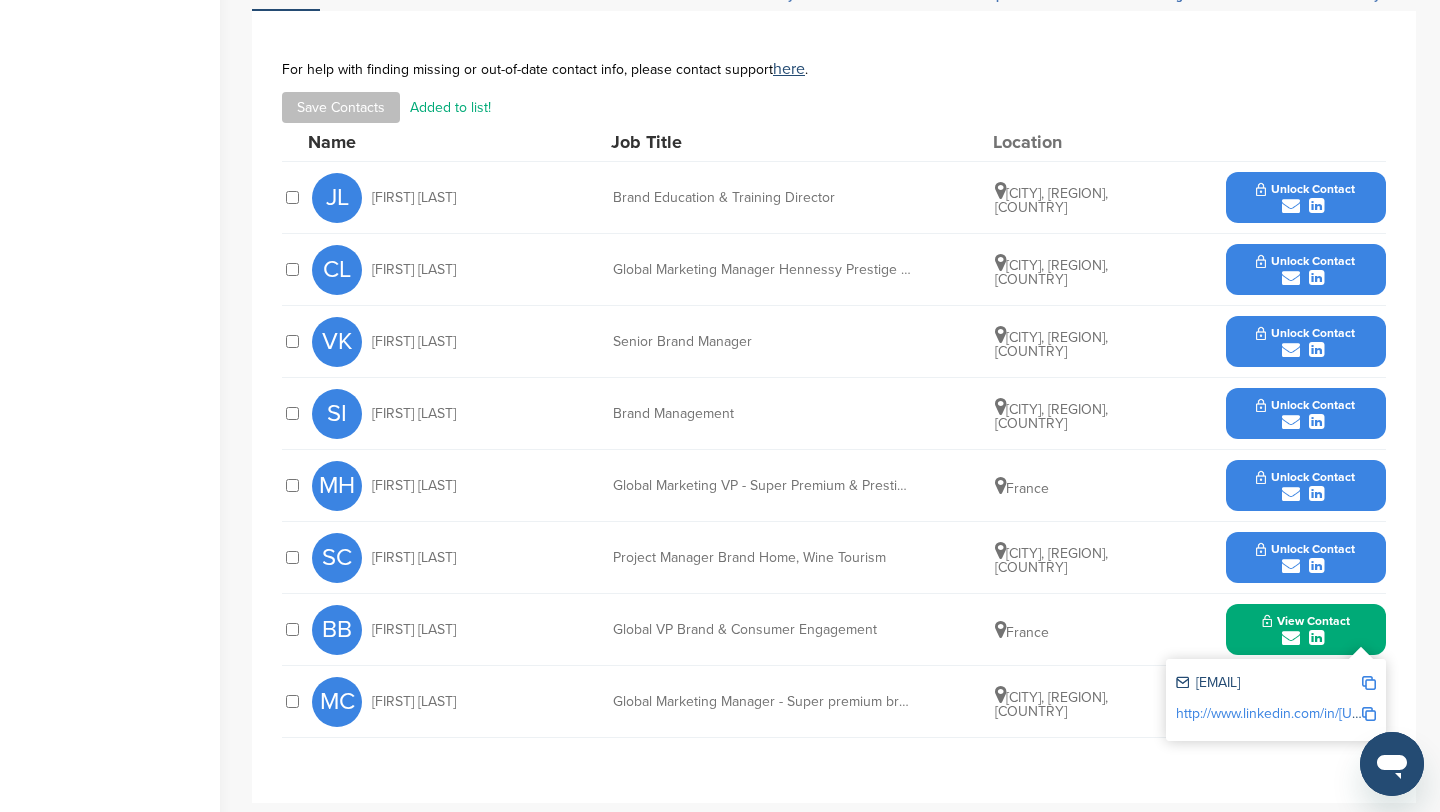 click at bounding box center (1369, 683) 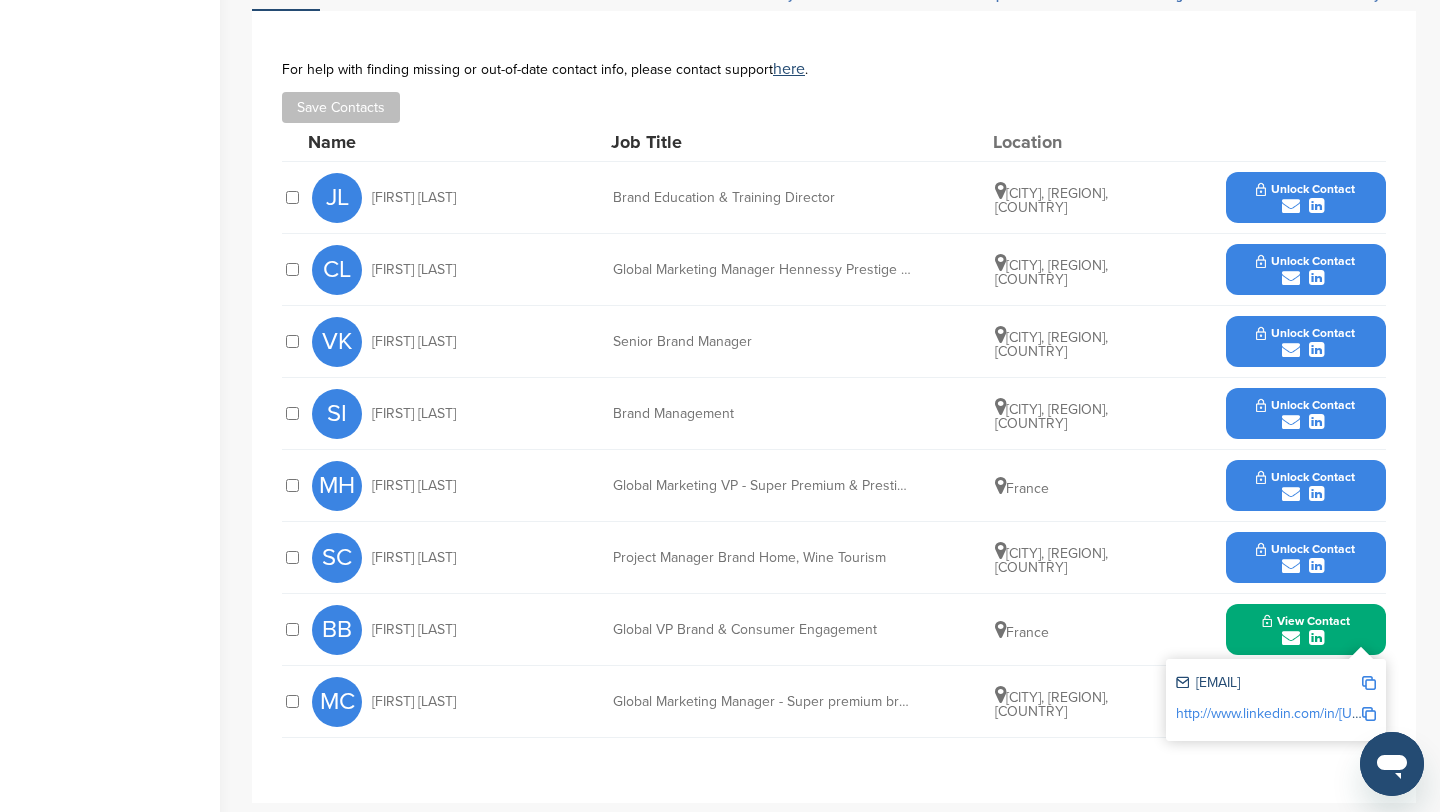 click on "Berangere Boulon" at bounding box center [414, 630] 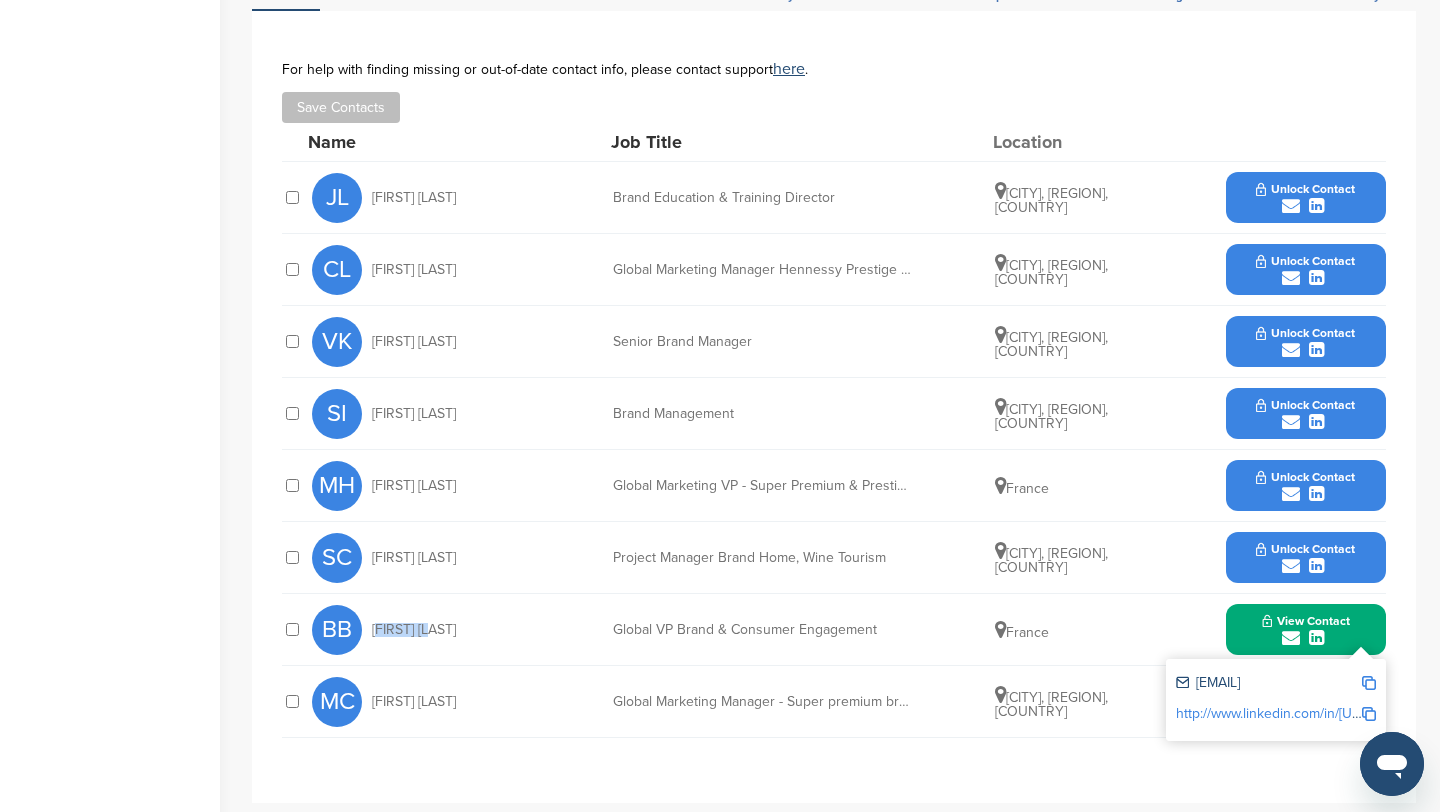 click on "Berangere Boulon" at bounding box center (414, 630) 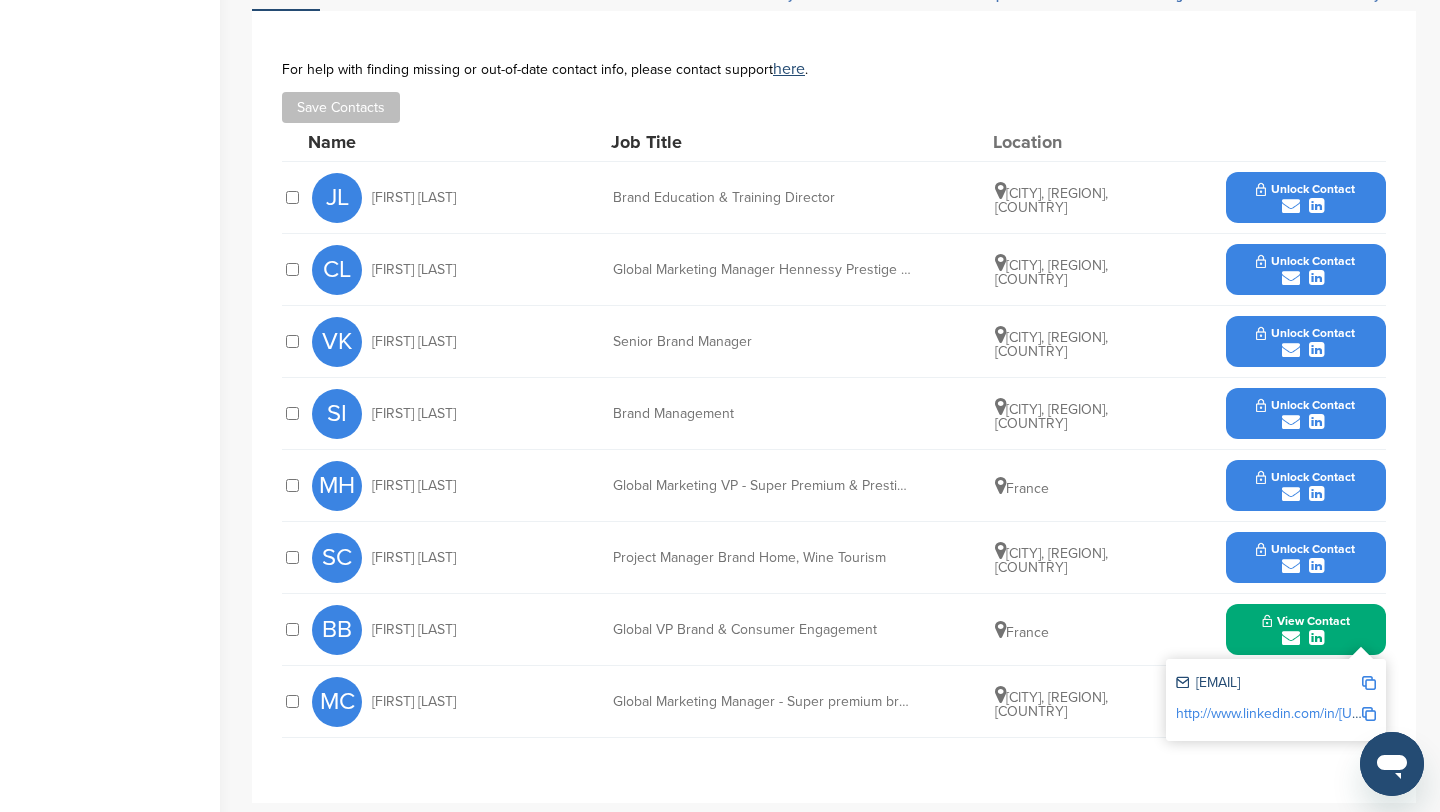 click on "Marie Cistac" at bounding box center (414, 702) 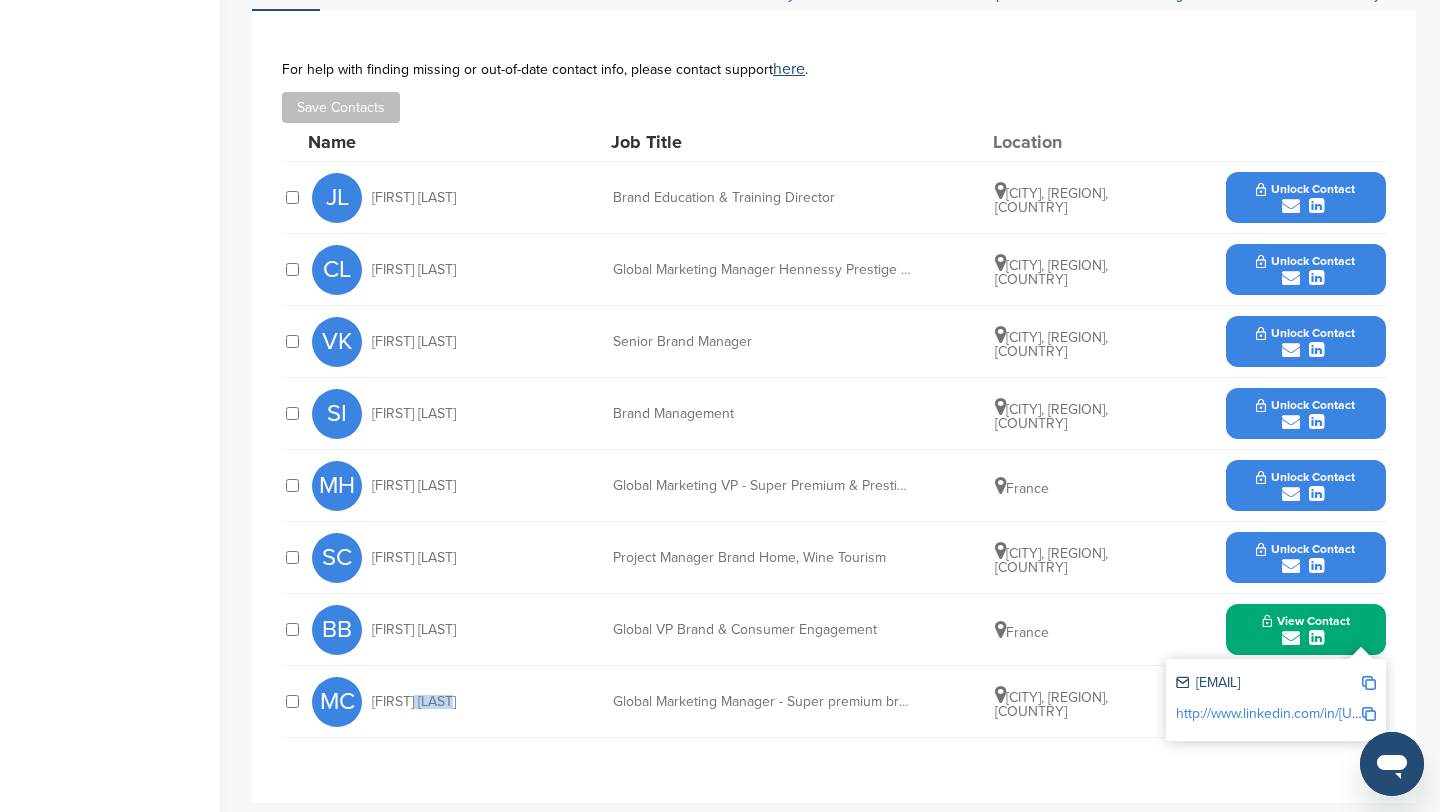 click on "Marie Cistac" at bounding box center [414, 702] 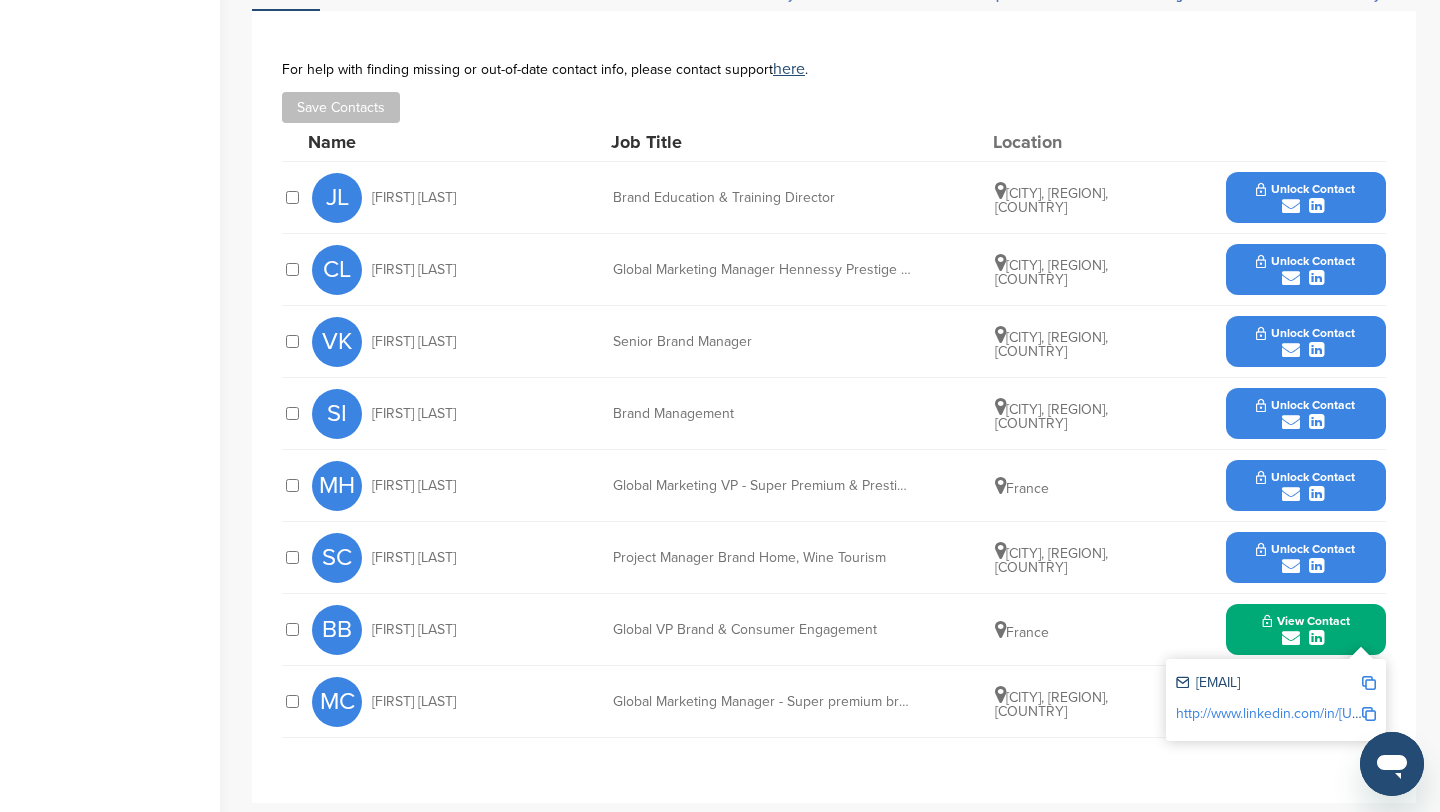 click on "Caroline Lapierre" at bounding box center (414, 270) 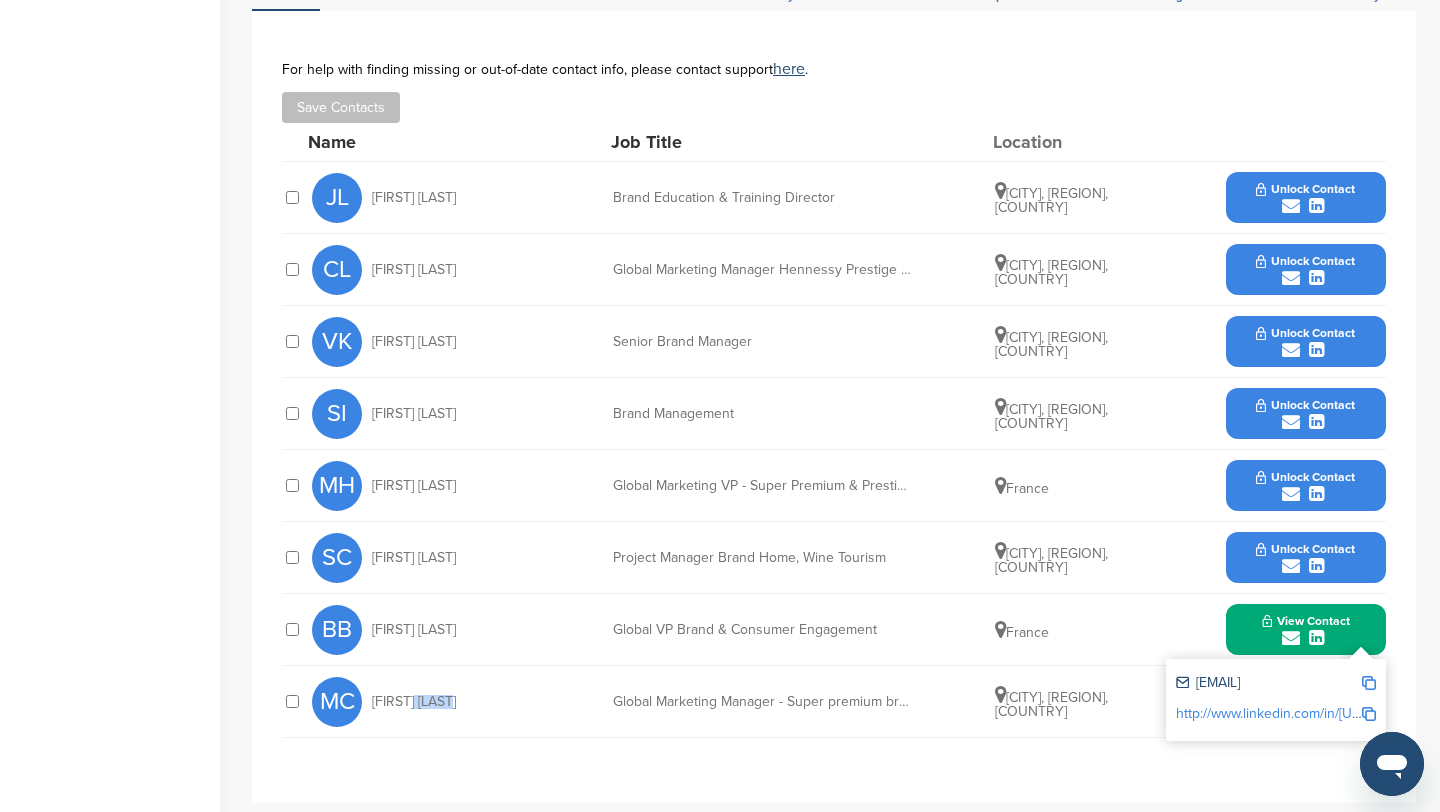 drag, startPoint x: 463, startPoint y: 700, endPoint x: 410, endPoint y: 699, distance: 53.009434 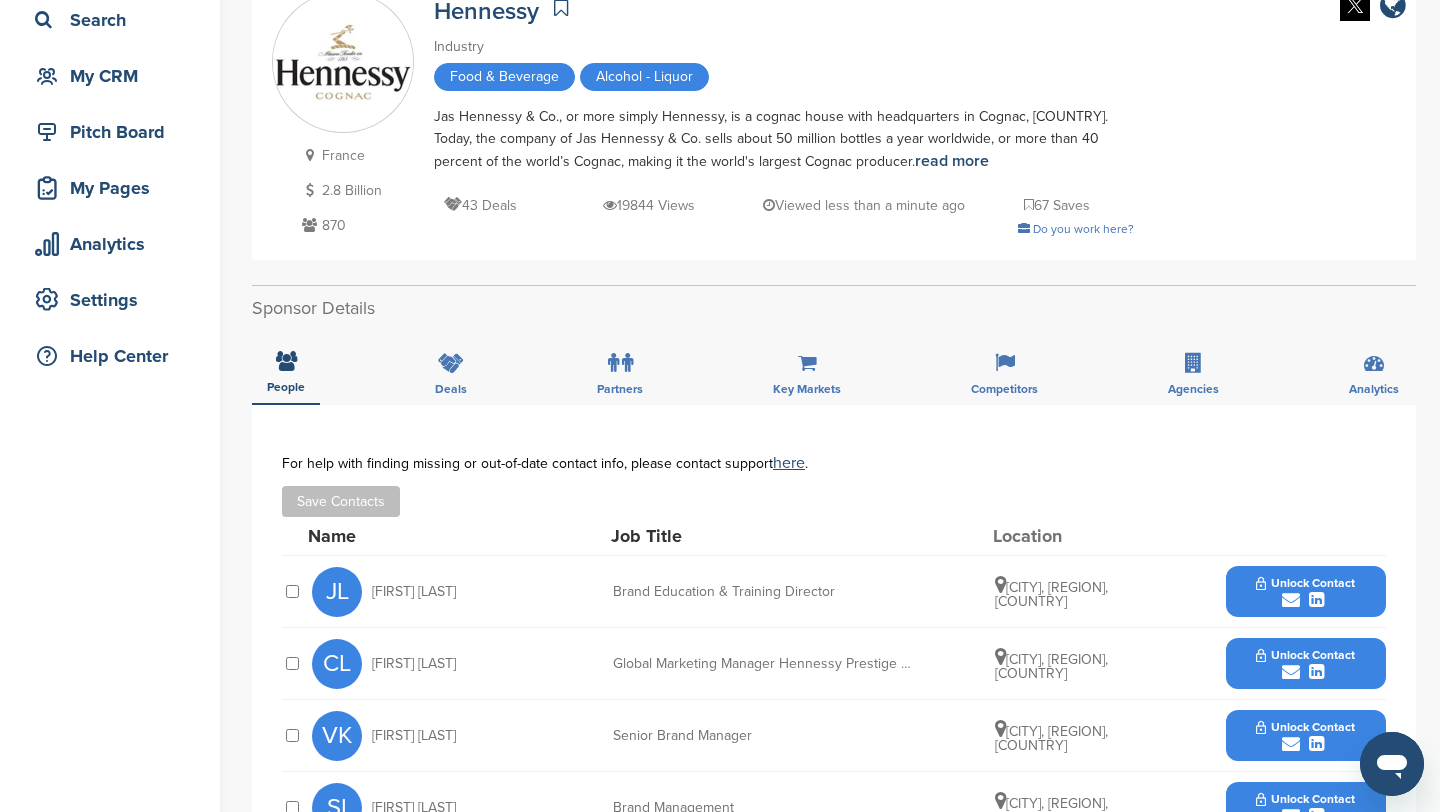 scroll, scrollTop: 81, scrollLeft: 0, axis: vertical 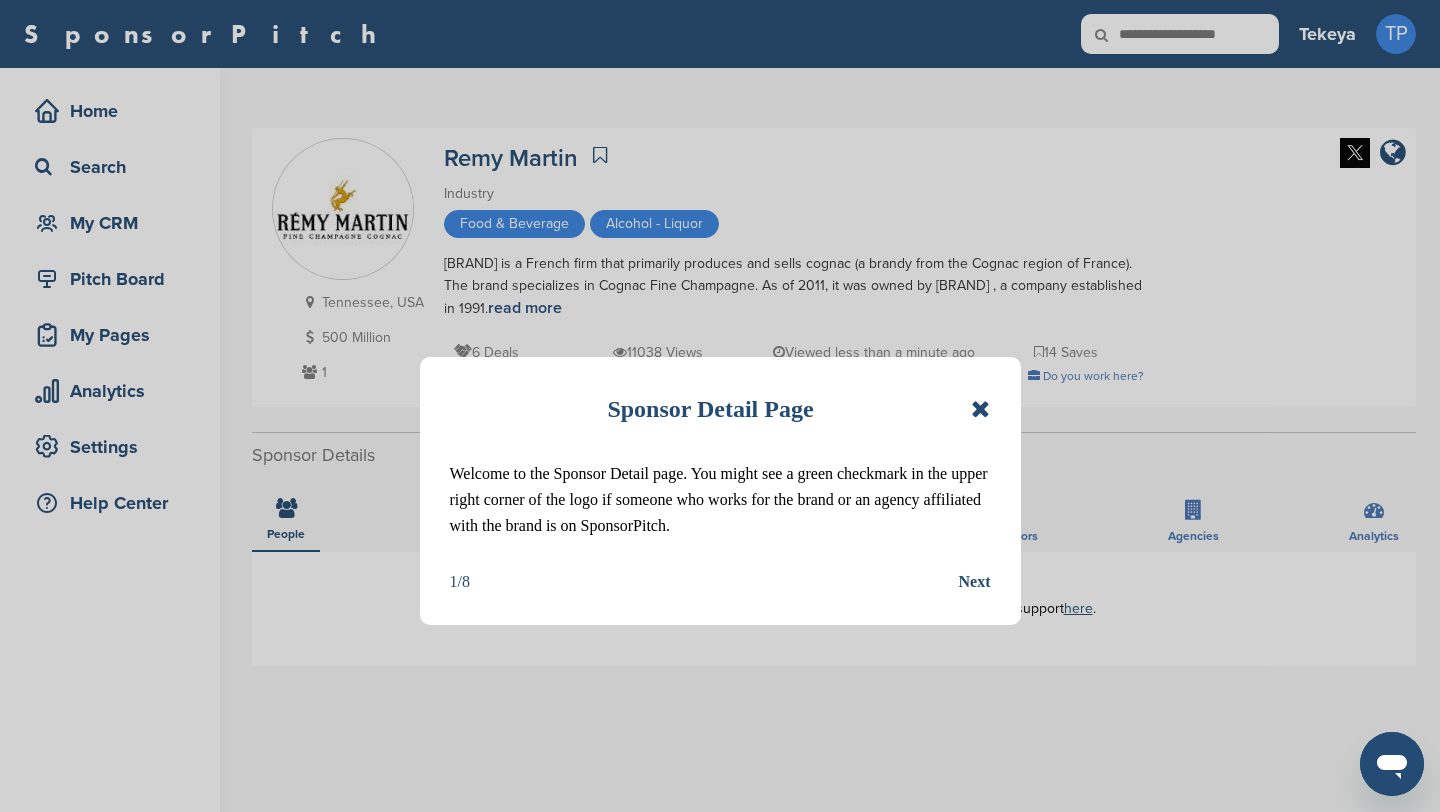 click on "Next" at bounding box center (975, 582) 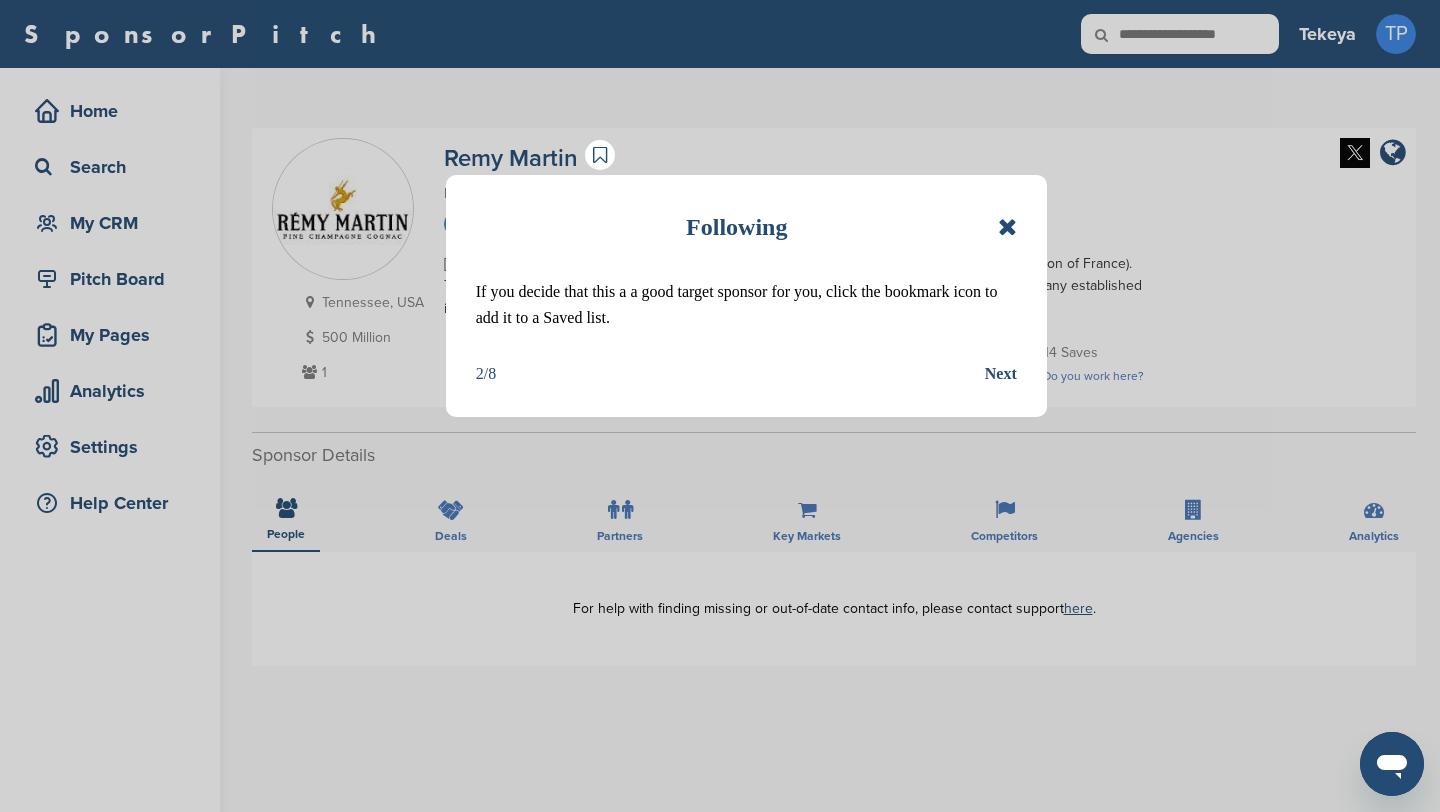 click on "Following" at bounding box center [746, 227] 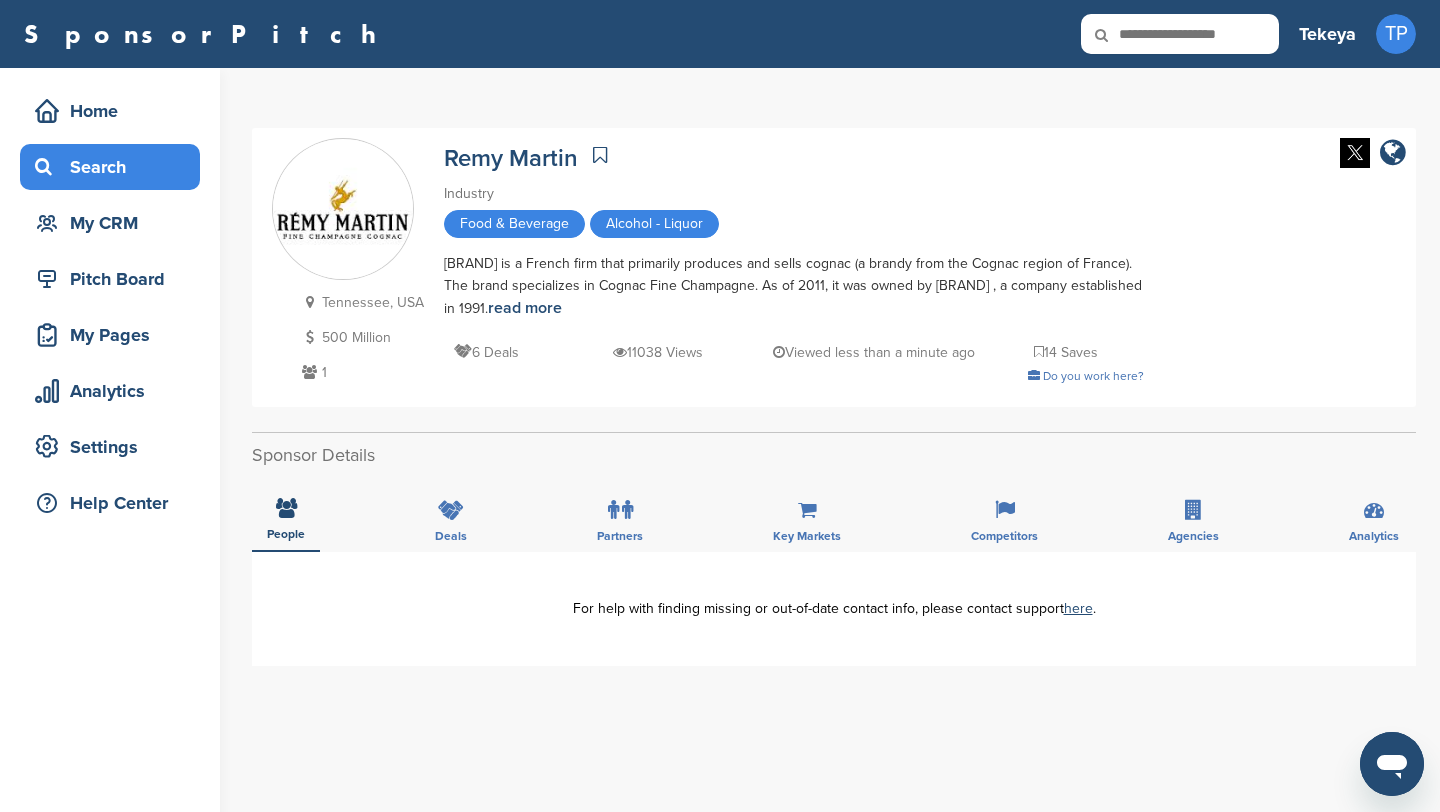click on "Search" at bounding box center [115, 167] 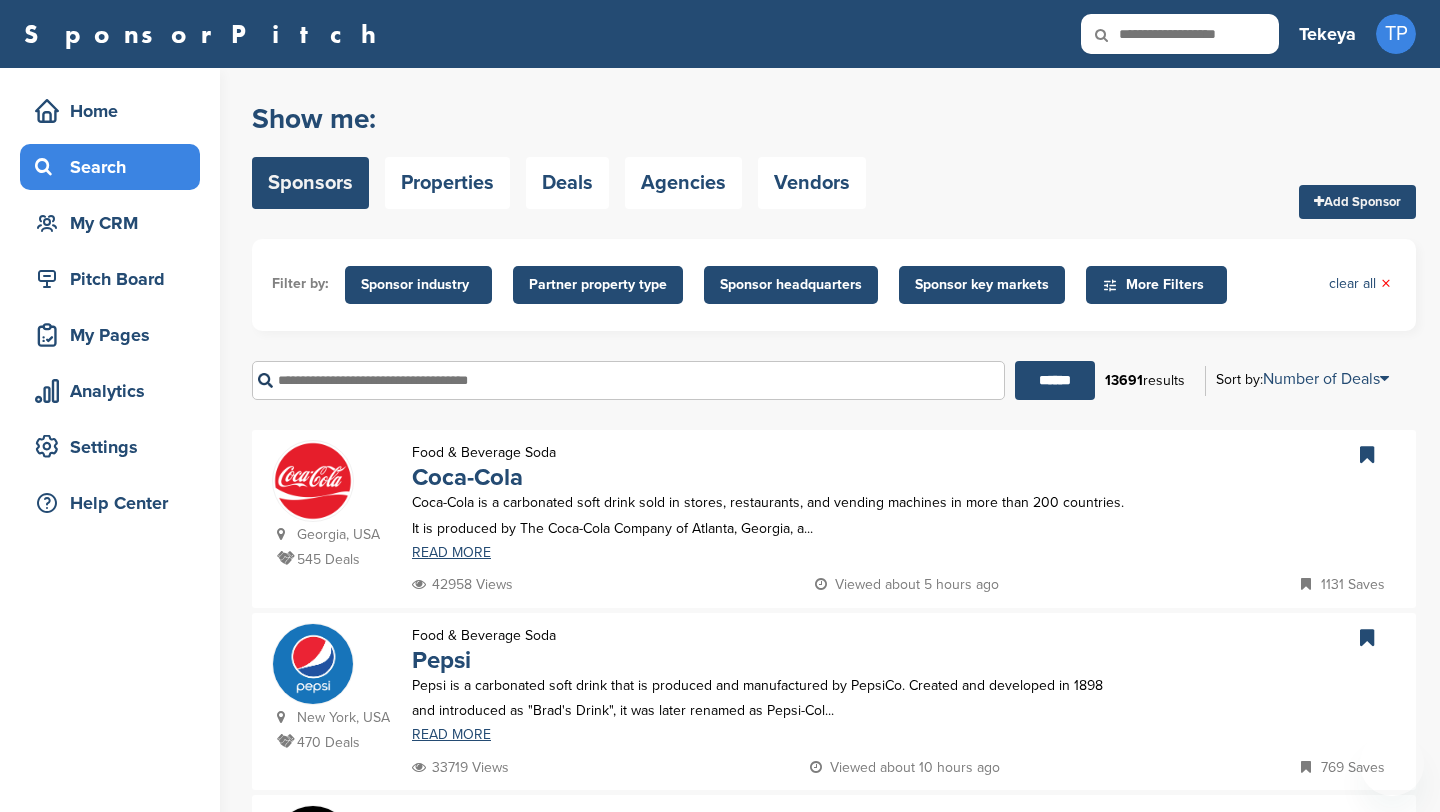 scroll, scrollTop: 0, scrollLeft: 0, axis: both 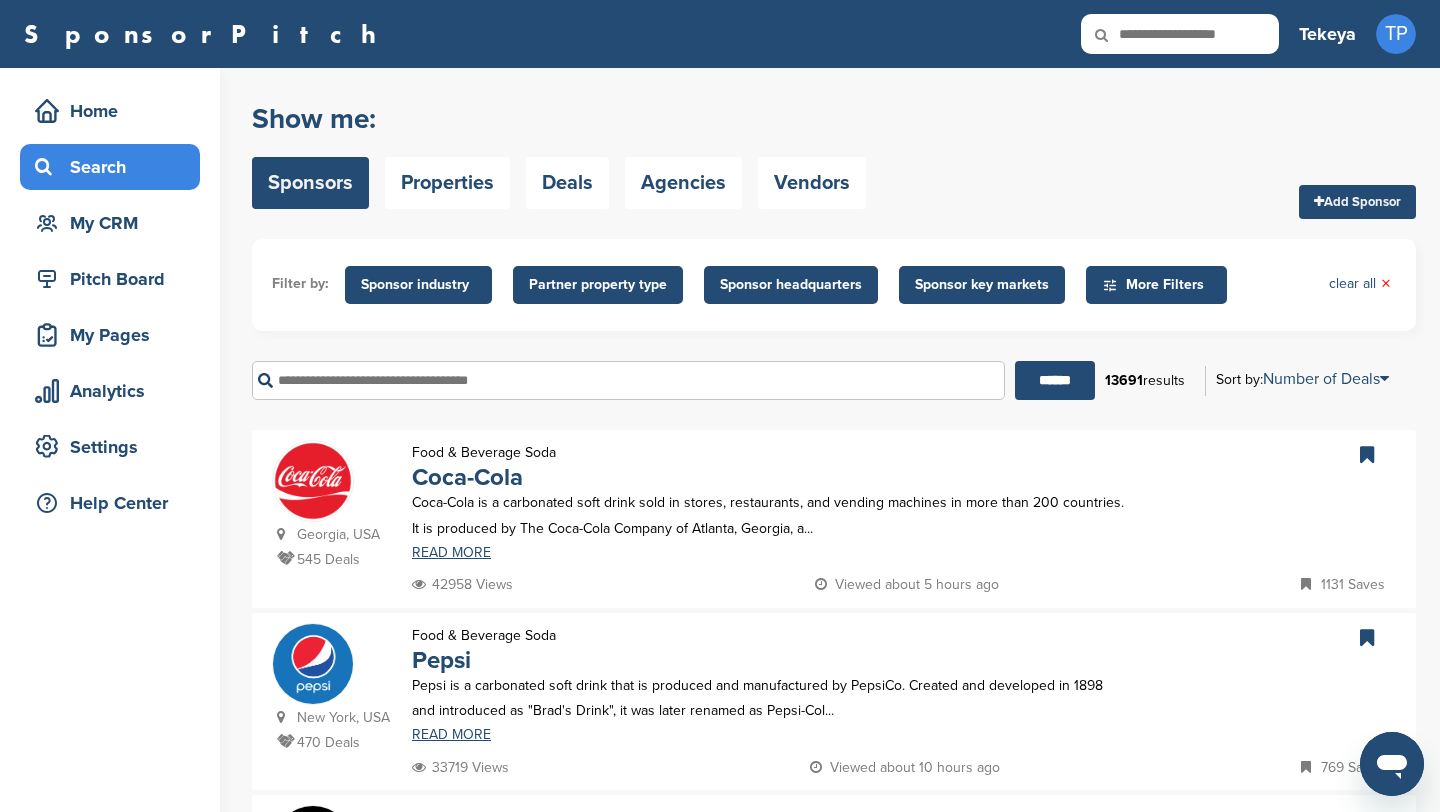 click at bounding box center (628, 380) 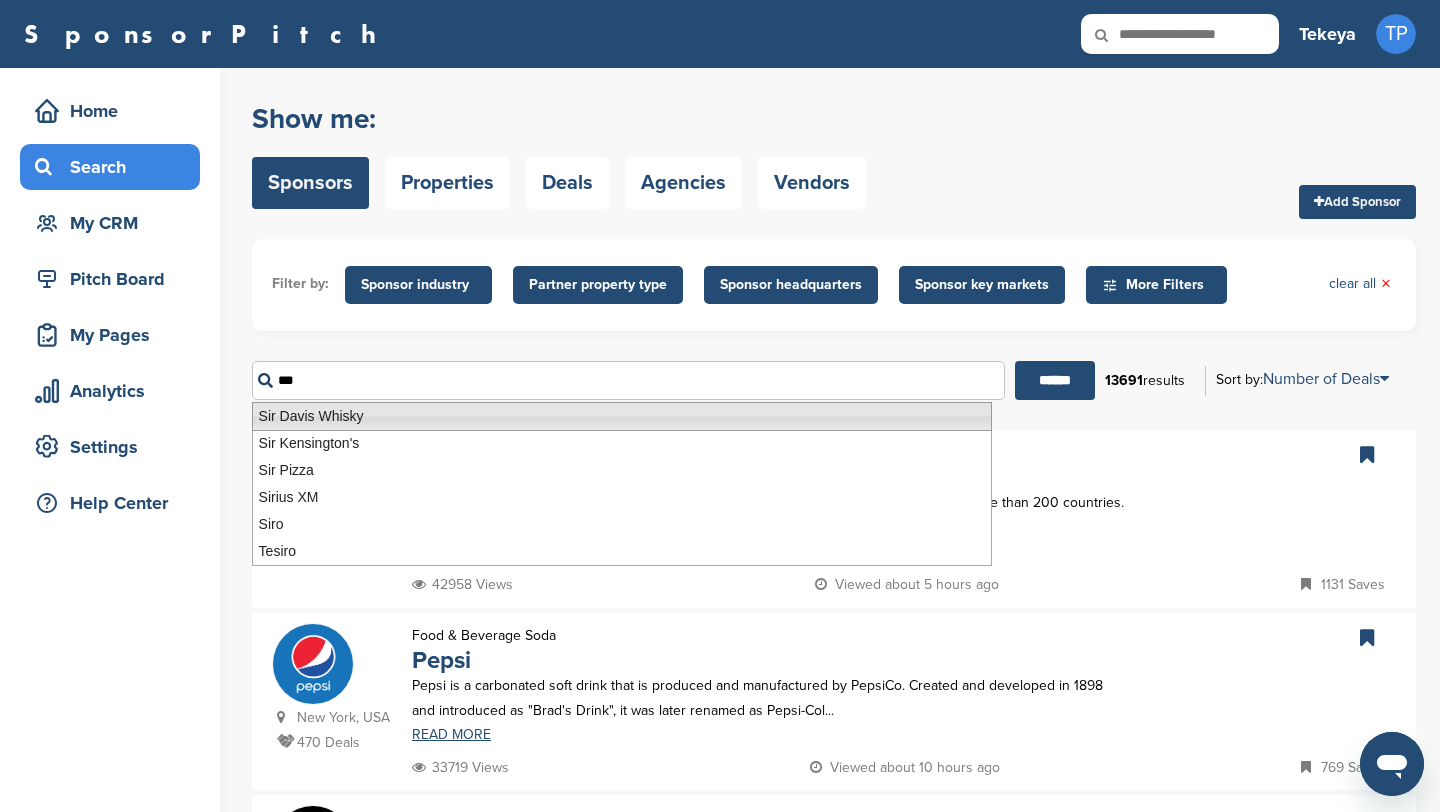 click on "Sir Davis Whisky" at bounding box center [622, 416] 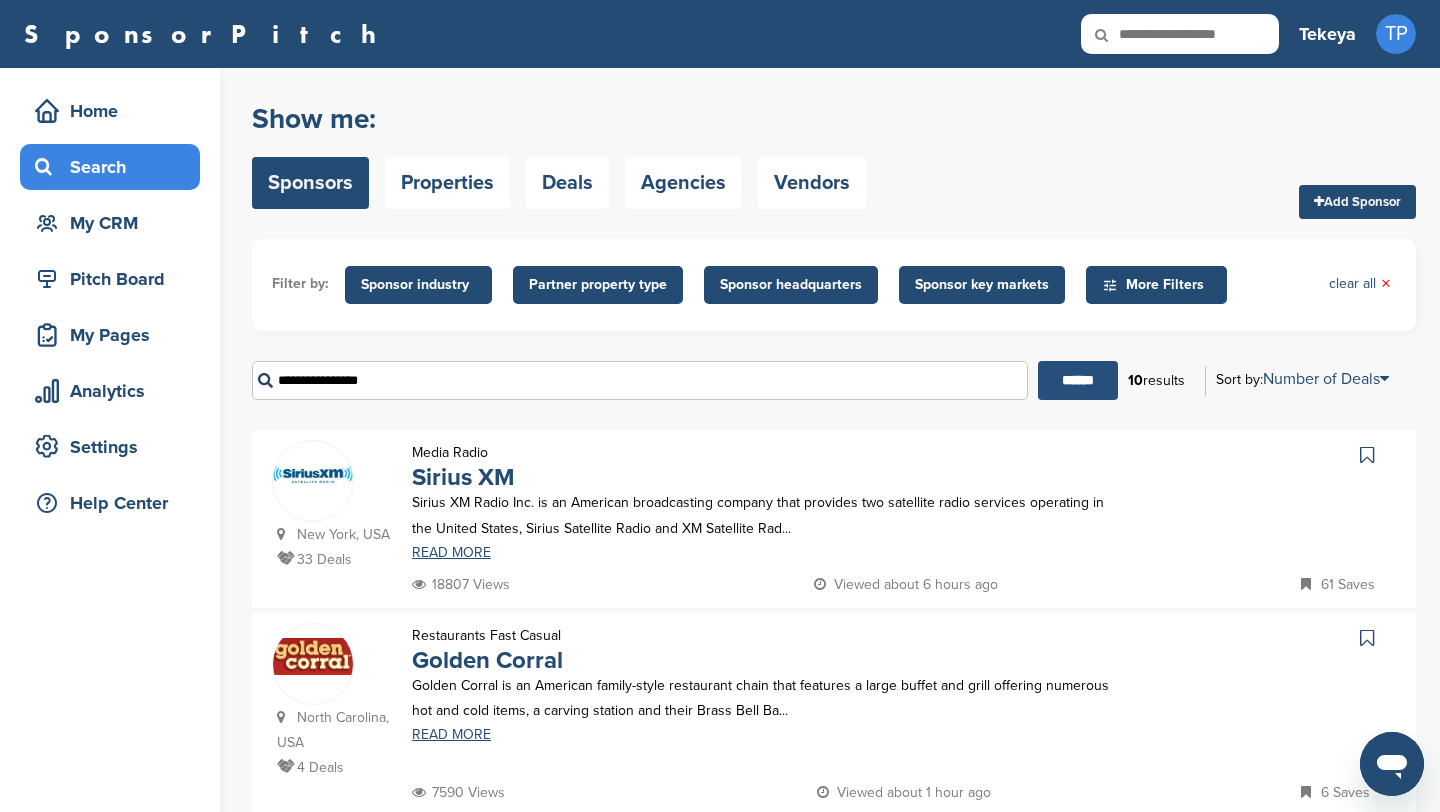 type on "**********" 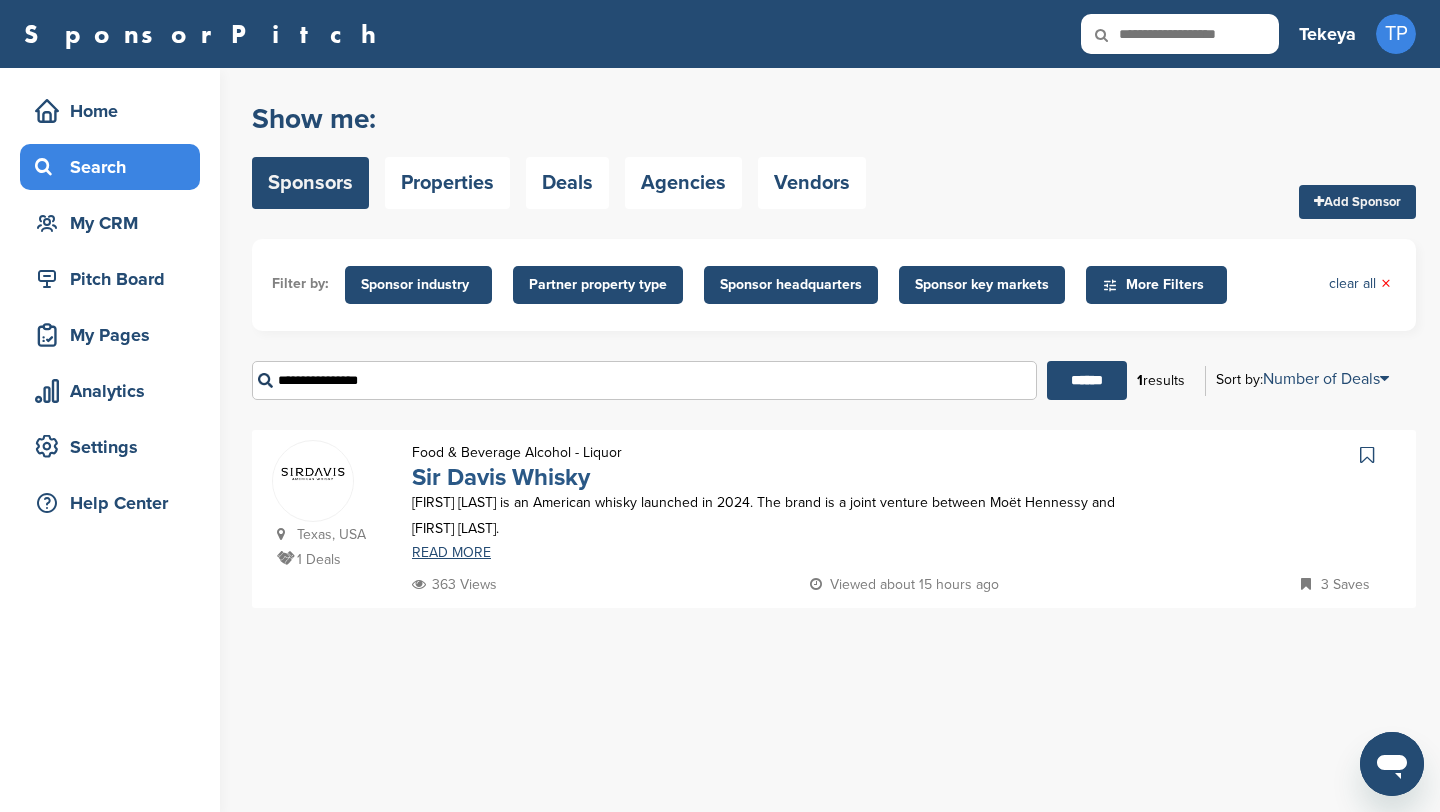 click on "Sir Davis Whisky" at bounding box center (501, 477) 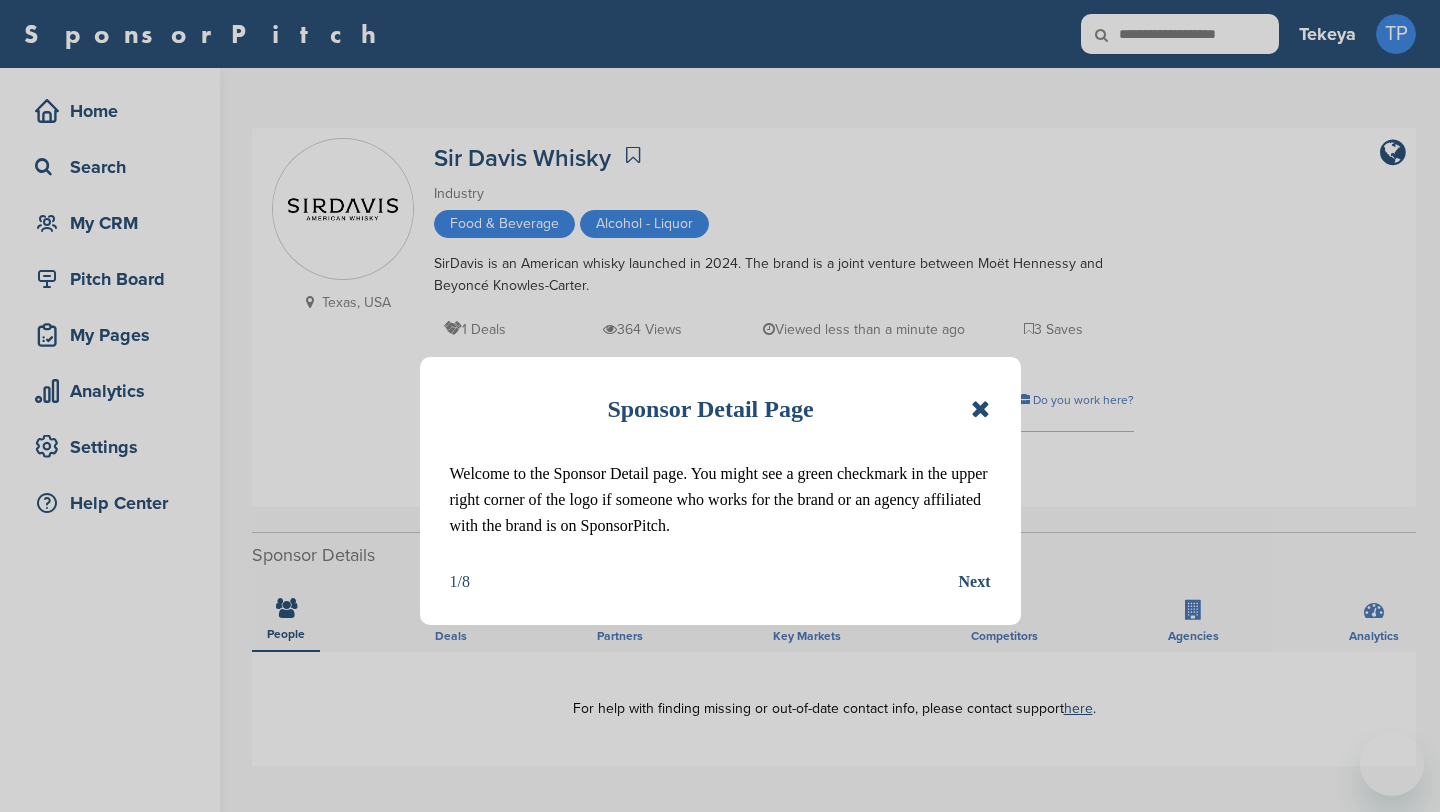 scroll, scrollTop: 0, scrollLeft: 0, axis: both 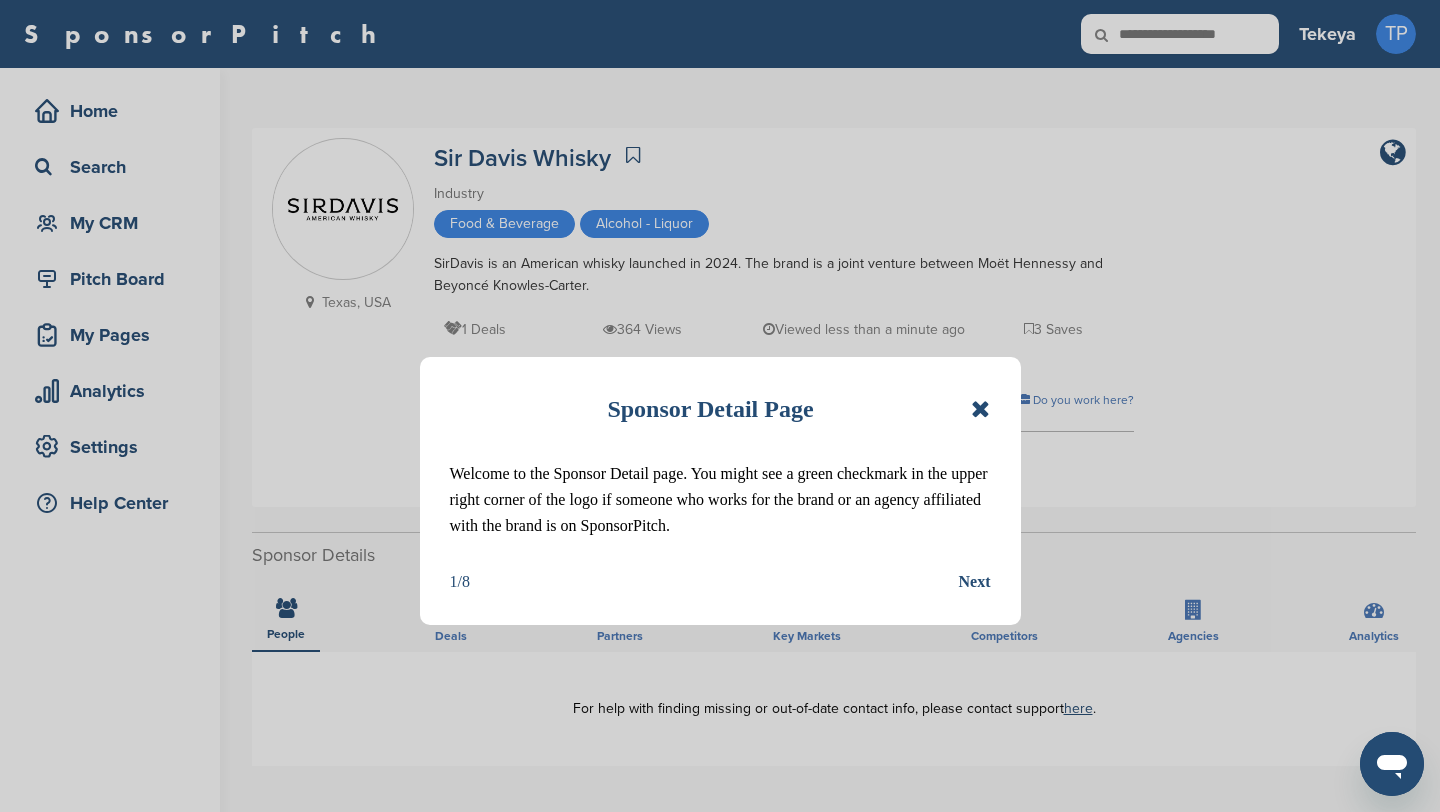 click on "Sponsor Detail Page" at bounding box center [720, 409] 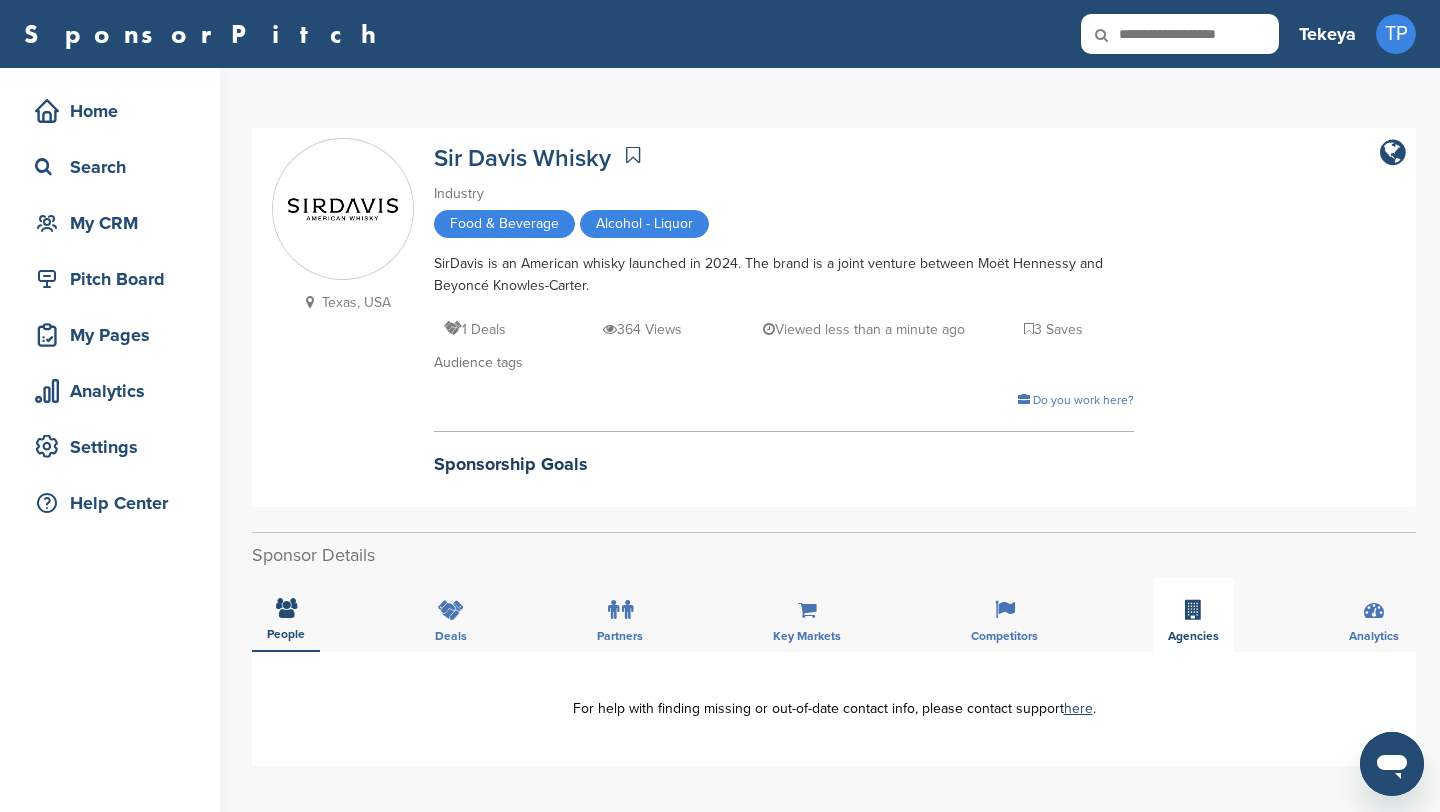 click on "Agencies" at bounding box center (1193, 615) 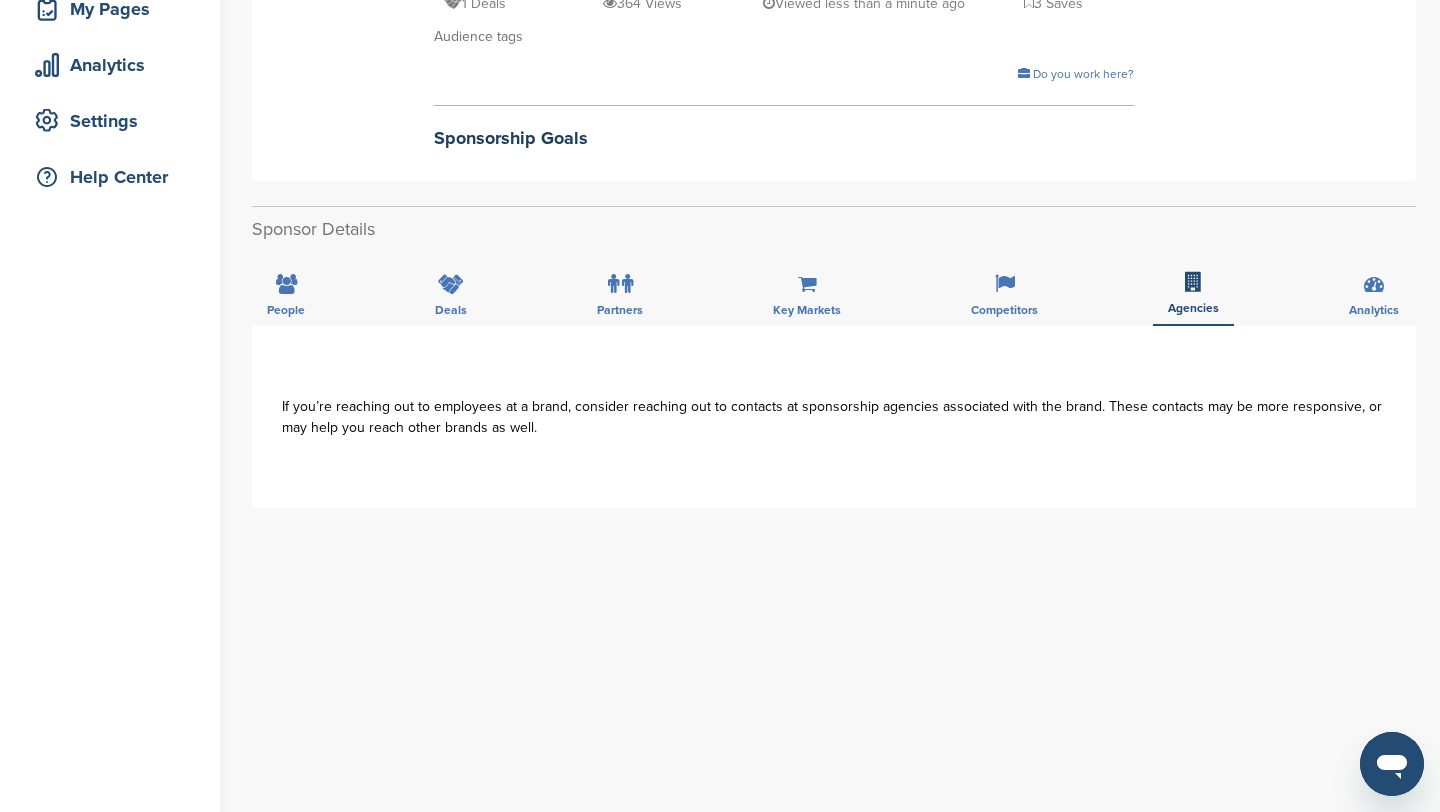scroll, scrollTop: 329, scrollLeft: 0, axis: vertical 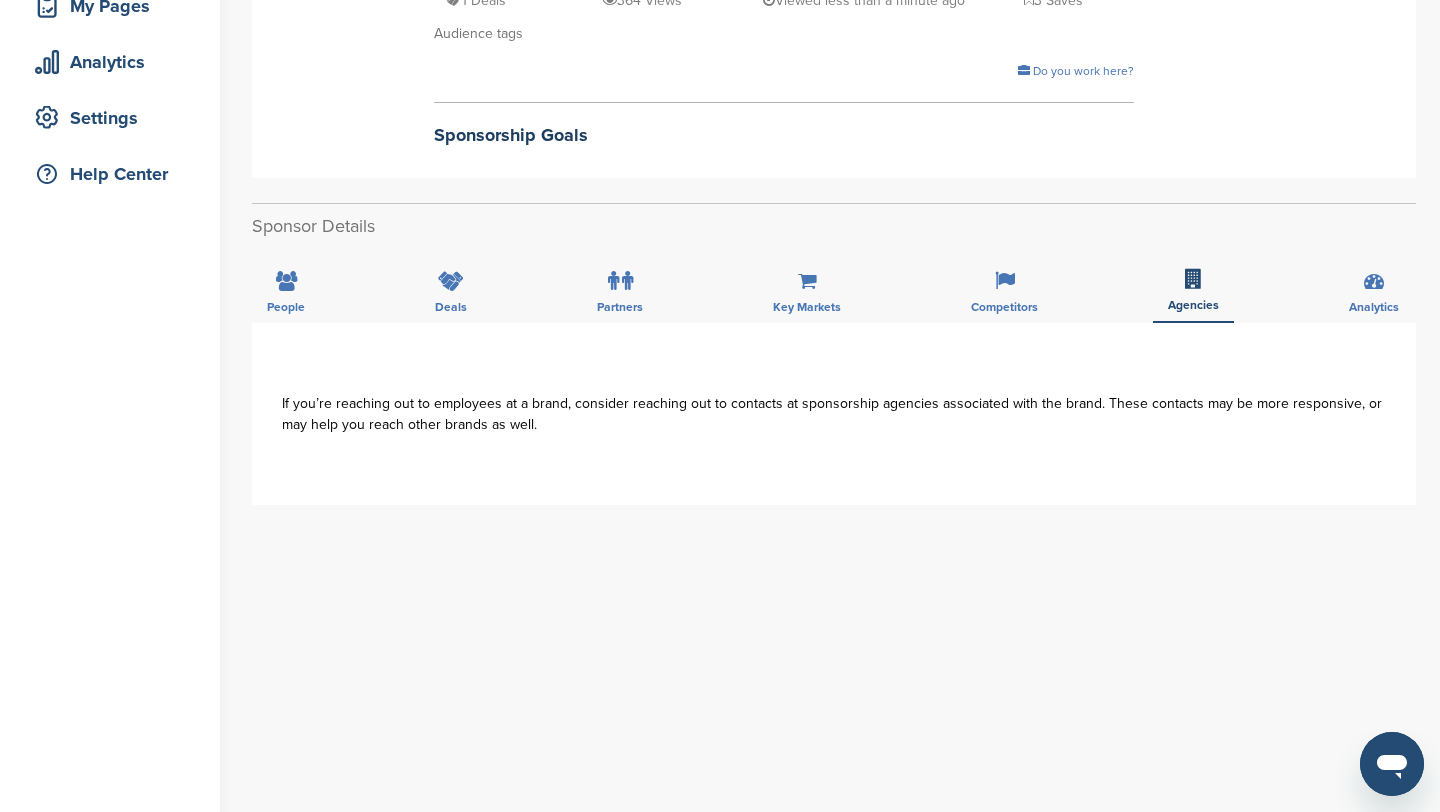 click on "People
Deals
Partners
Key Markets
Competitors
Agencies
Analytics" at bounding box center (834, 286) 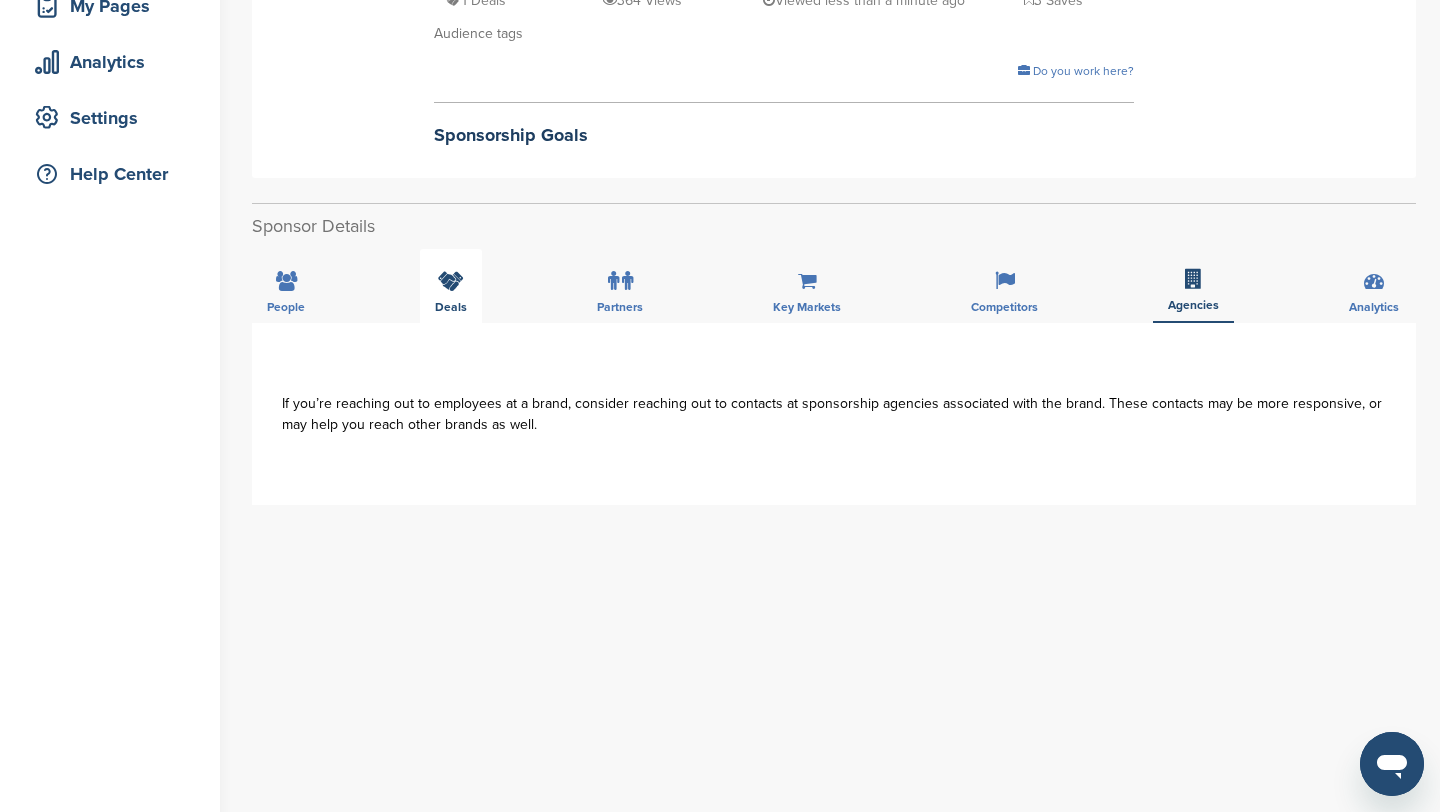 click on "Deals" at bounding box center [451, 286] 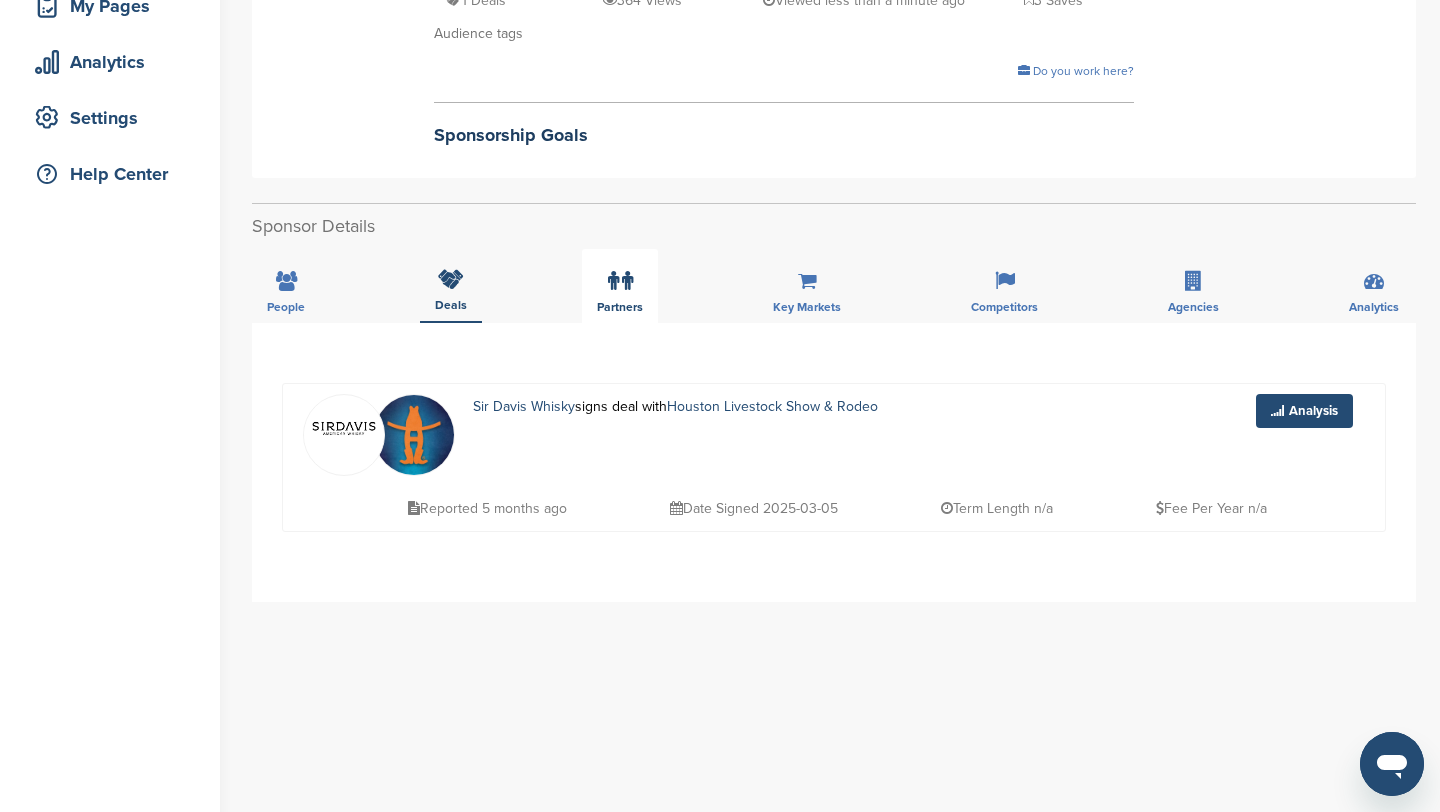 click at bounding box center (627, 281) 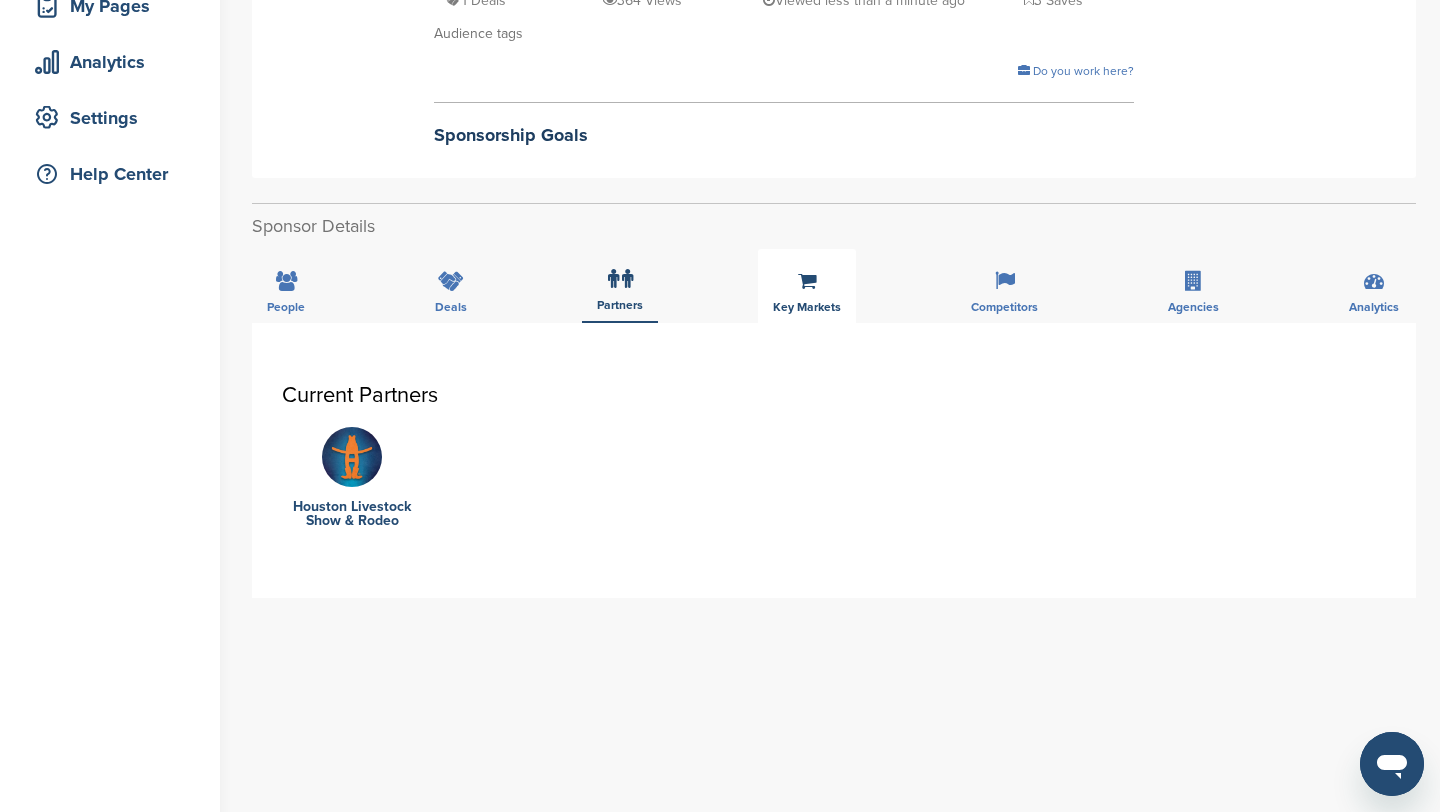click on "Key Markets" at bounding box center [807, 286] 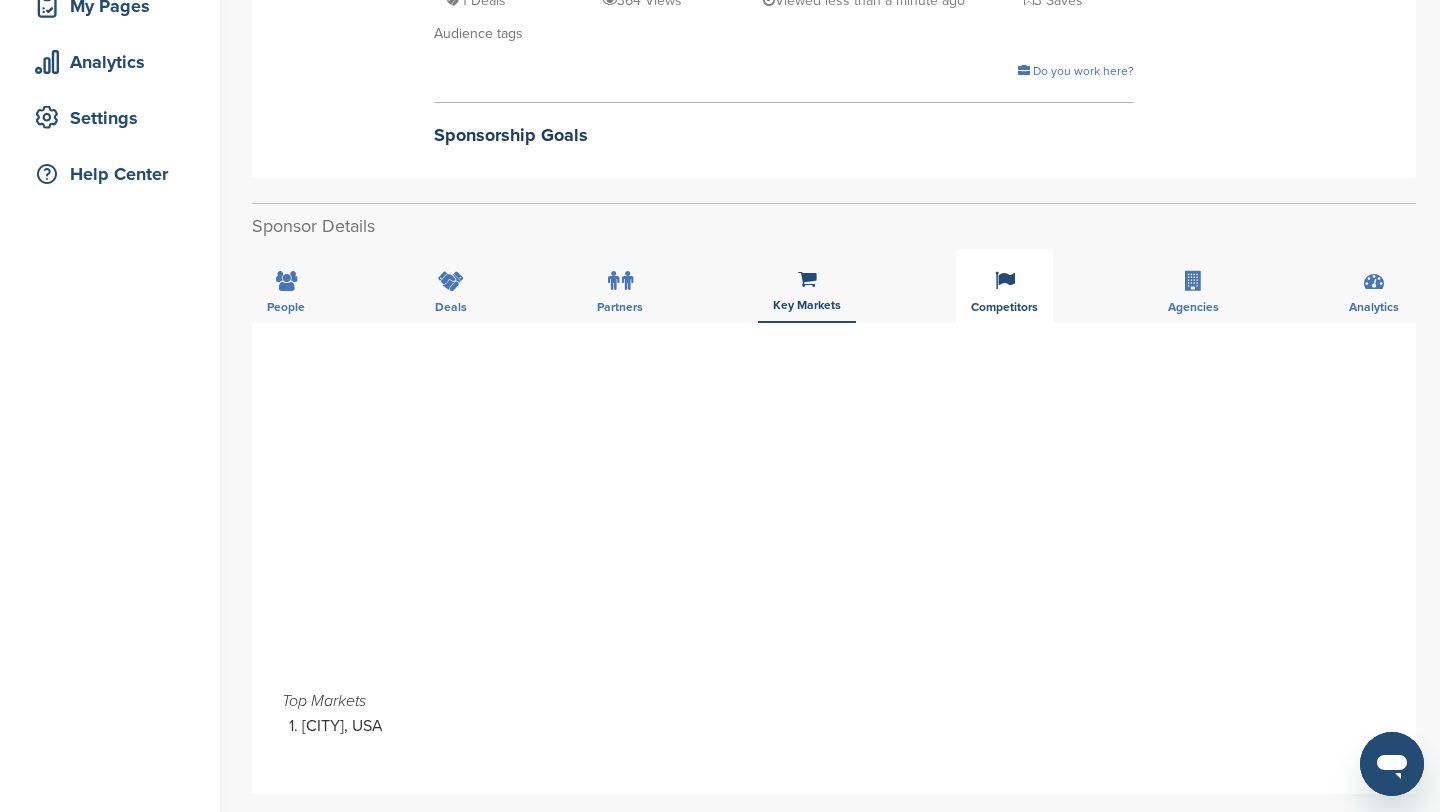 click on "Competitors" at bounding box center [1004, 286] 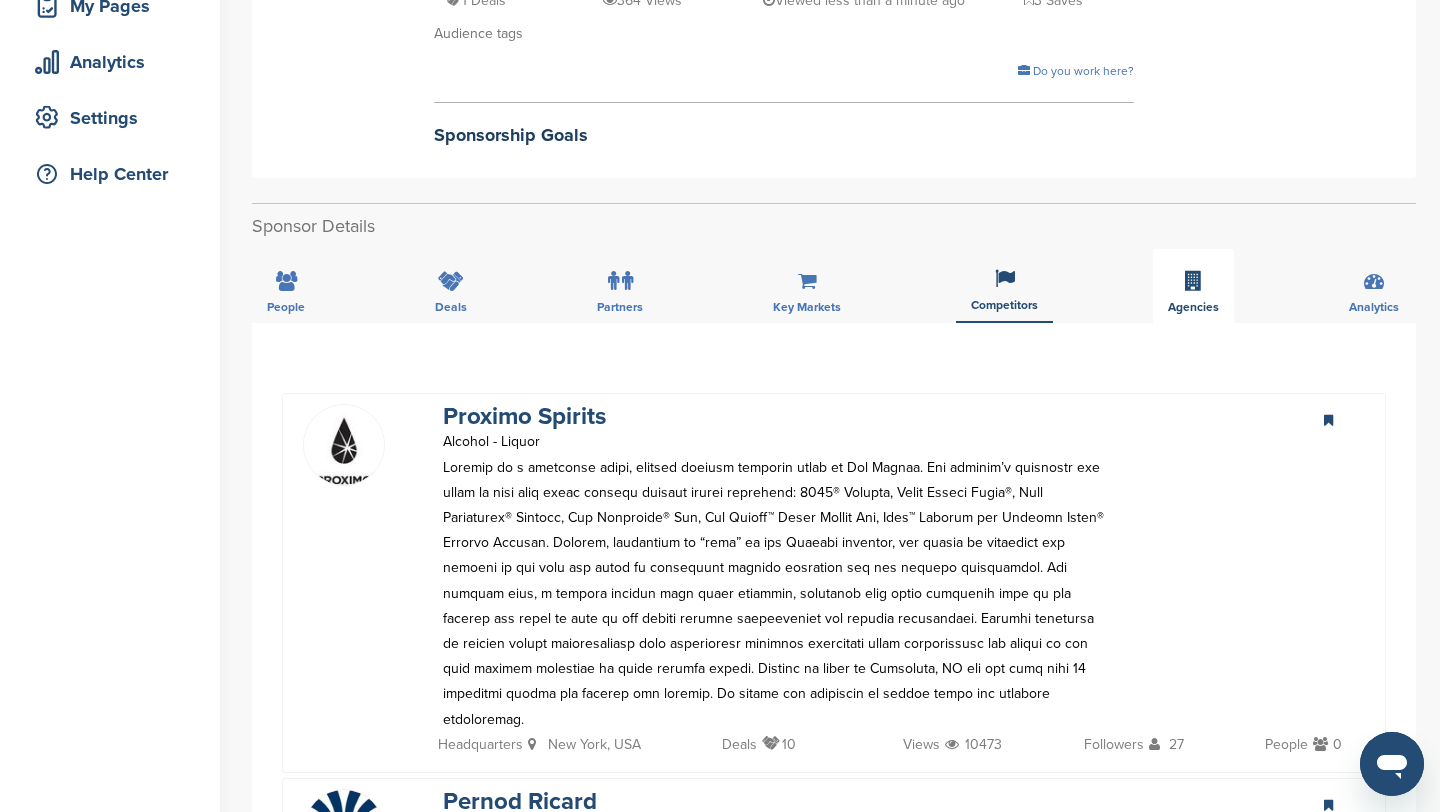 click at bounding box center (1193, 281) 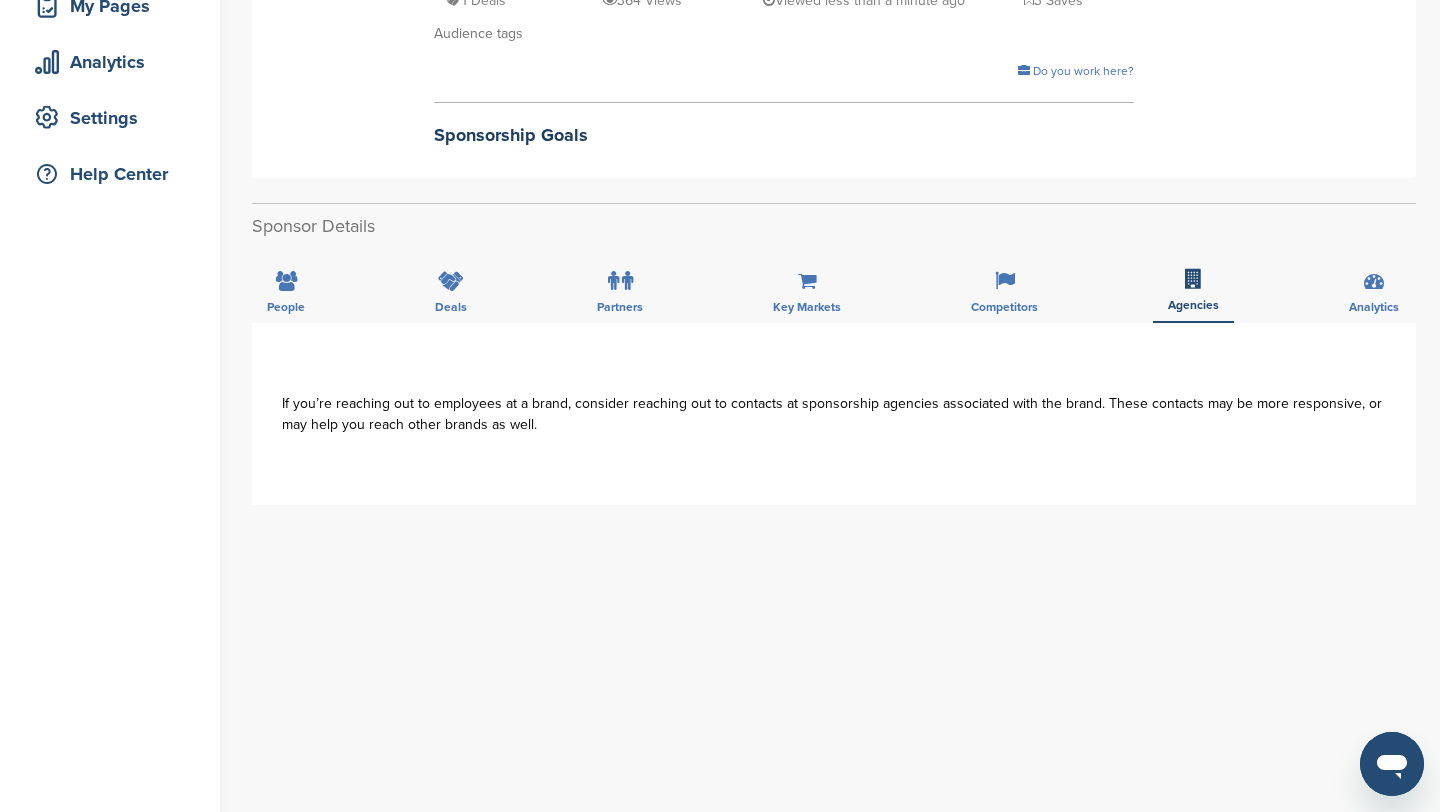 click on "People
Deals
Partners
Key Markets
Competitors
Agencies
Analytics" at bounding box center [834, 286] 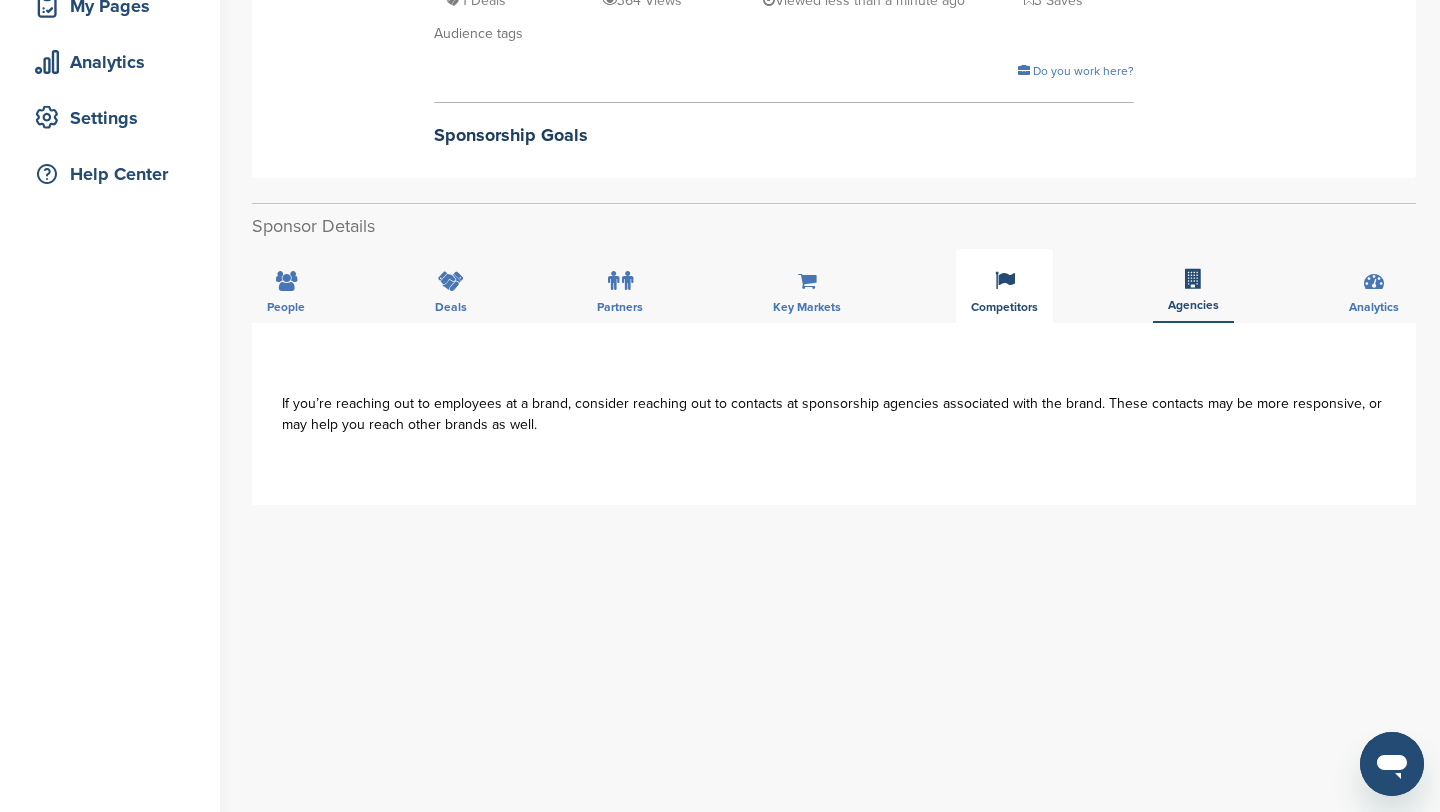 click at bounding box center [1005, 281] 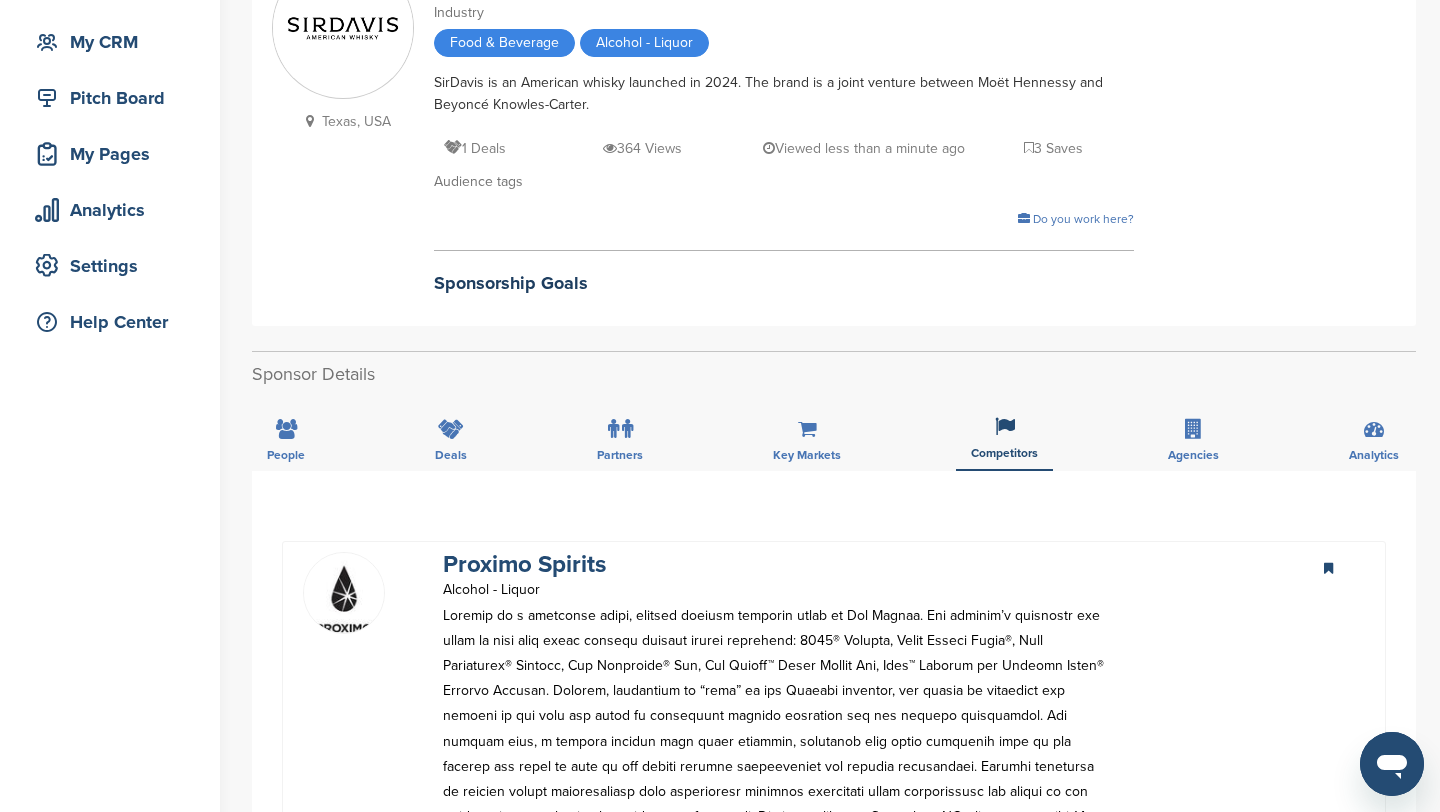 scroll, scrollTop: 0, scrollLeft: 0, axis: both 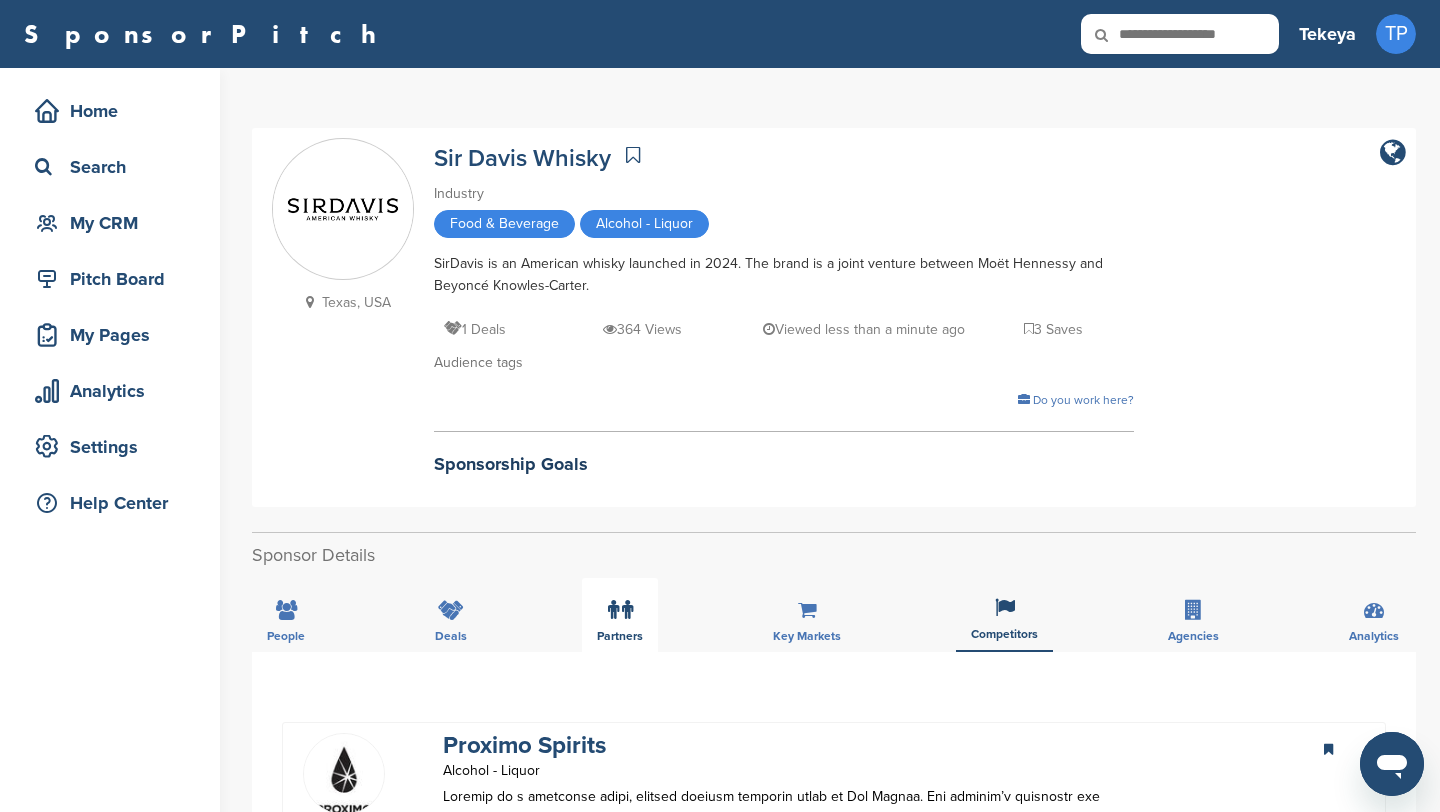 click on "Partners" at bounding box center [620, 615] 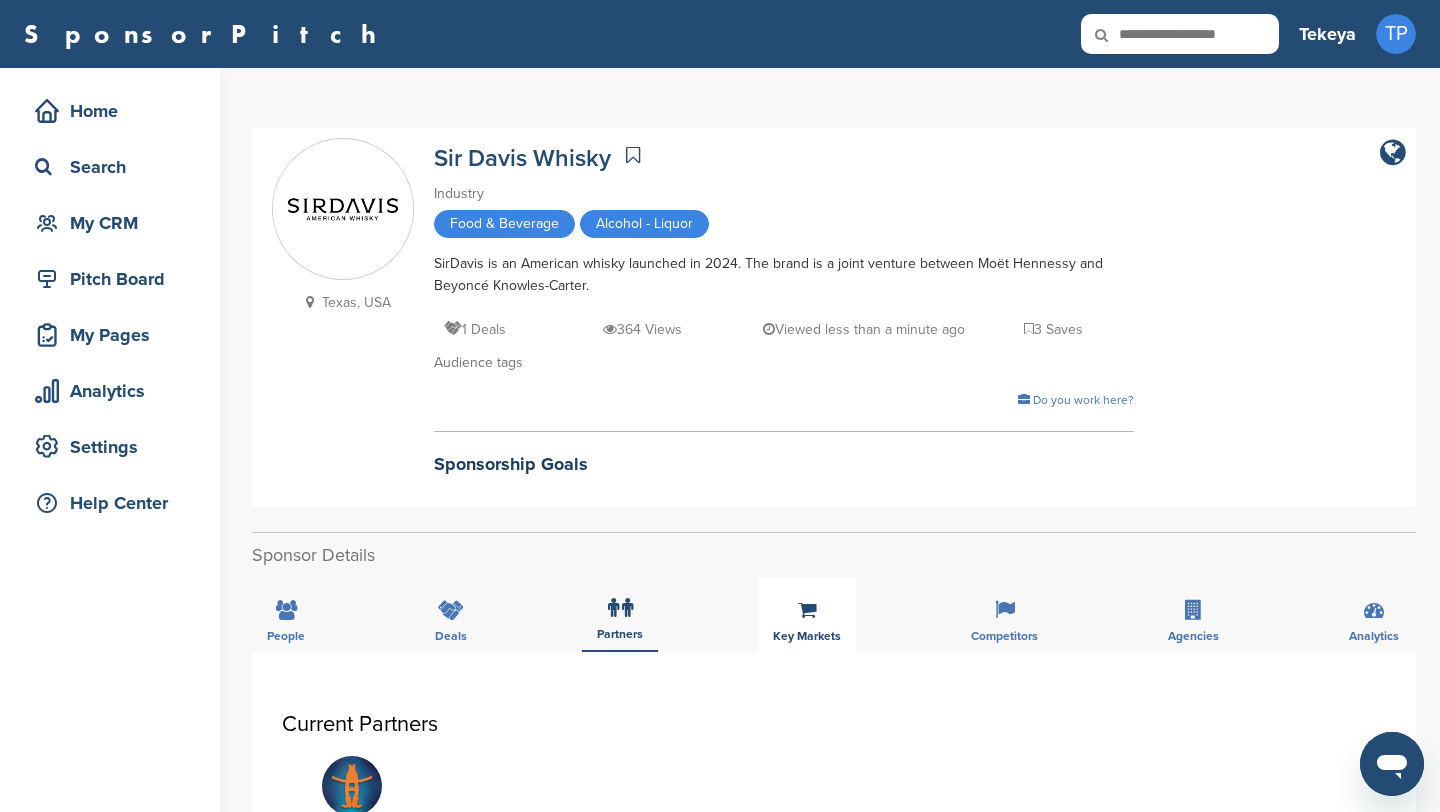 click on "Key Markets" at bounding box center (807, 615) 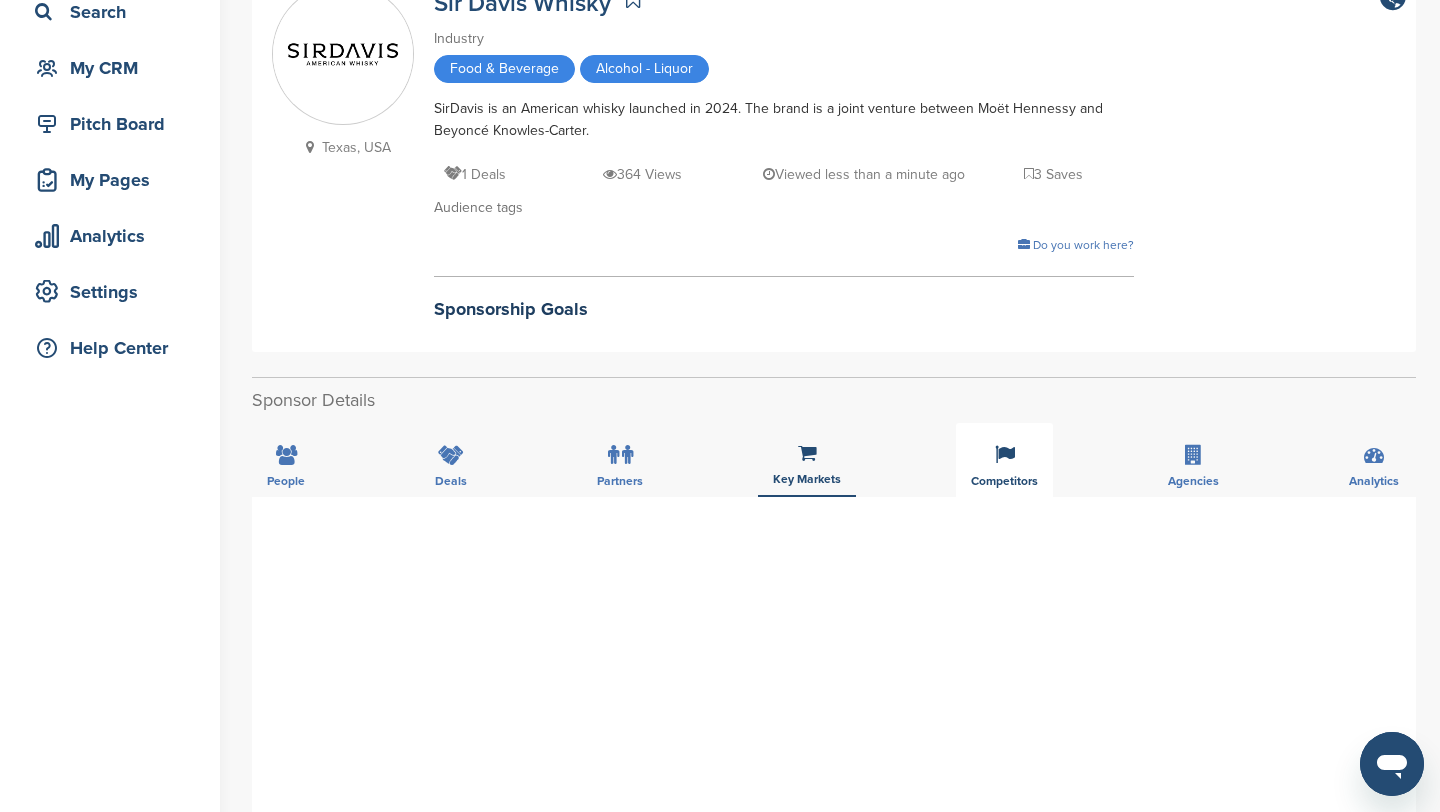 scroll, scrollTop: 157, scrollLeft: 0, axis: vertical 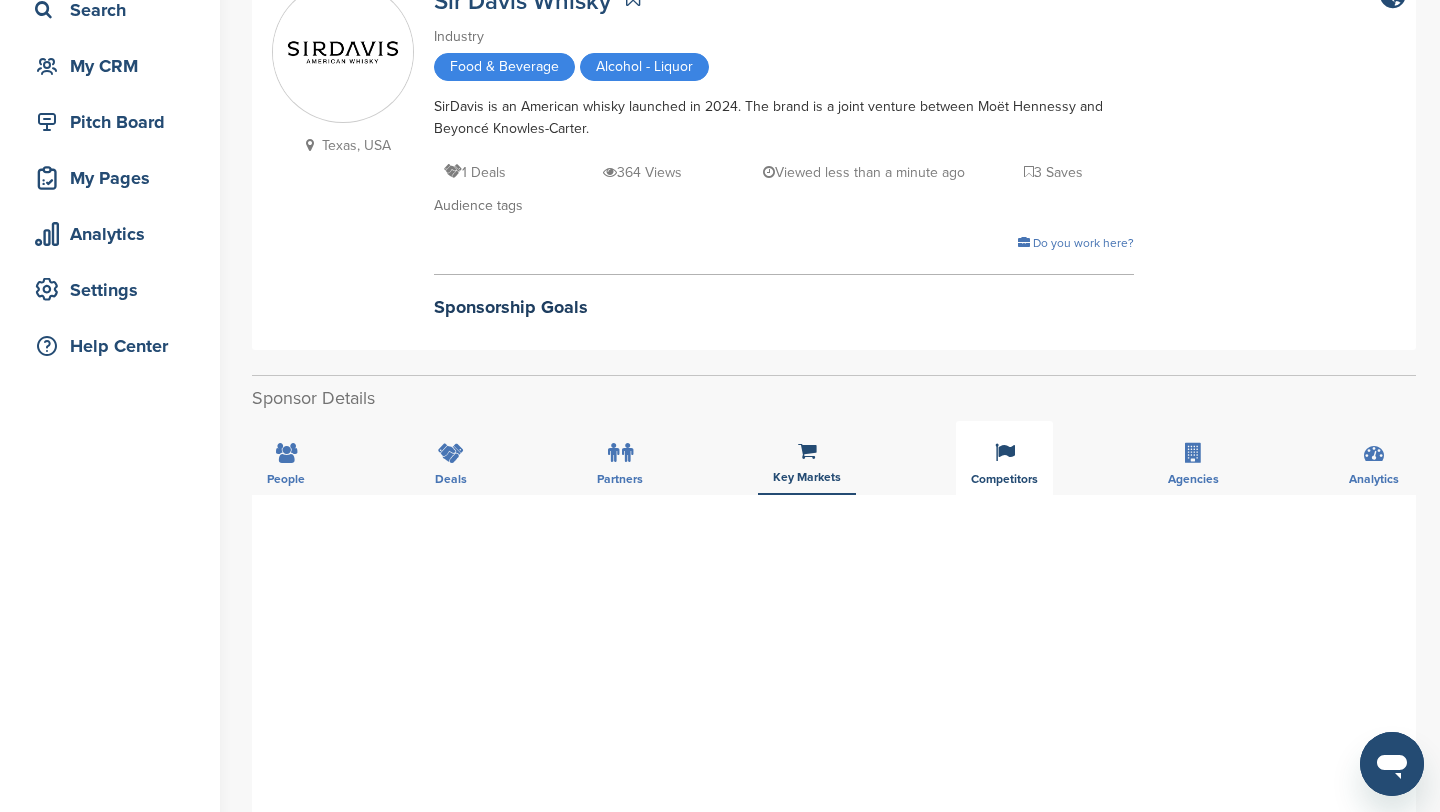 click on "Competitors" at bounding box center (1004, 458) 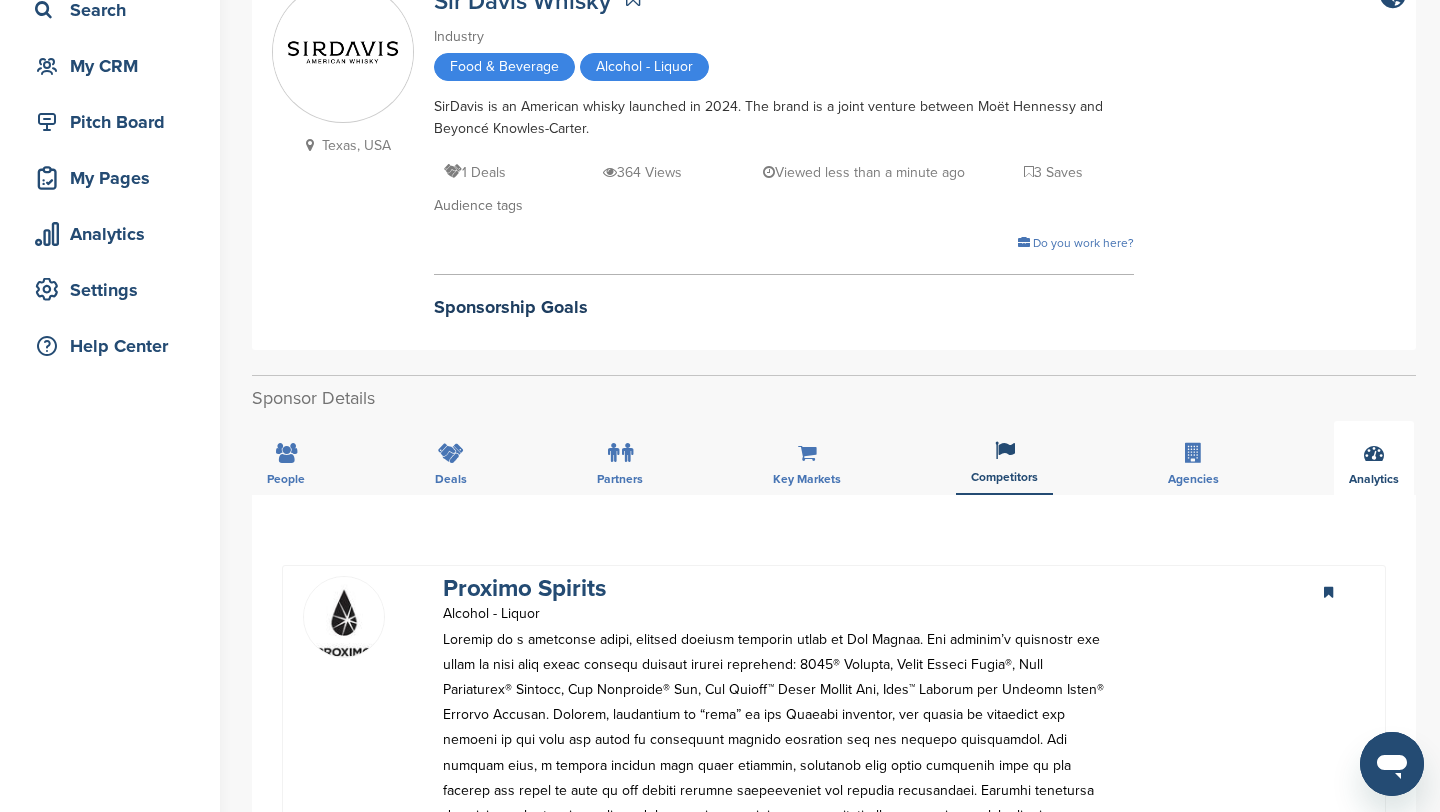 click on "Analytics" at bounding box center (1374, 458) 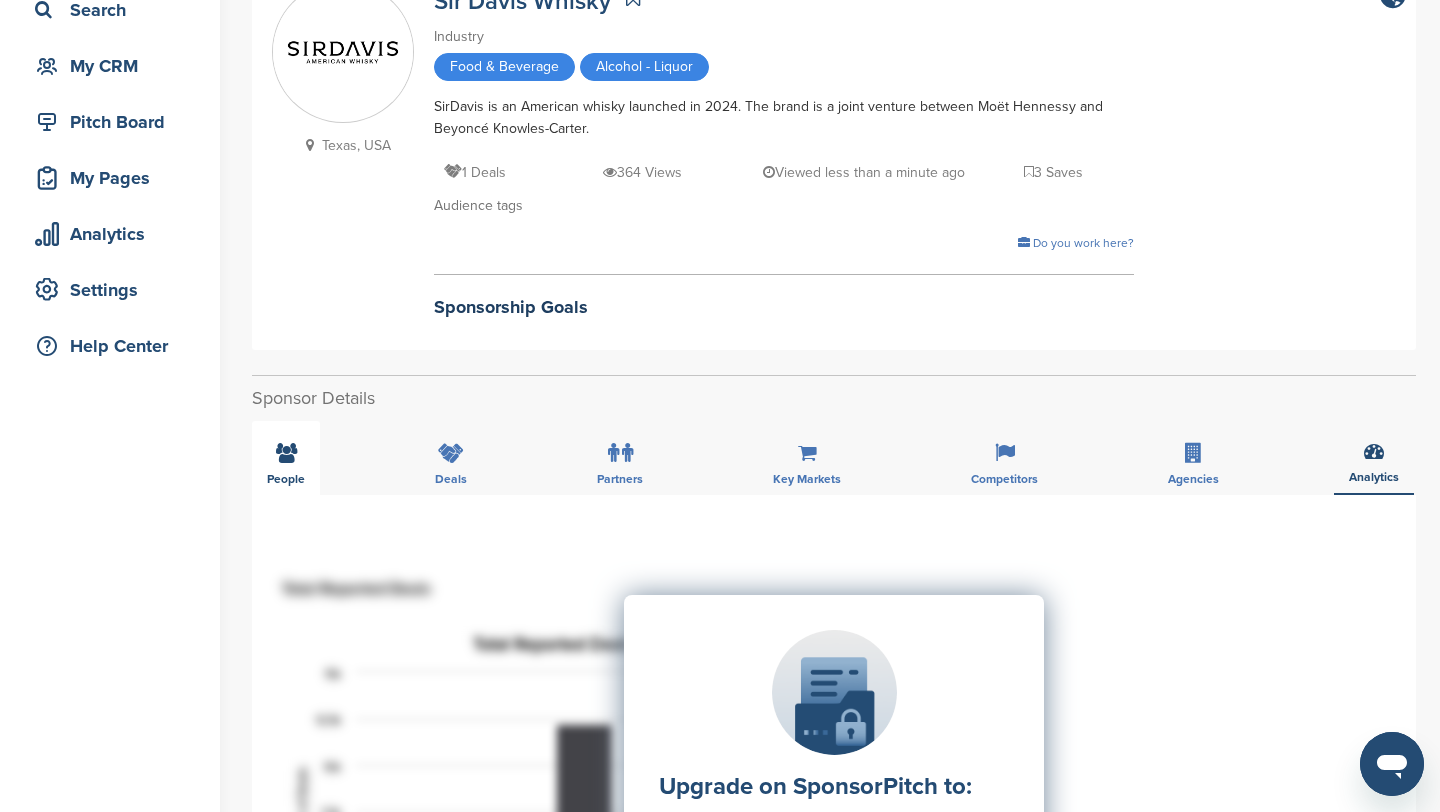 click on "People" at bounding box center [286, 458] 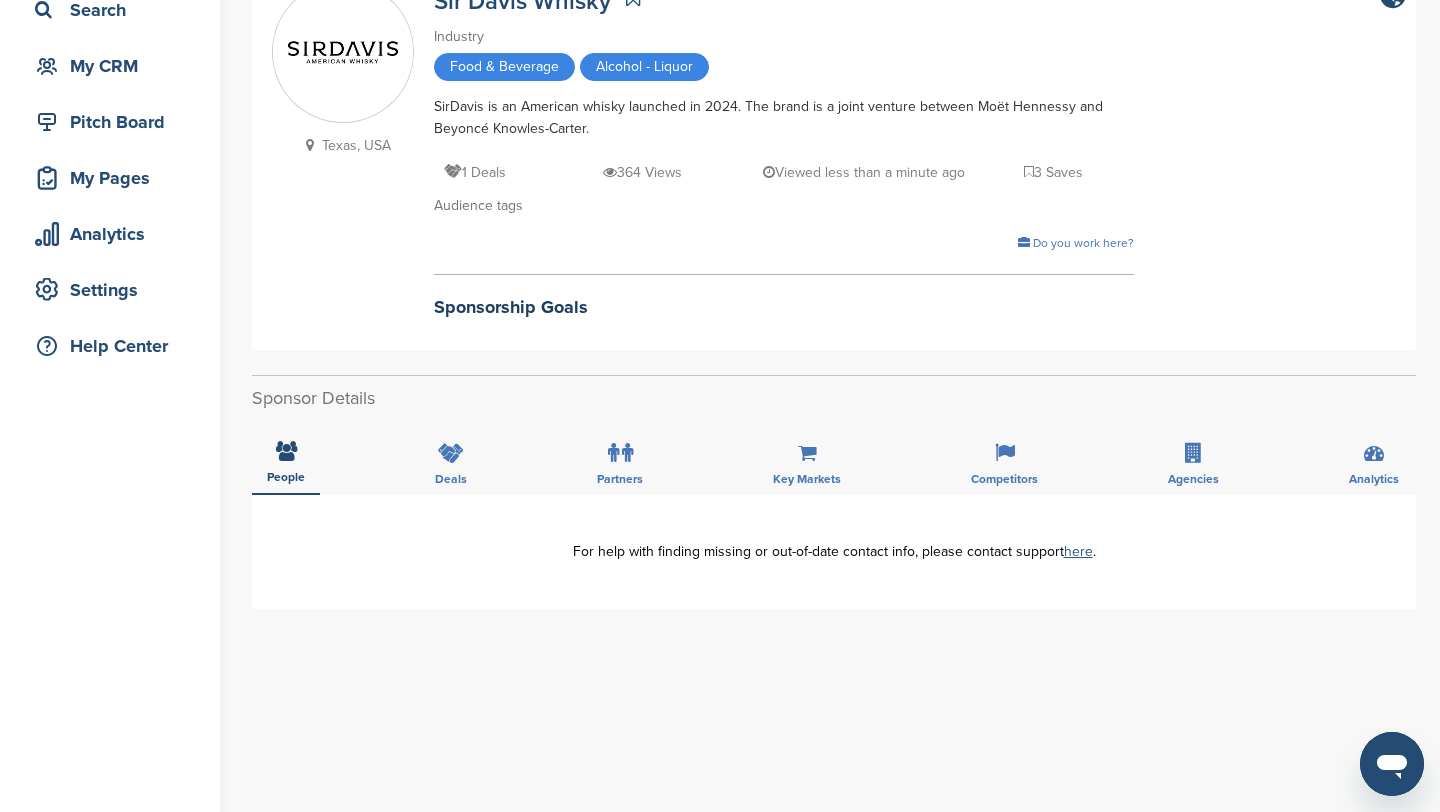 click on "here" at bounding box center [1078, 551] 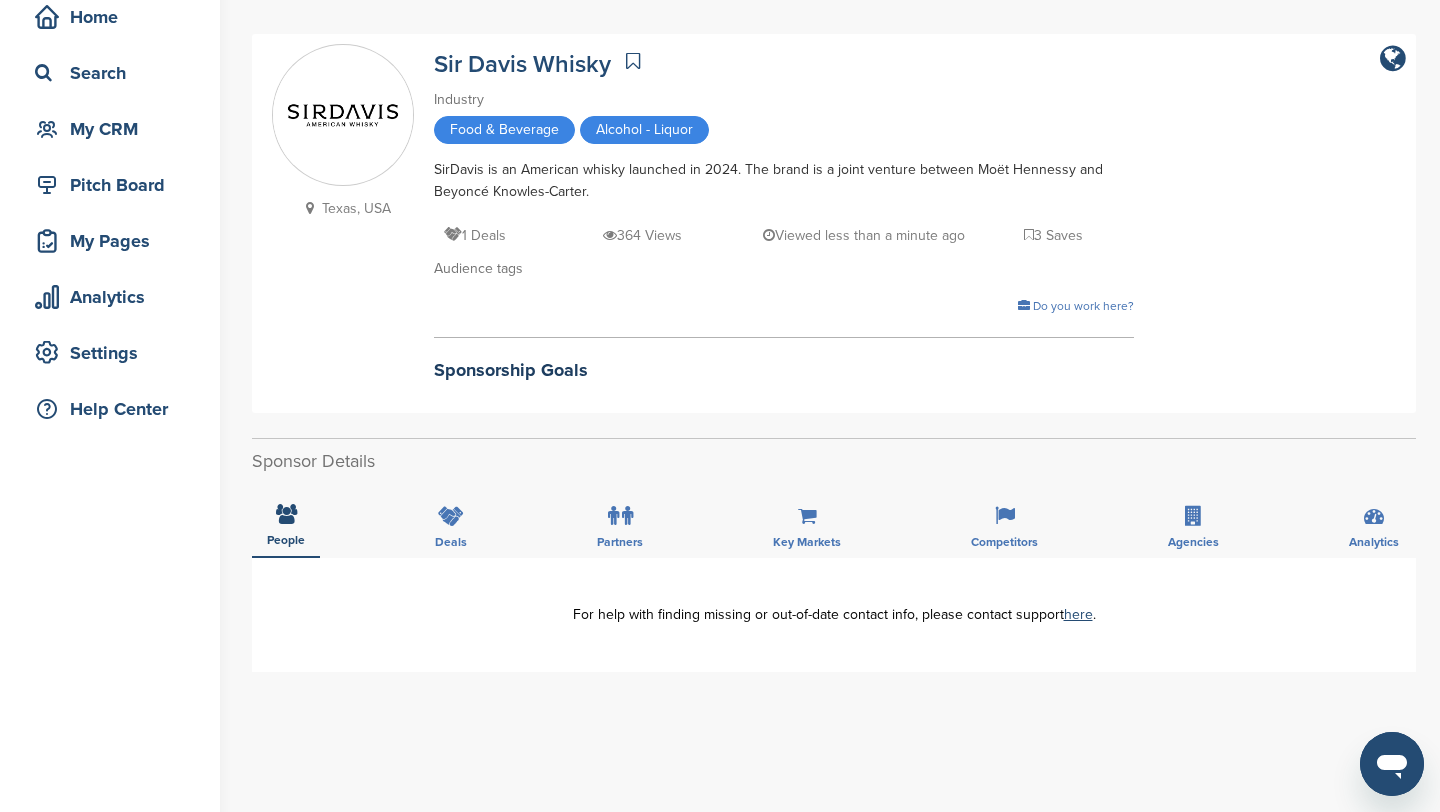scroll, scrollTop: 101, scrollLeft: 0, axis: vertical 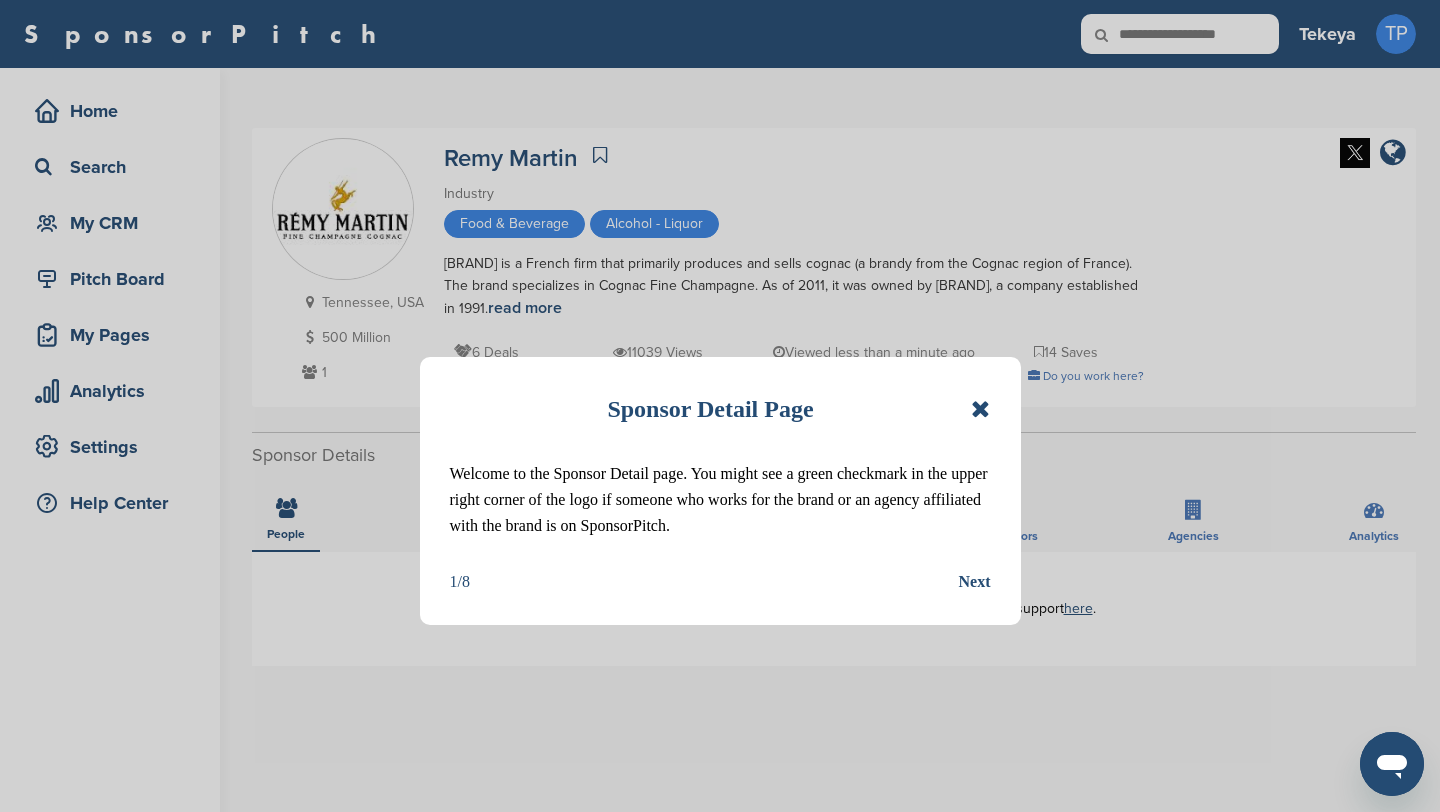 click at bounding box center [980, 409] 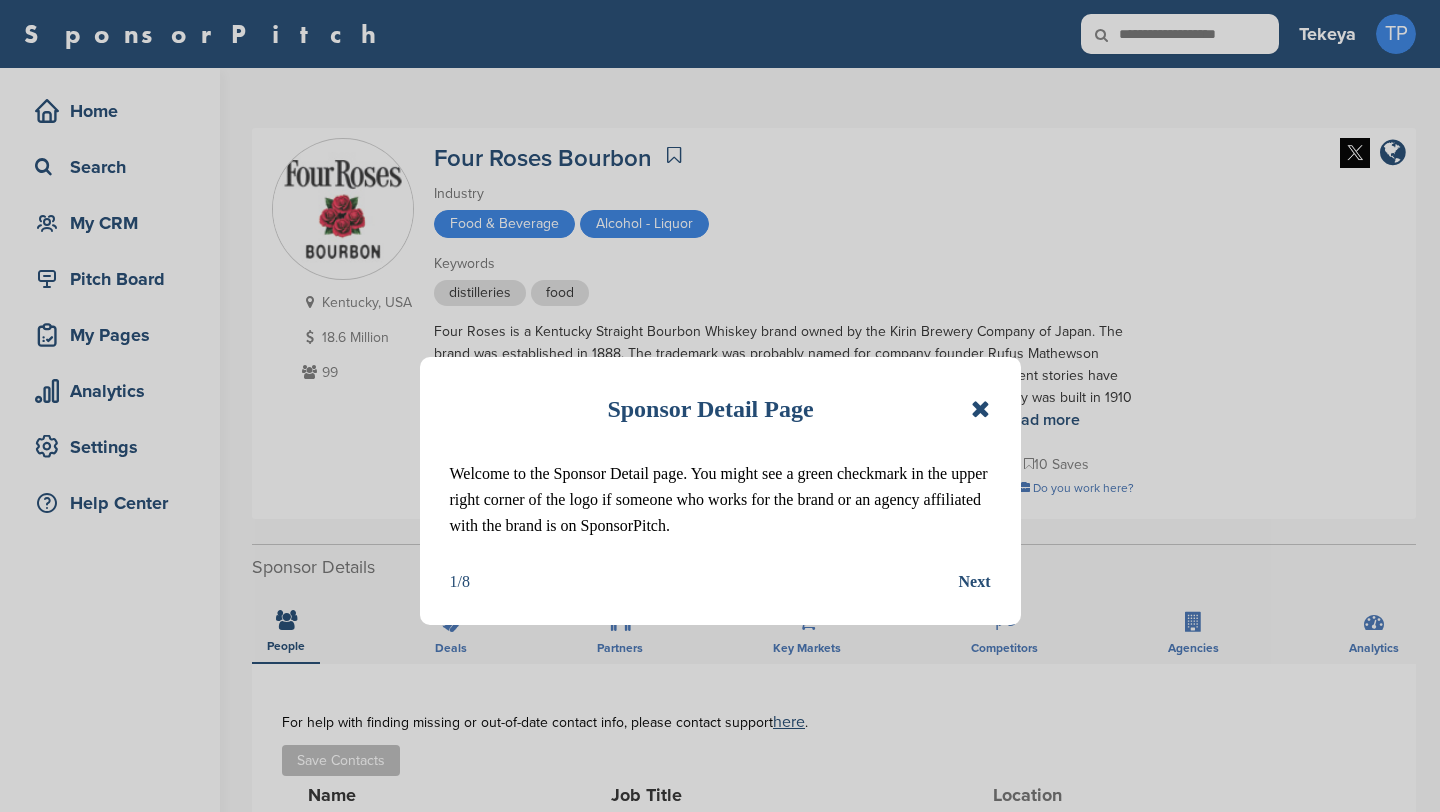 scroll, scrollTop: 0, scrollLeft: 0, axis: both 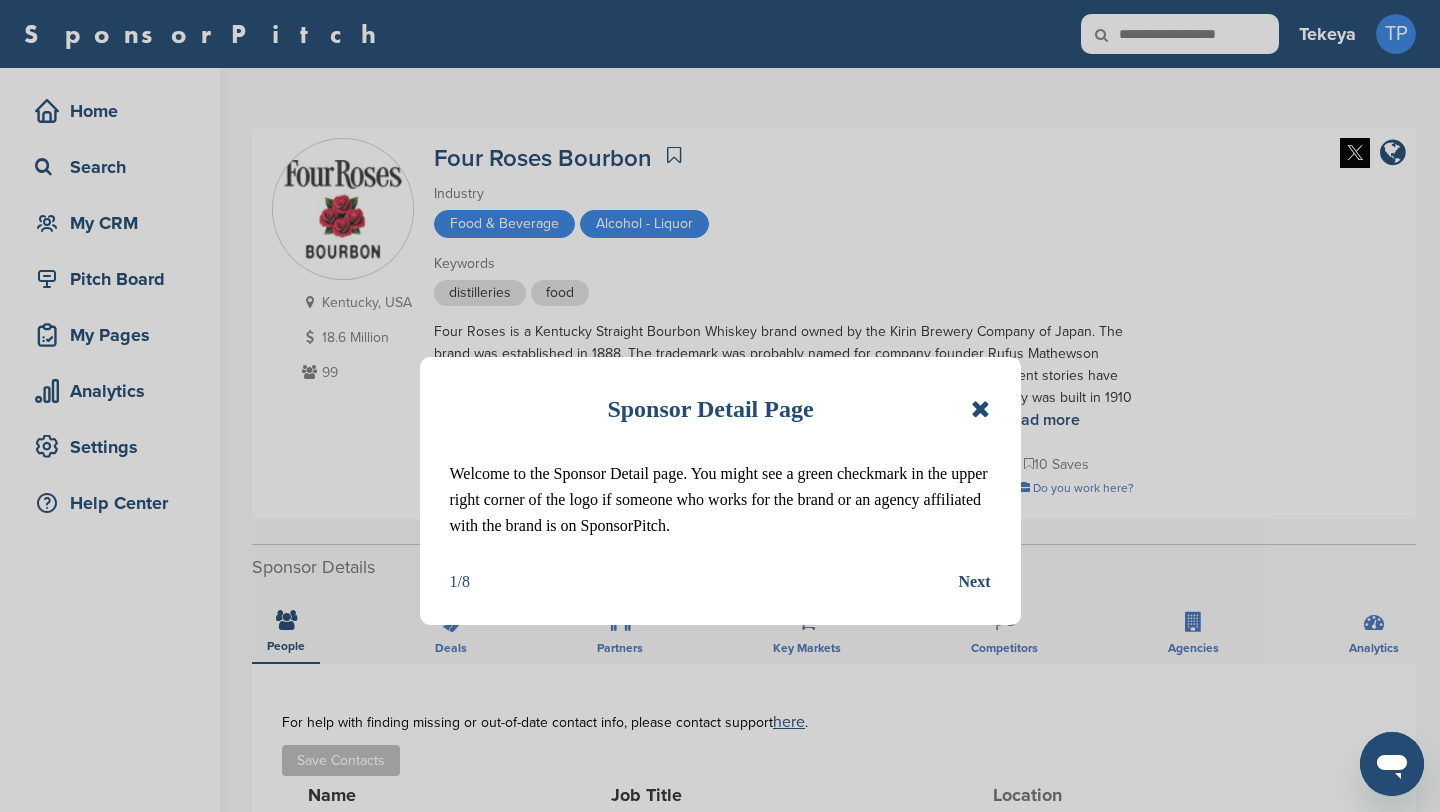 click on "Sponsor Detail Page
Welcome to the Sponsor Detail page. You might see a green checkmark in the upper right corner of the logo if someone who works for the brand or an agency affiliated with the brand is on SponsorPitch.
1/8
Next" at bounding box center (720, 491) 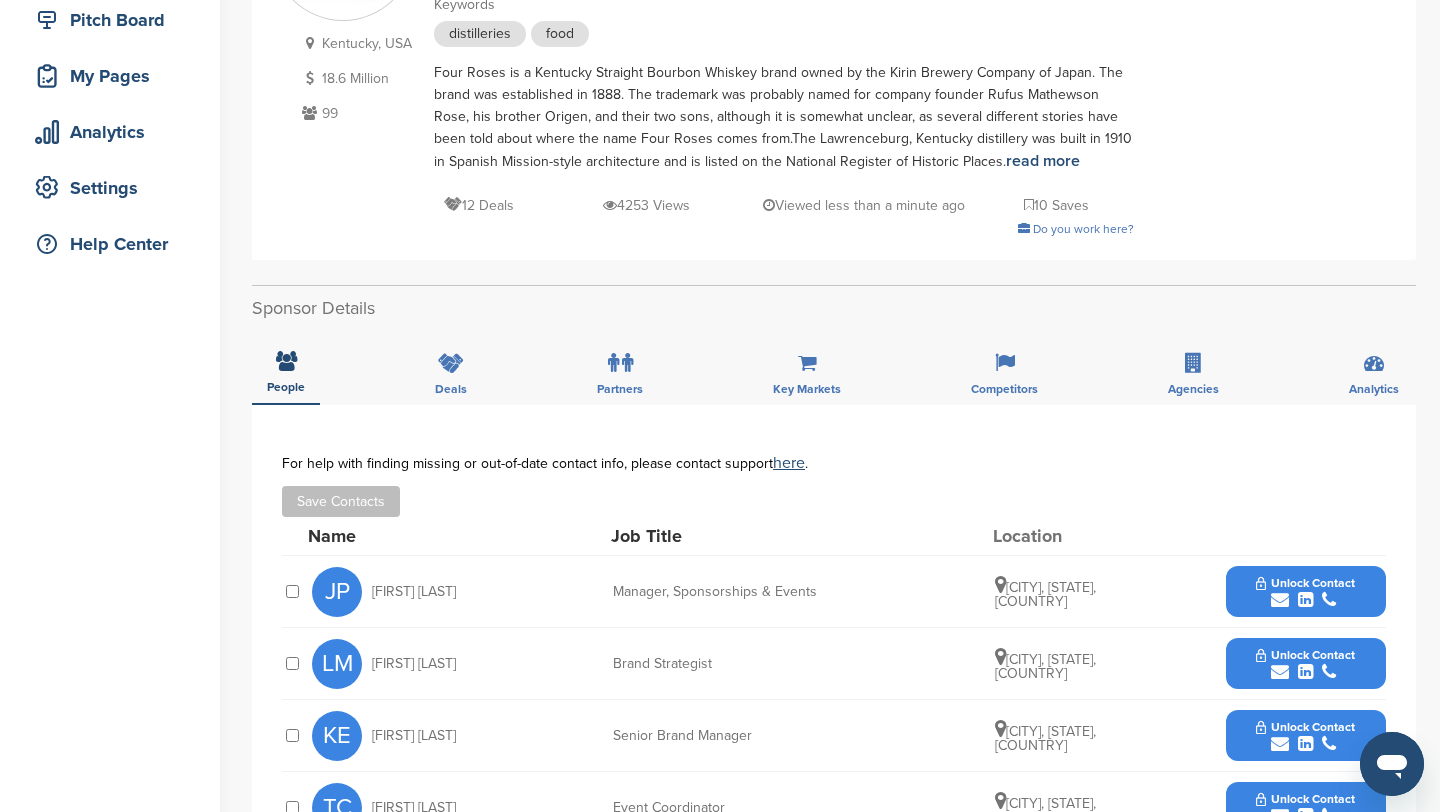 scroll, scrollTop: 445, scrollLeft: 0, axis: vertical 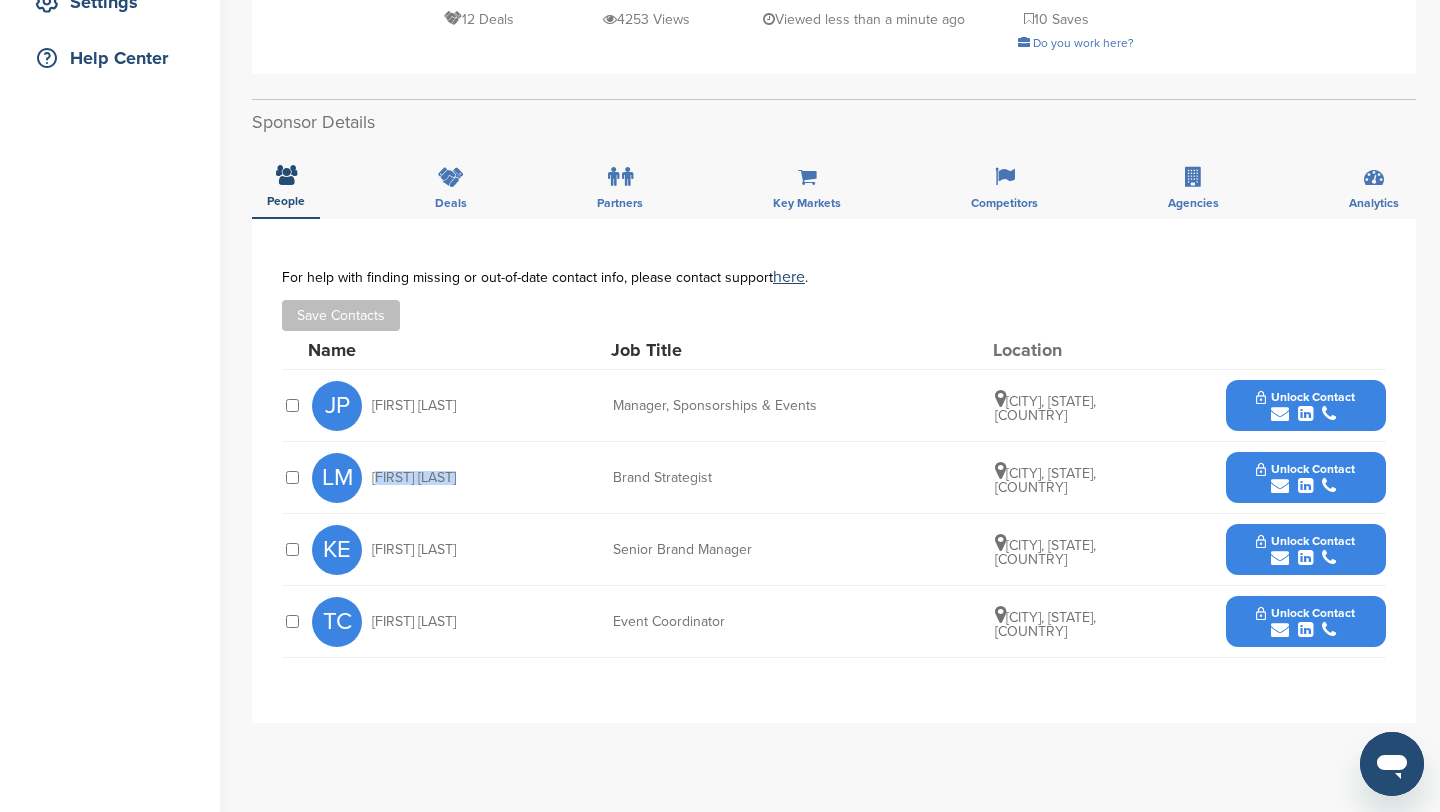 drag, startPoint x: 475, startPoint y: 481, endPoint x: 365, endPoint y: 476, distance: 110.11358 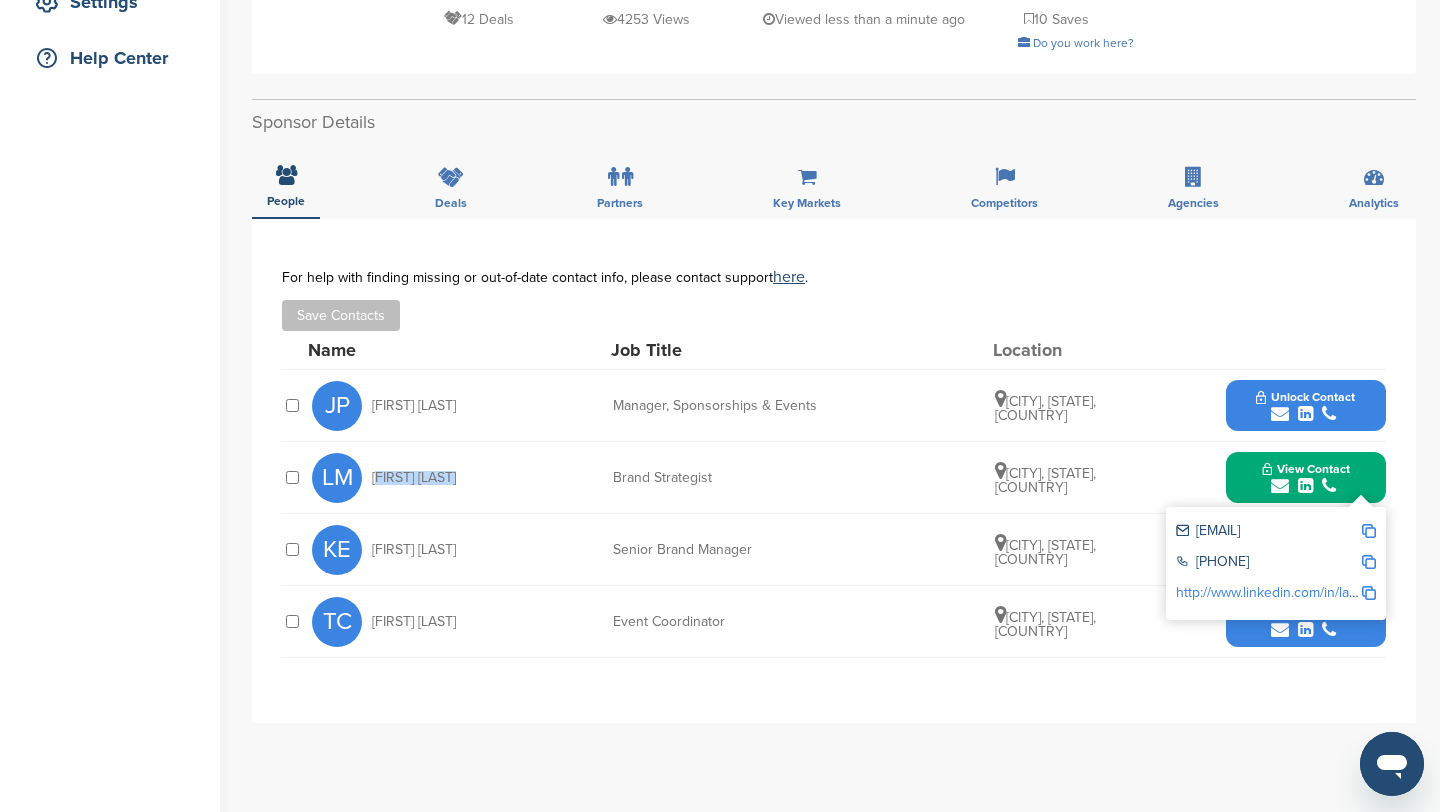 click at bounding box center [1369, 531] 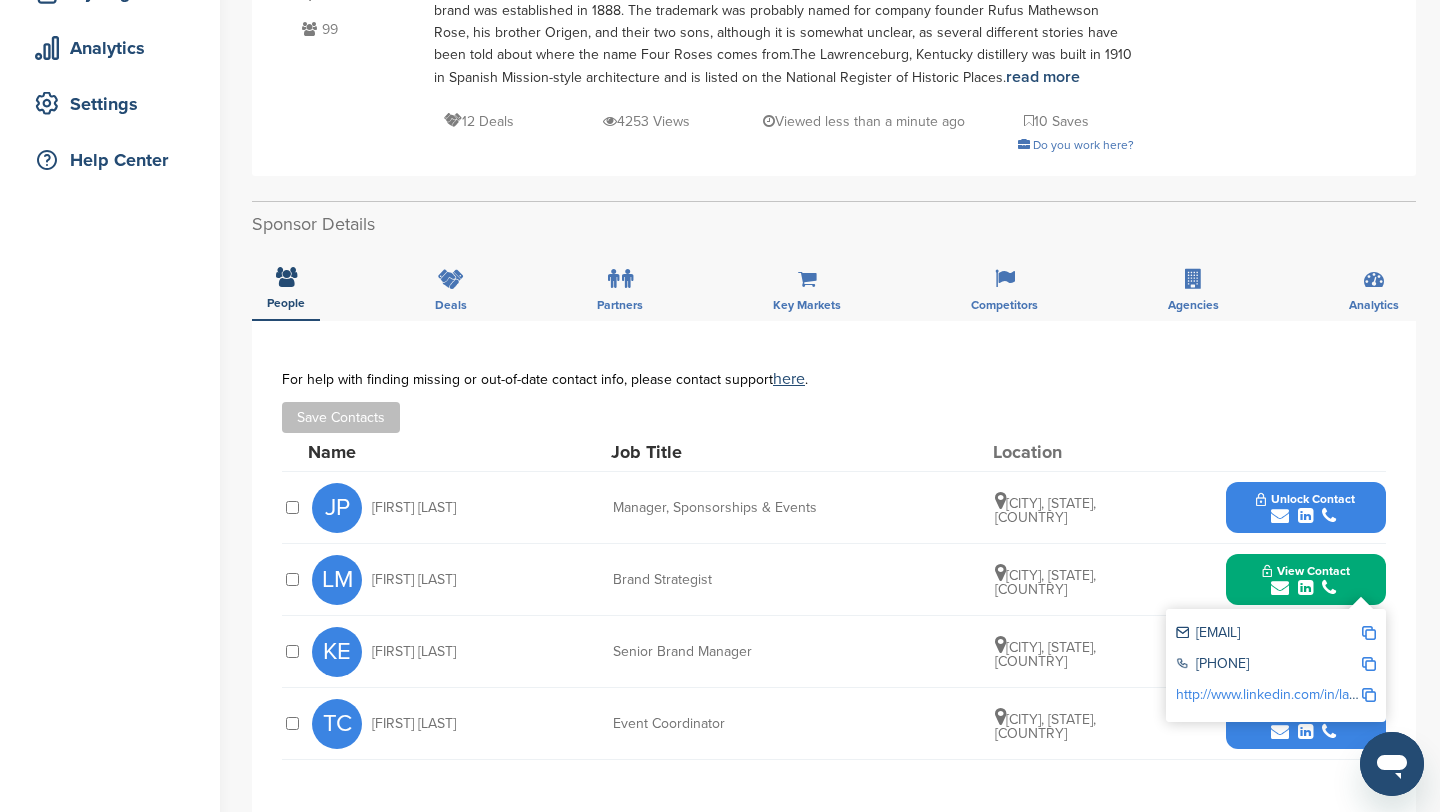 scroll, scrollTop: 536, scrollLeft: 0, axis: vertical 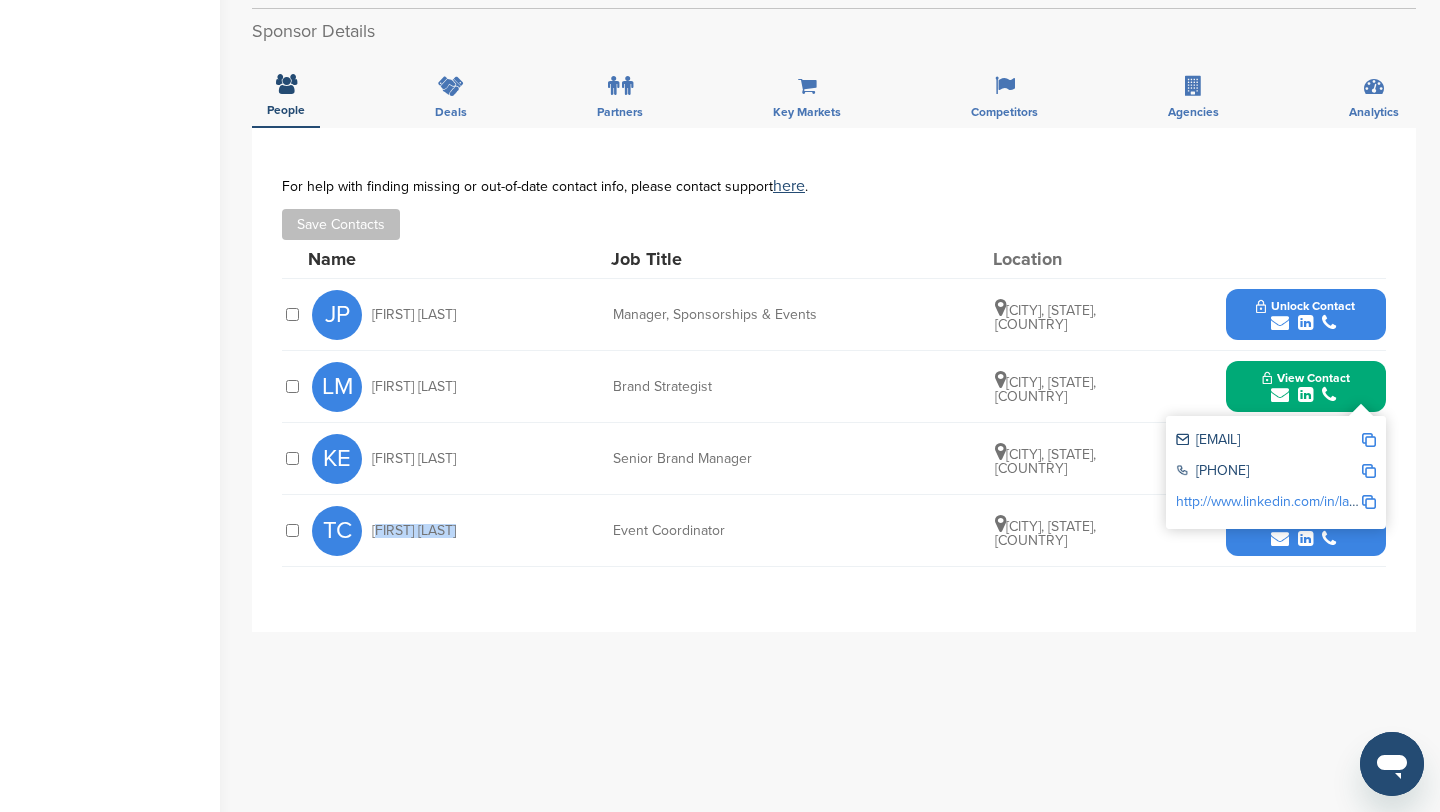 drag, startPoint x: 489, startPoint y: 540, endPoint x: 372, endPoint y: 529, distance: 117.51595 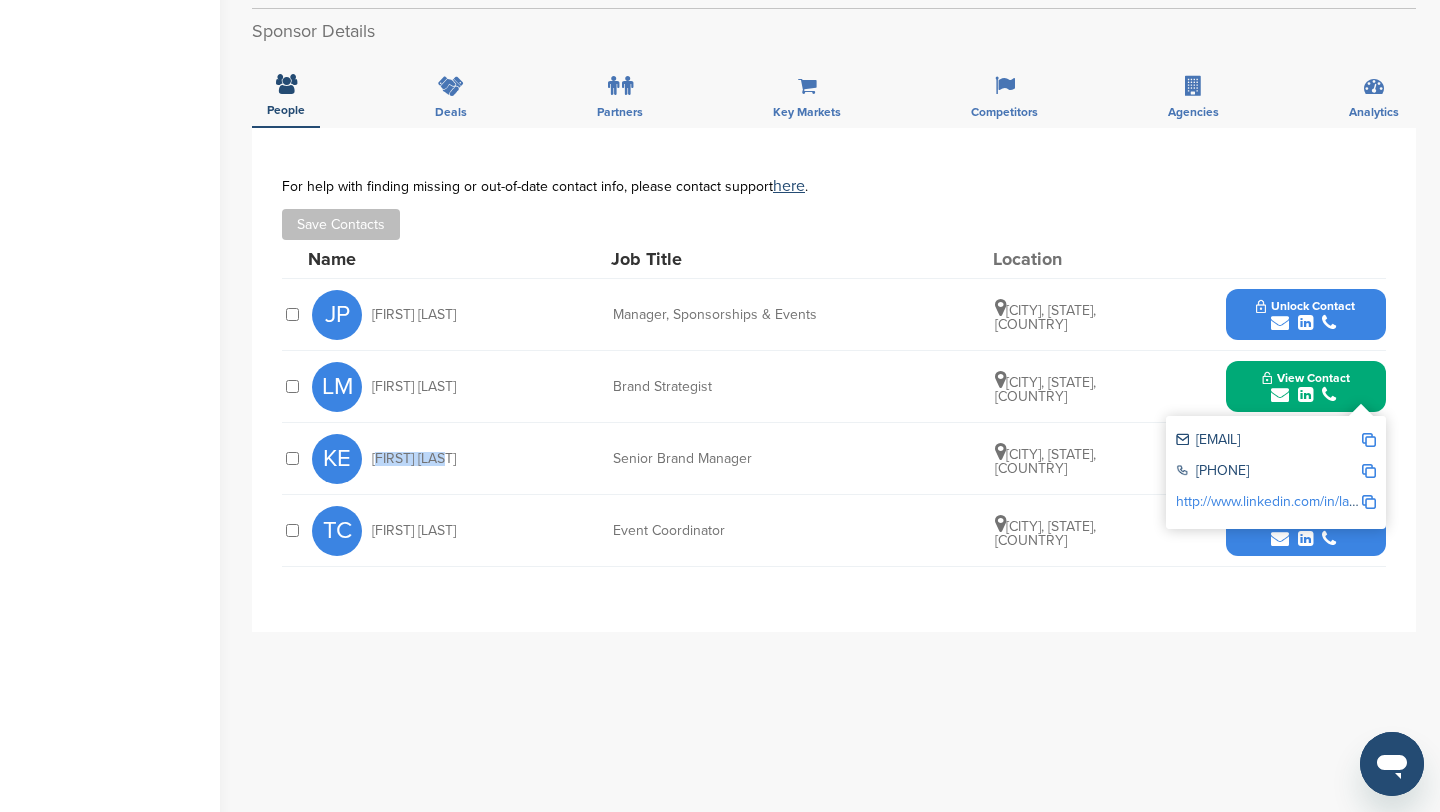drag, startPoint x: 486, startPoint y: 465, endPoint x: 369, endPoint y: 450, distance: 117.95762 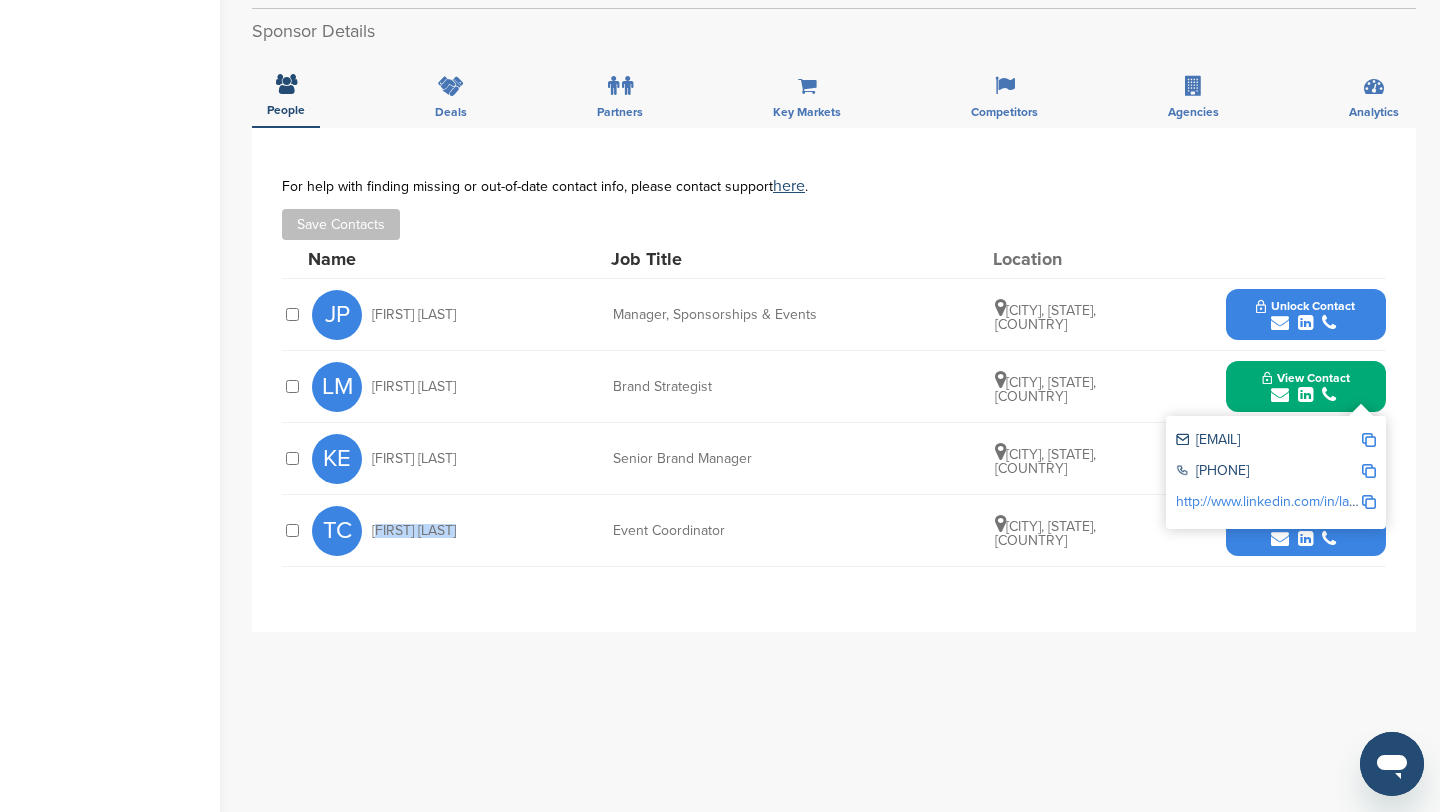 drag, startPoint x: 469, startPoint y: 535, endPoint x: 367, endPoint y: 525, distance: 102.48902 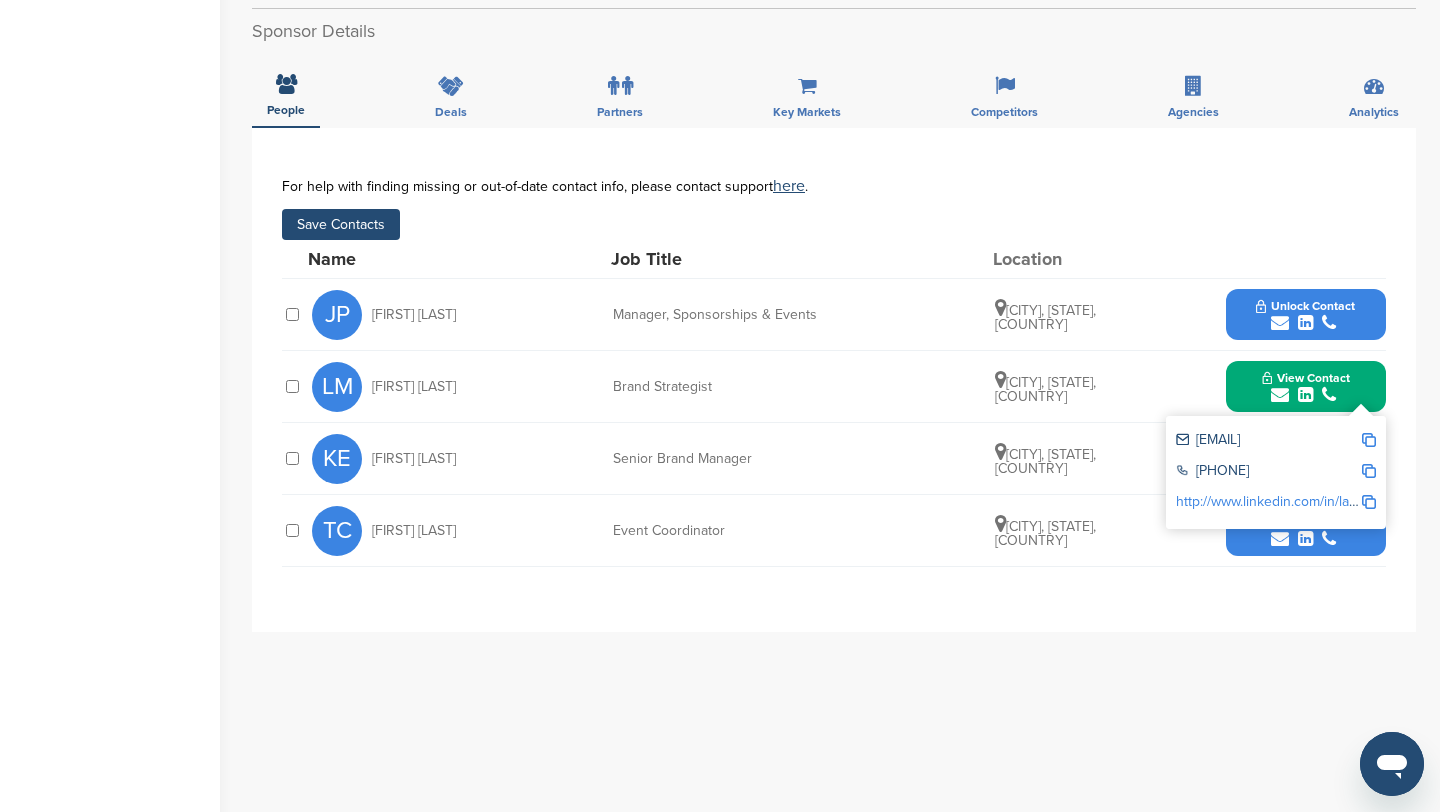 click on "Save Contacts" at bounding box center (341, 224) 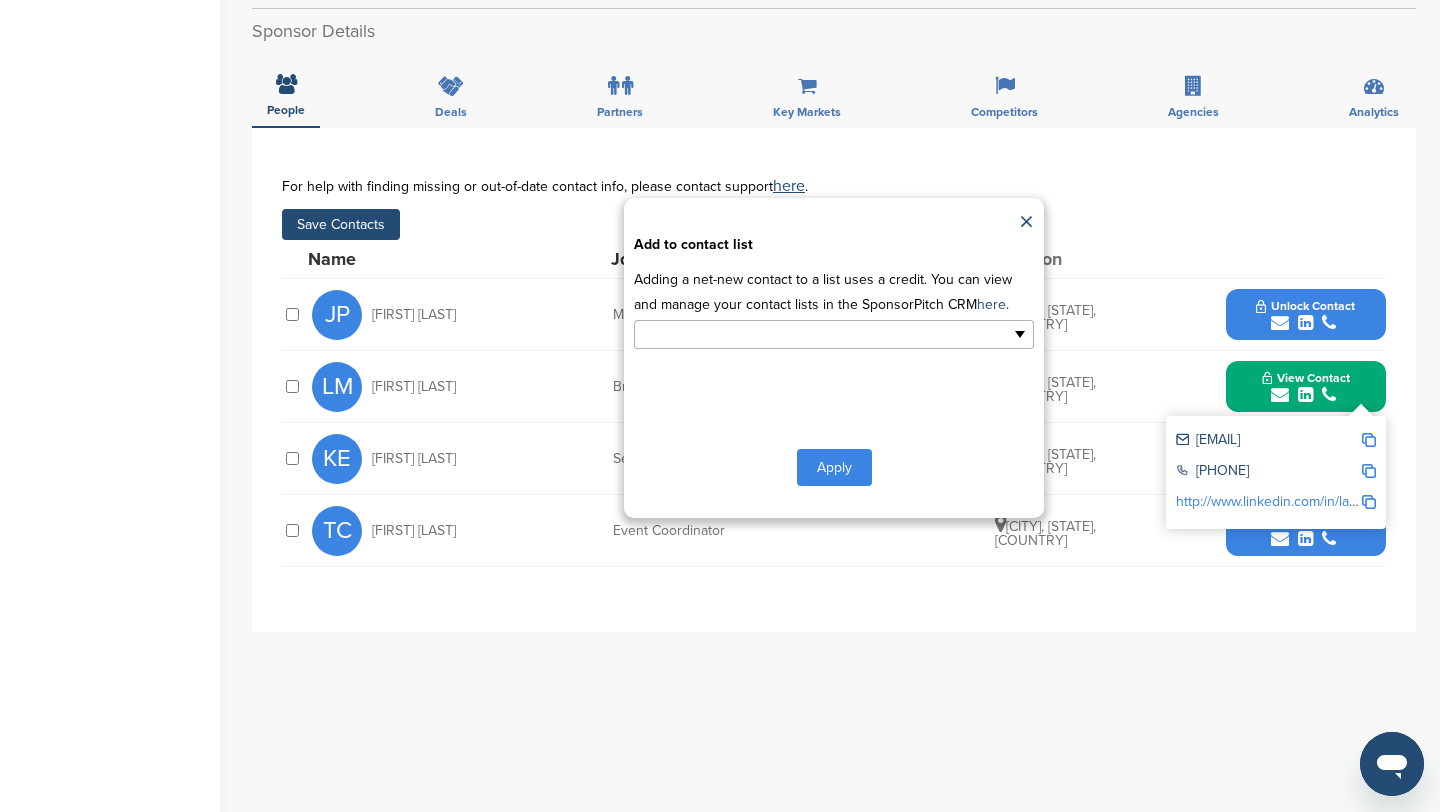 click at bounding box center [747, 334] 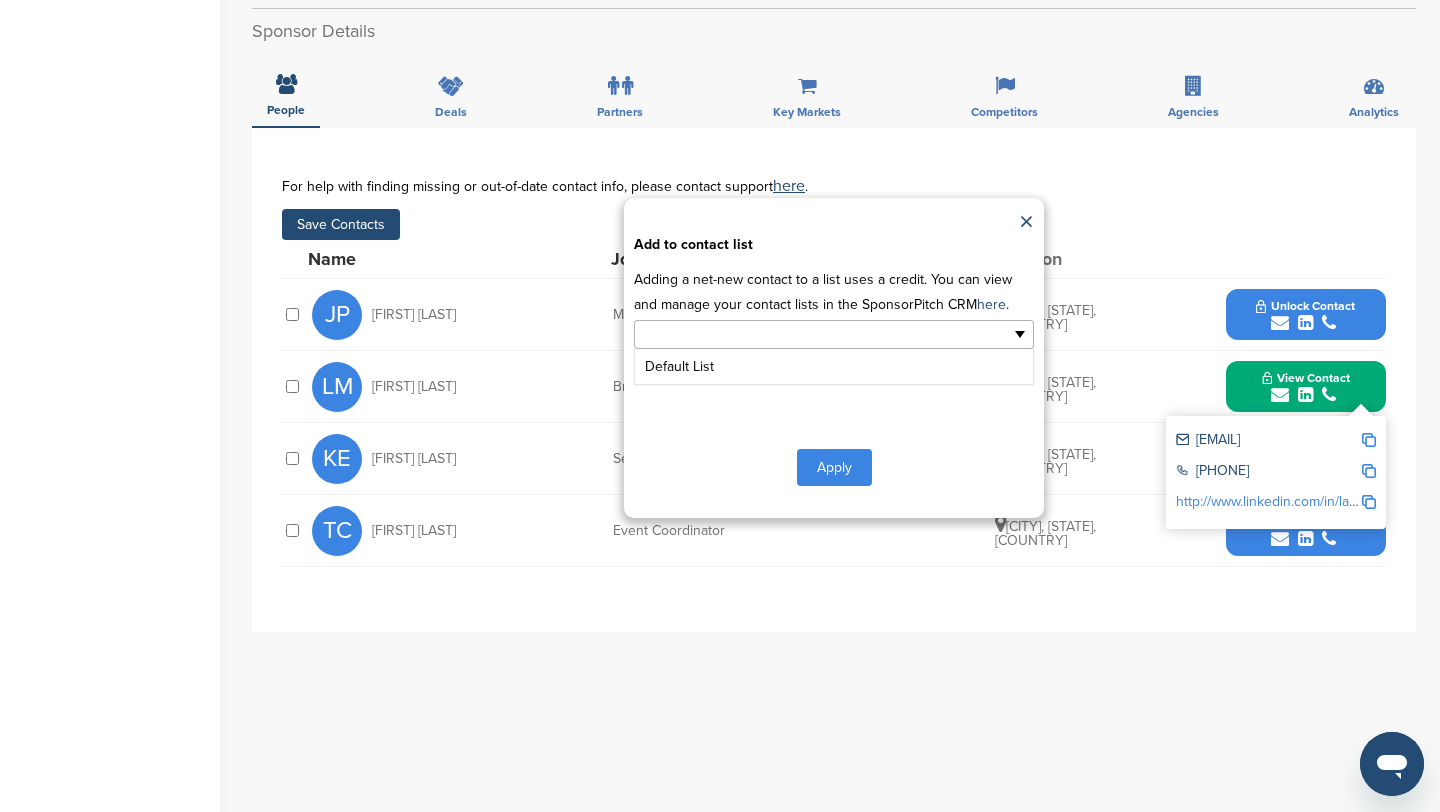 type on "**********" 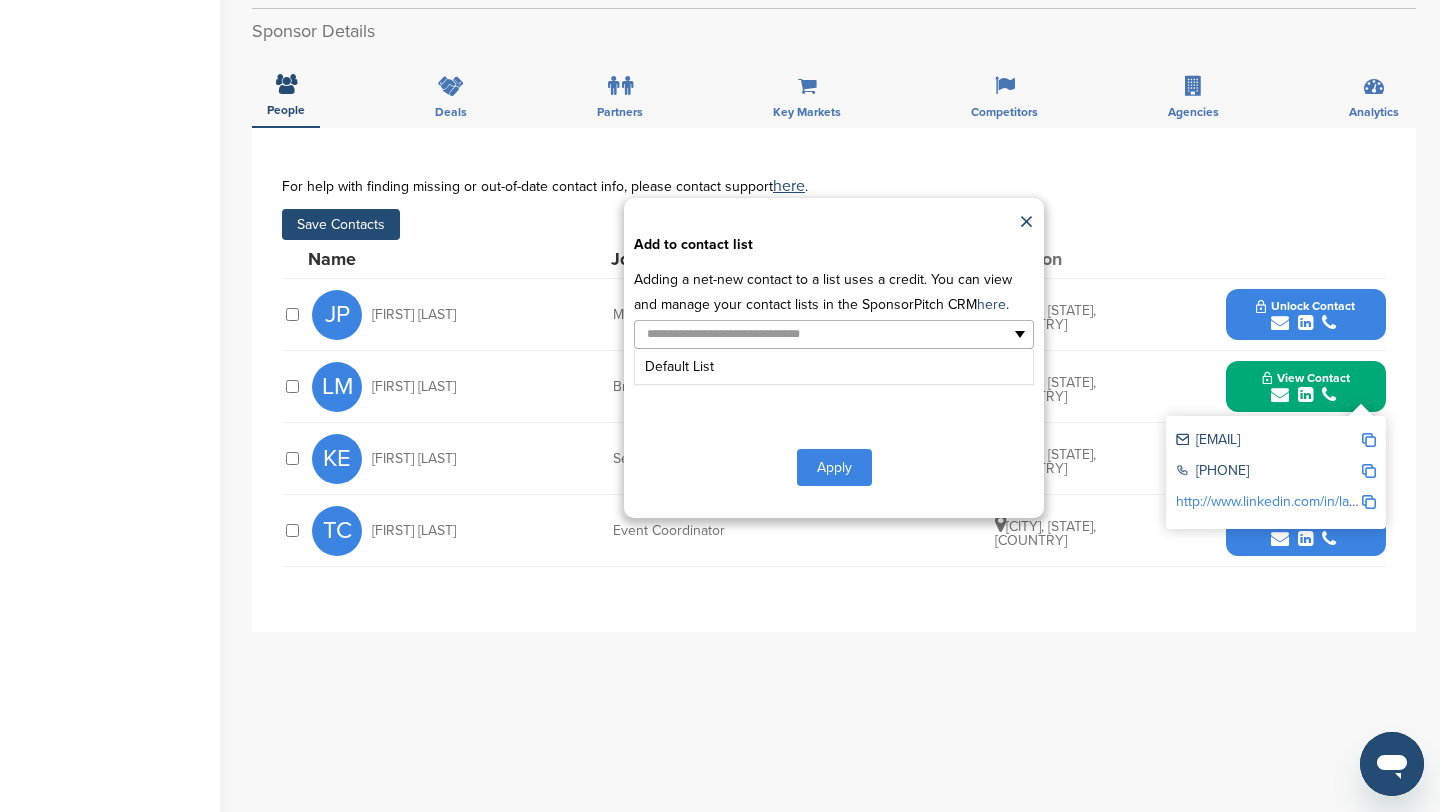 click on "**********" at bounding box center (834, 358) 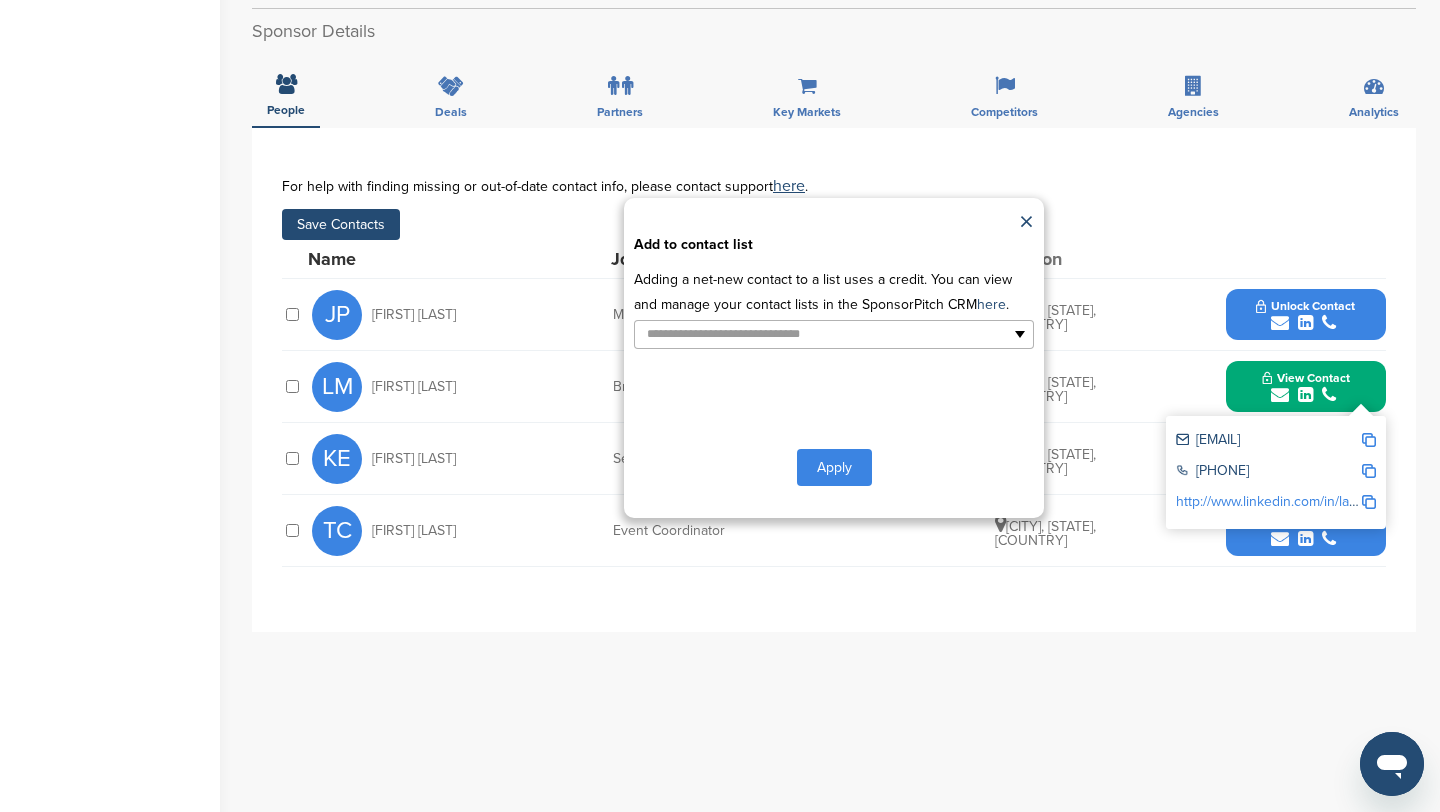 type 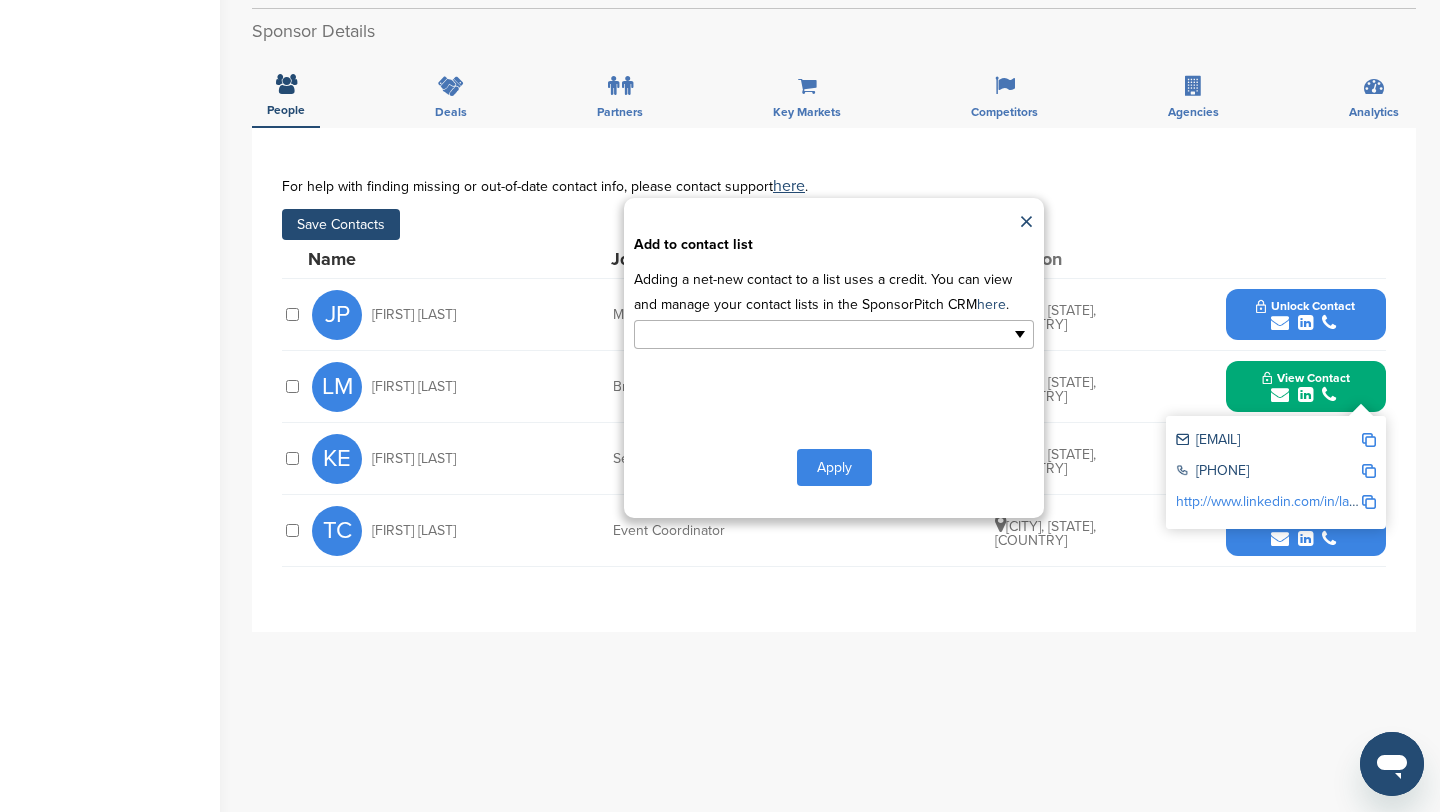 click at bounding box center (747, 334) 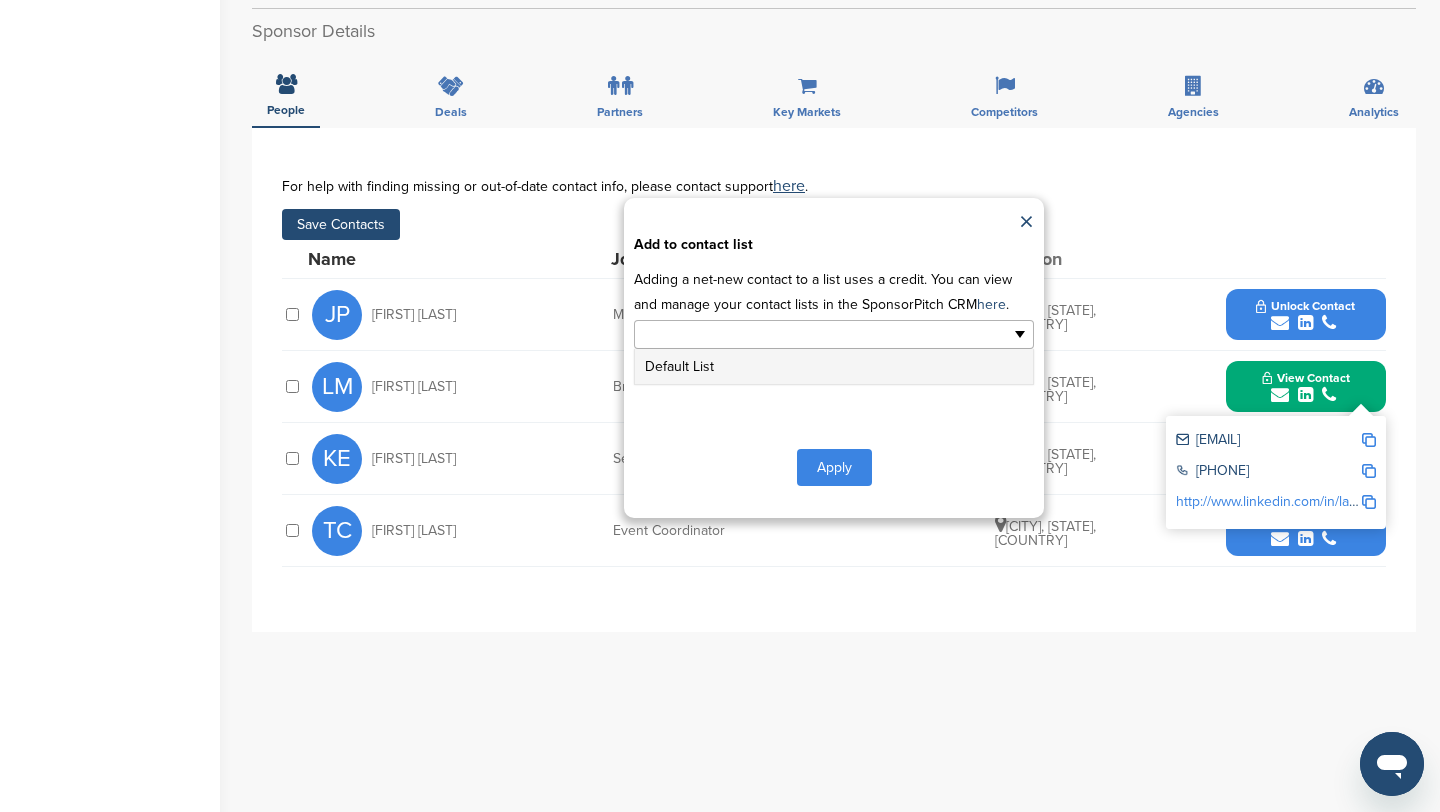 click on "Default List" at bounding box center (834, 366) 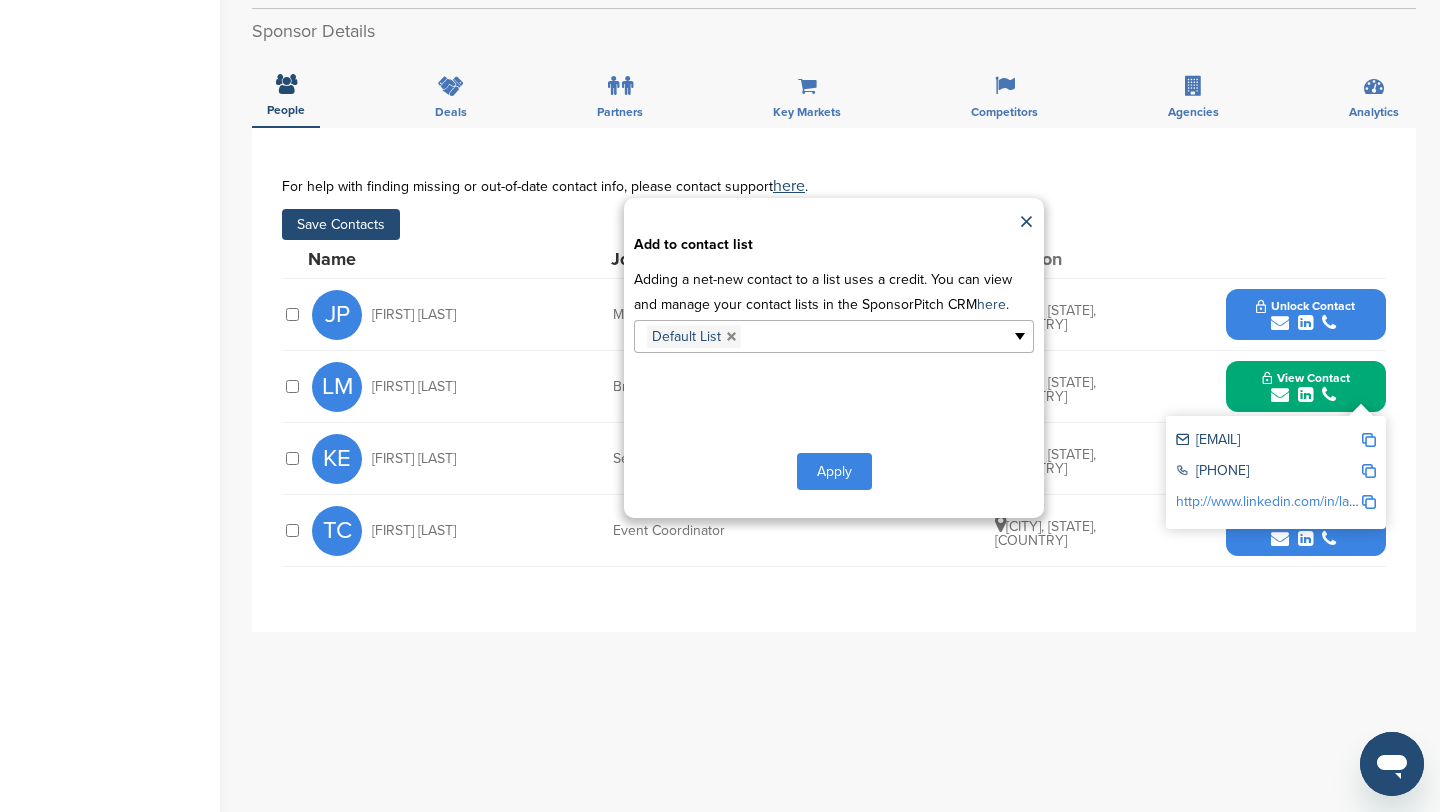 click on "Apply" at bounding box center [834, 471] 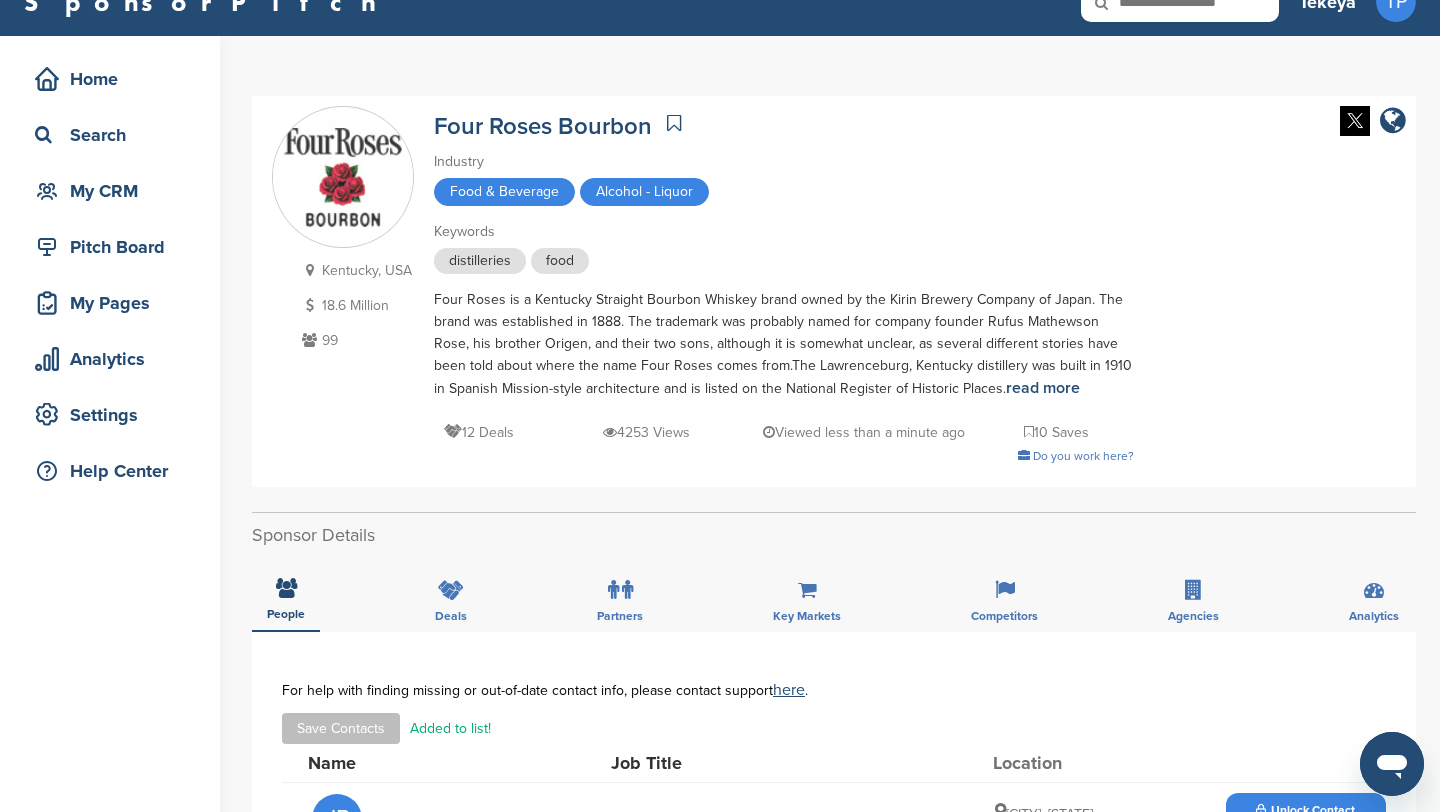 scroll, scrollTop: 0, scrollLeft: 0, axis: both 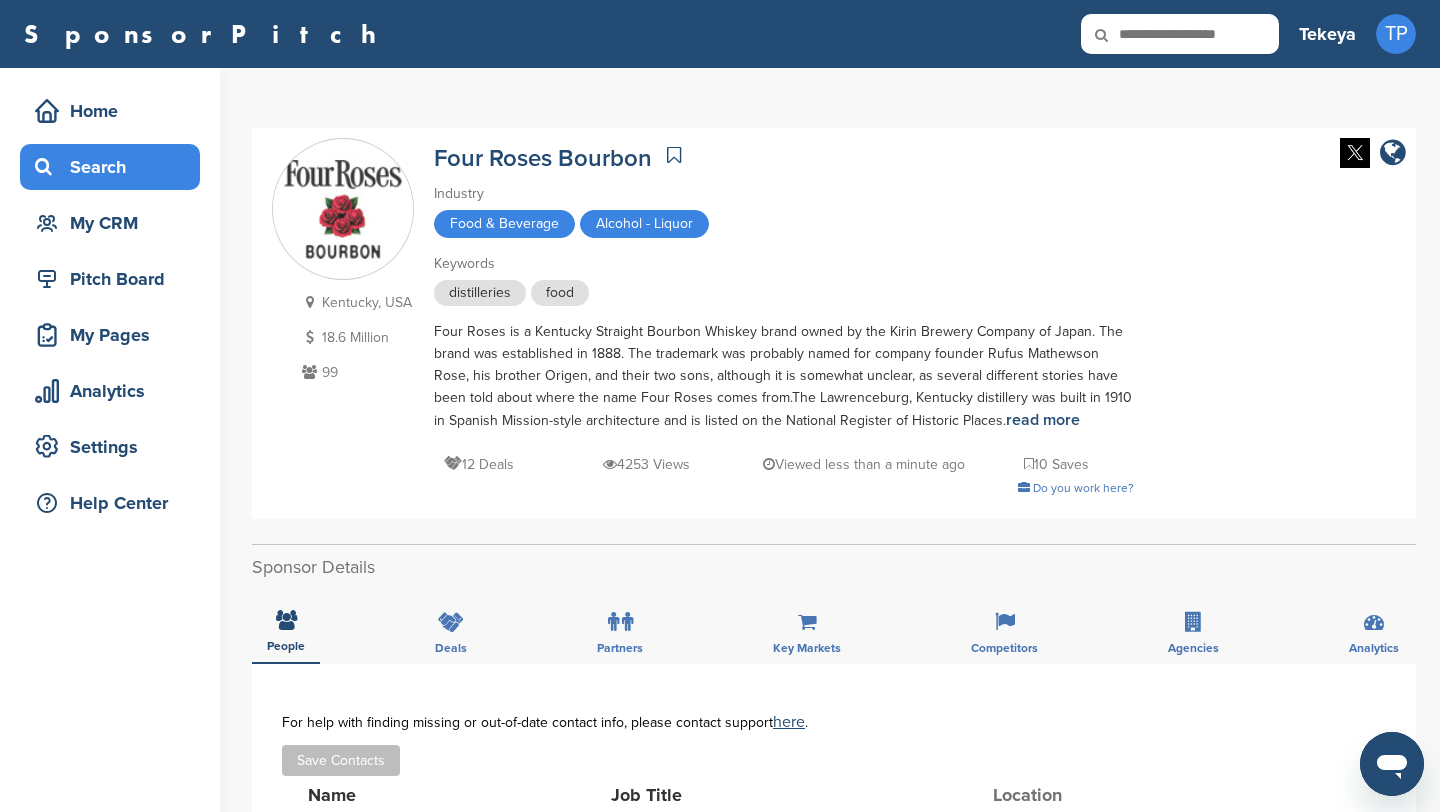 click on "Search" at bounding box center [115, 167] 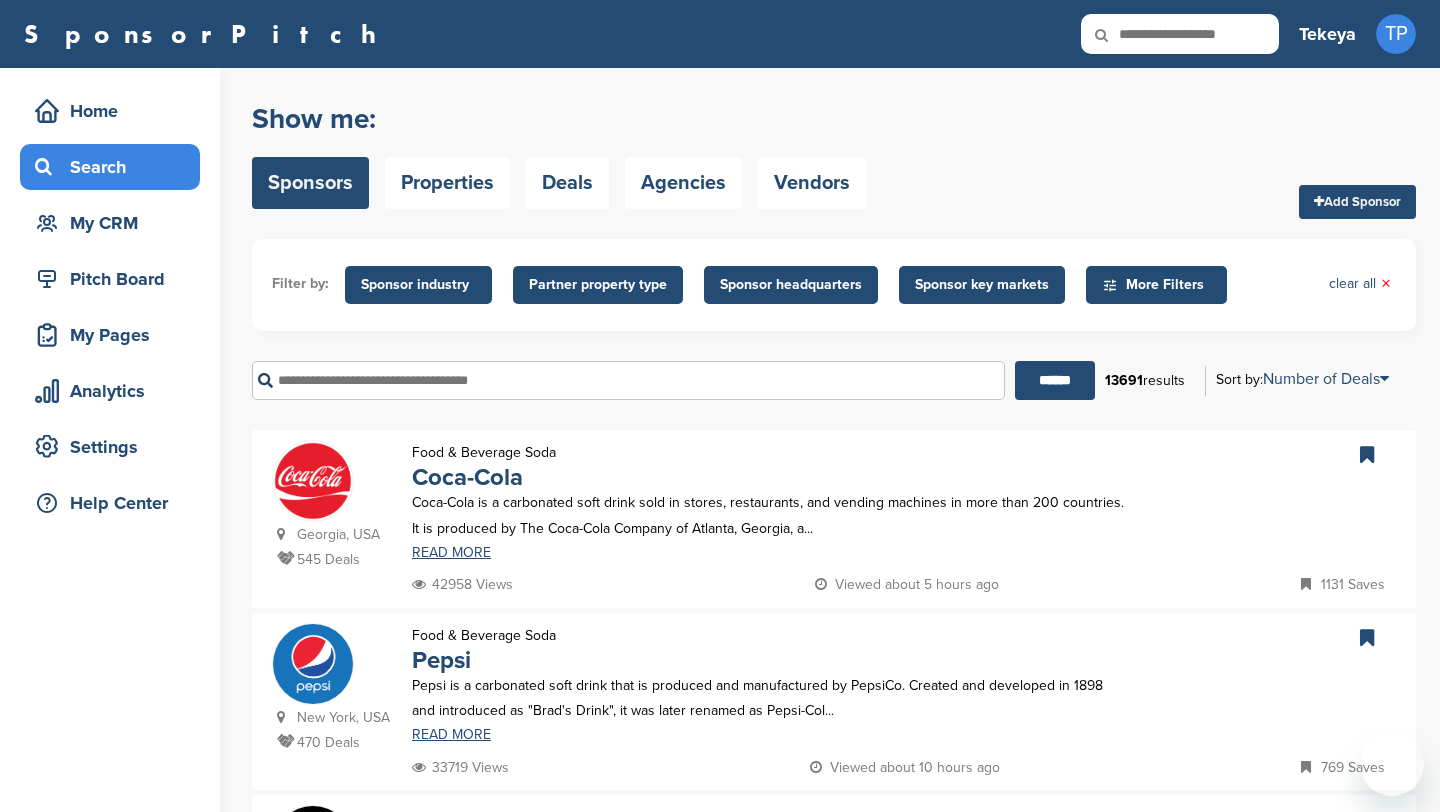 scroll, scrollTop: 0, scrollLeft: 0, axis: both 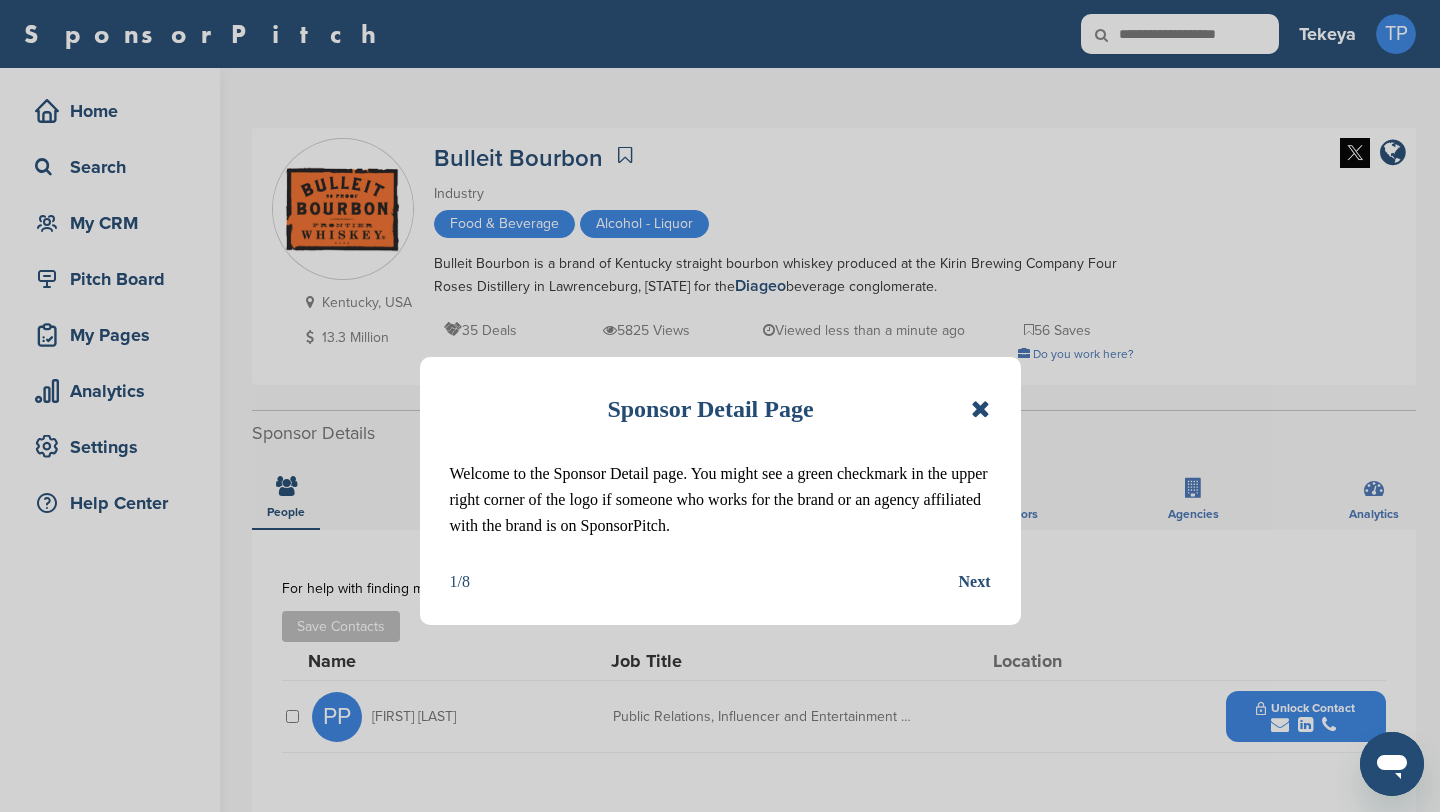 click at bounding box center (980, 409) 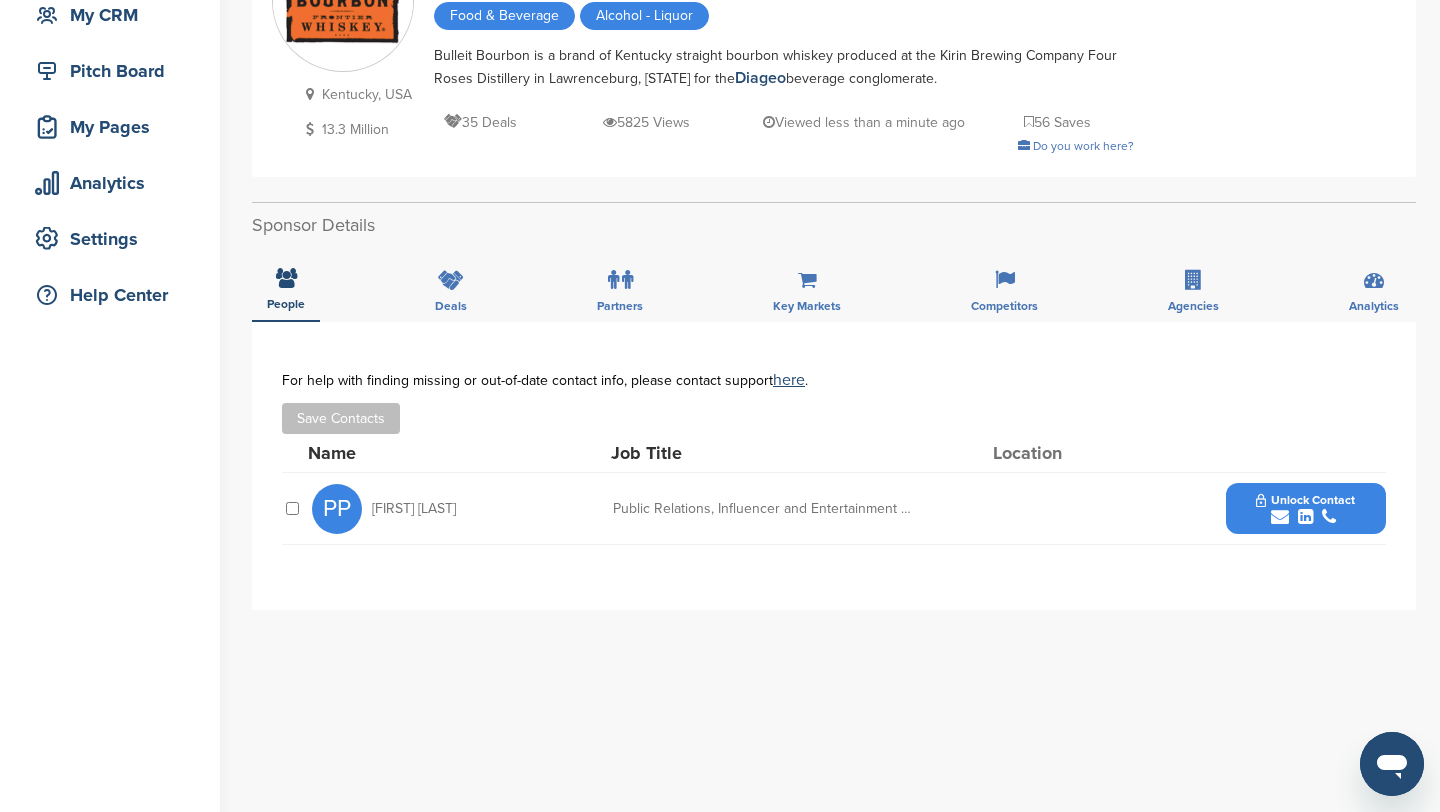 scroll, scrollTop: 360, scrollLeft: 0, axis: vertical 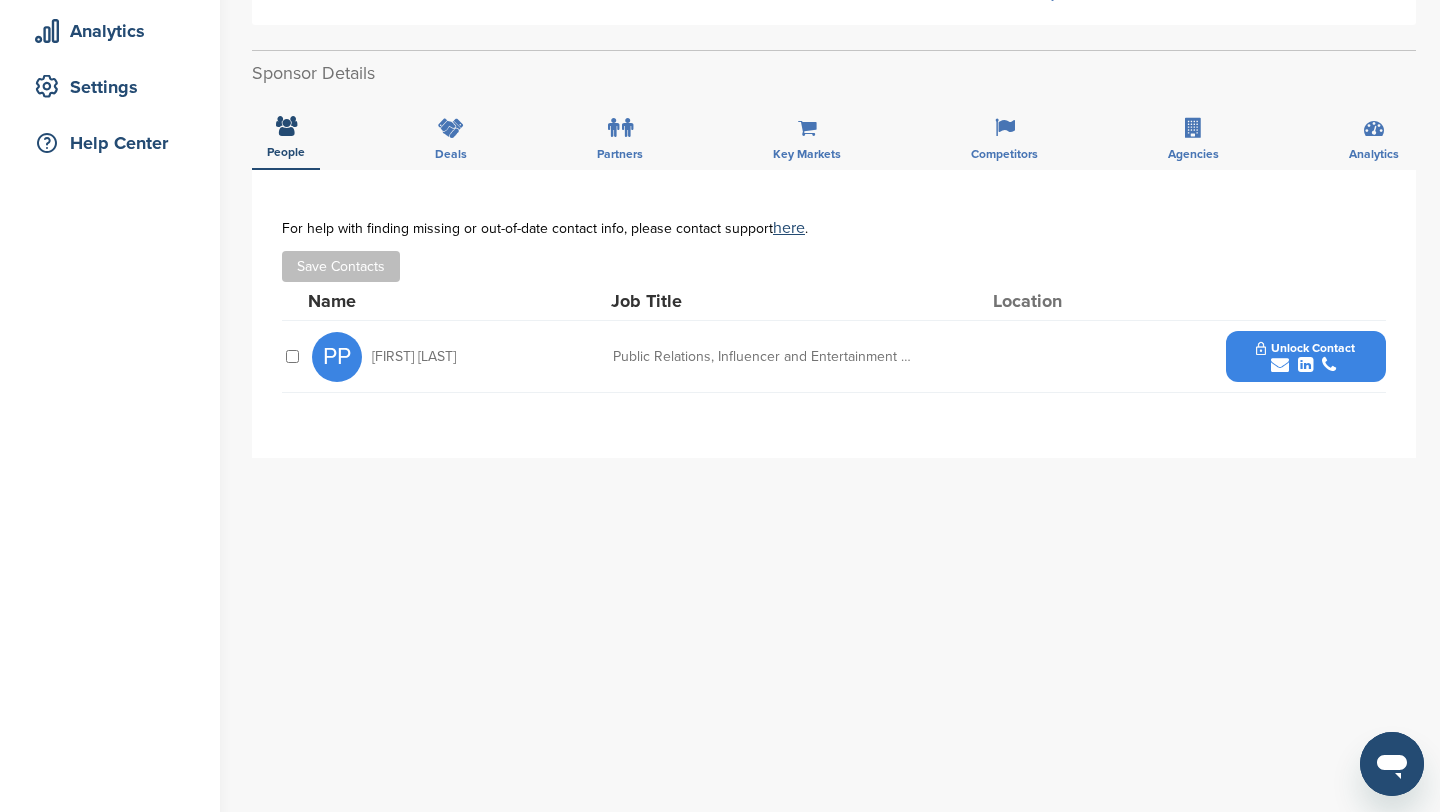 click at bounding box center [1305, 365] 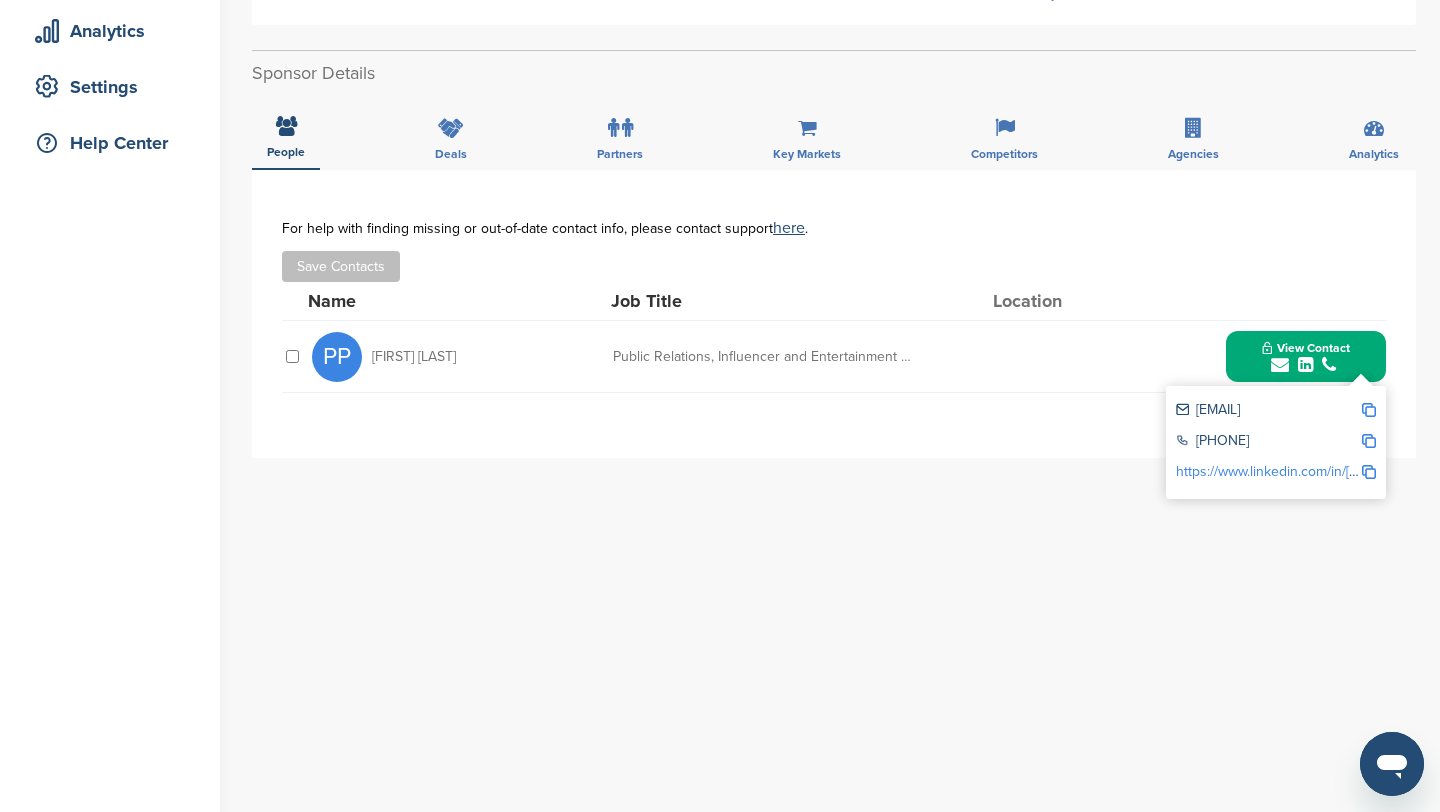 click at bounding box center [1369, 410] 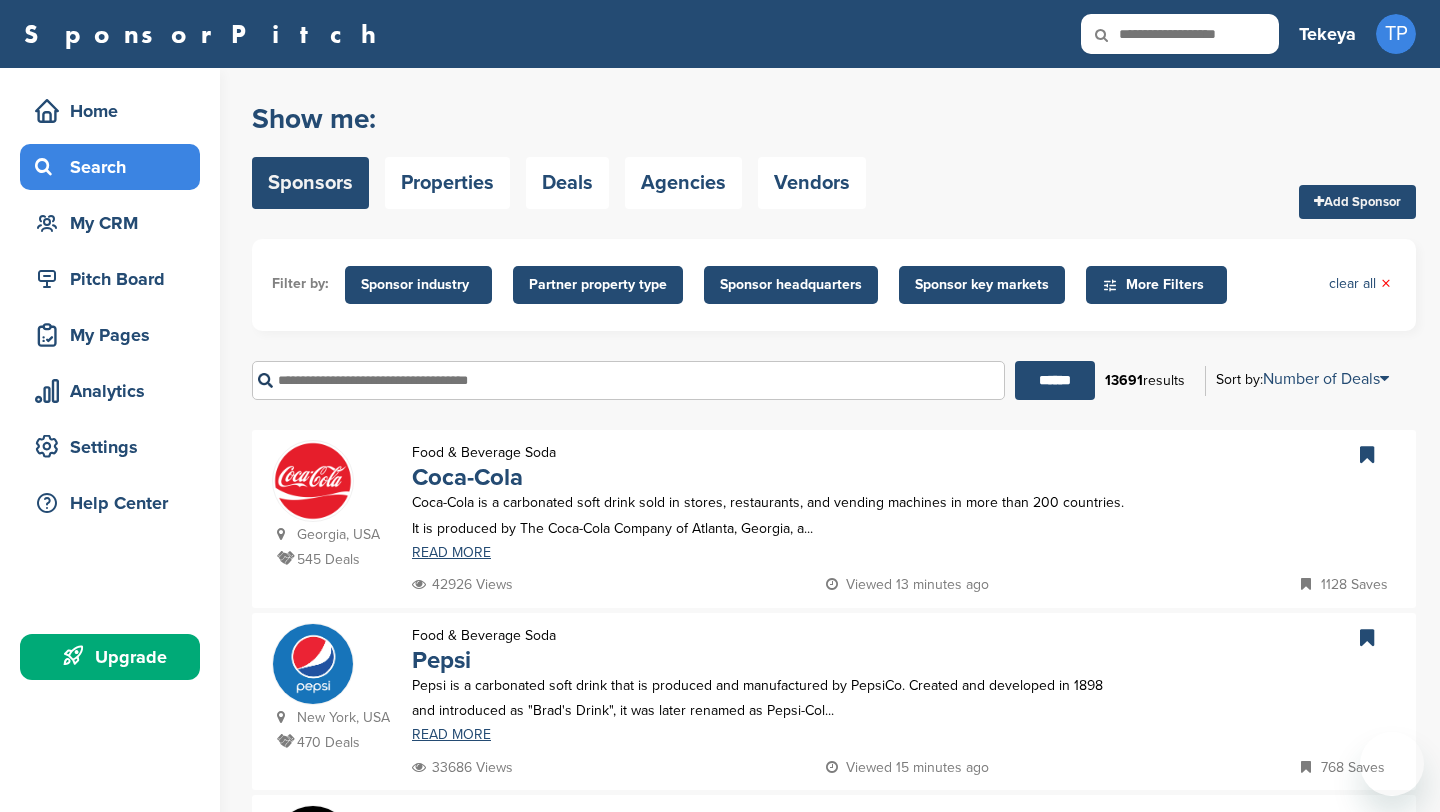 scroll, scrollTop: 0, scrollLeft: 0, axis: both 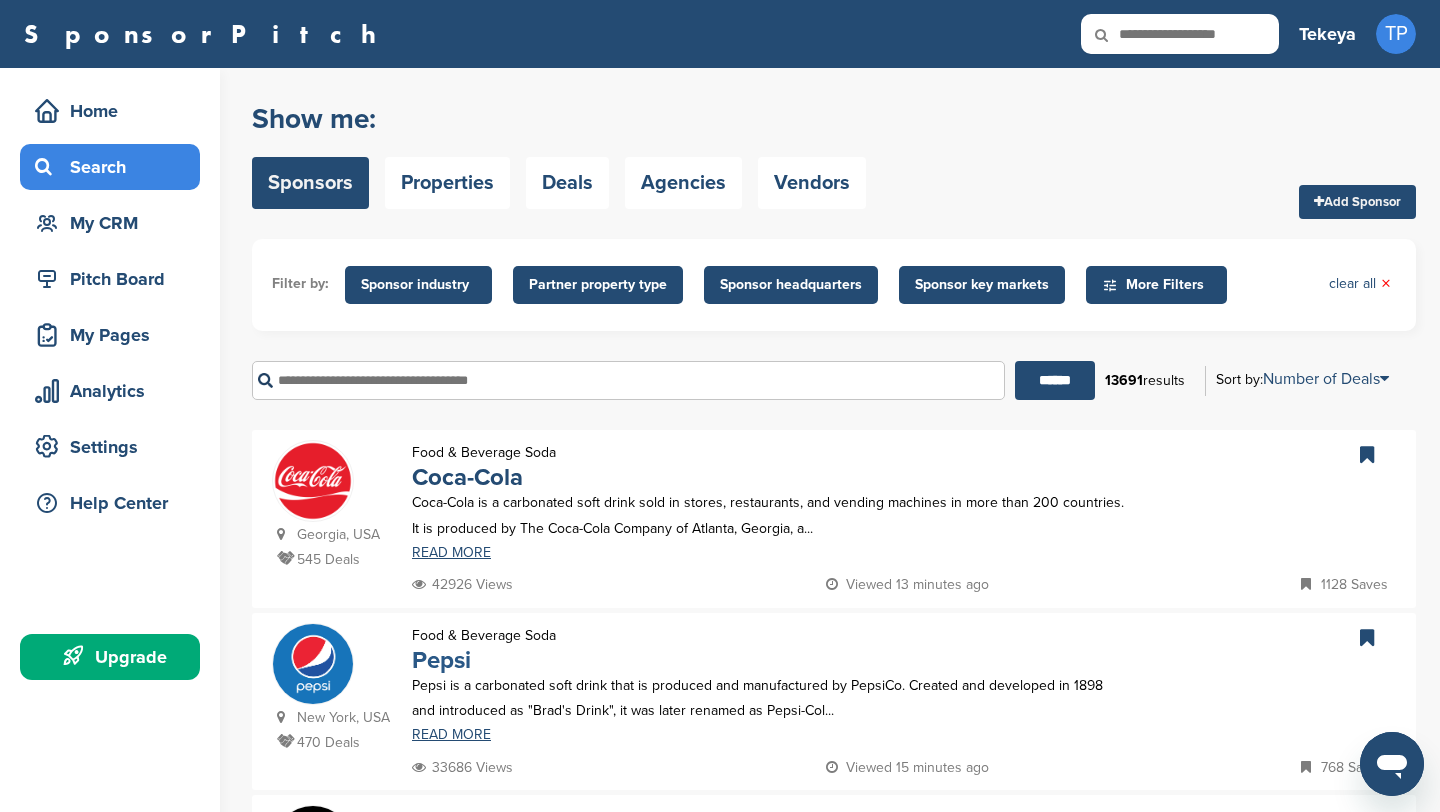 click on "Pepsi" at bounding box center [441, 660] 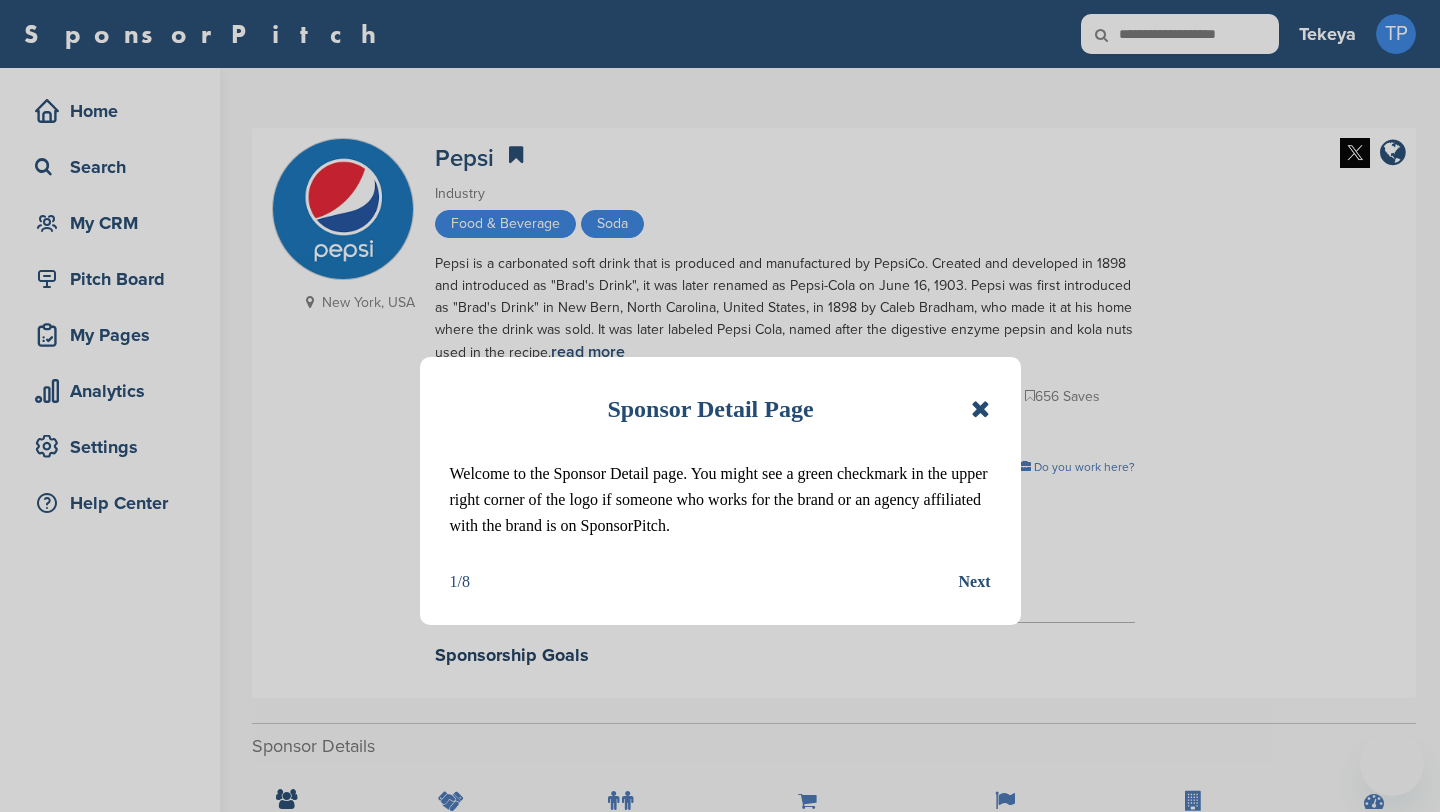 scroll, scrollTop: 0, scrollLeft: 0, axis: both 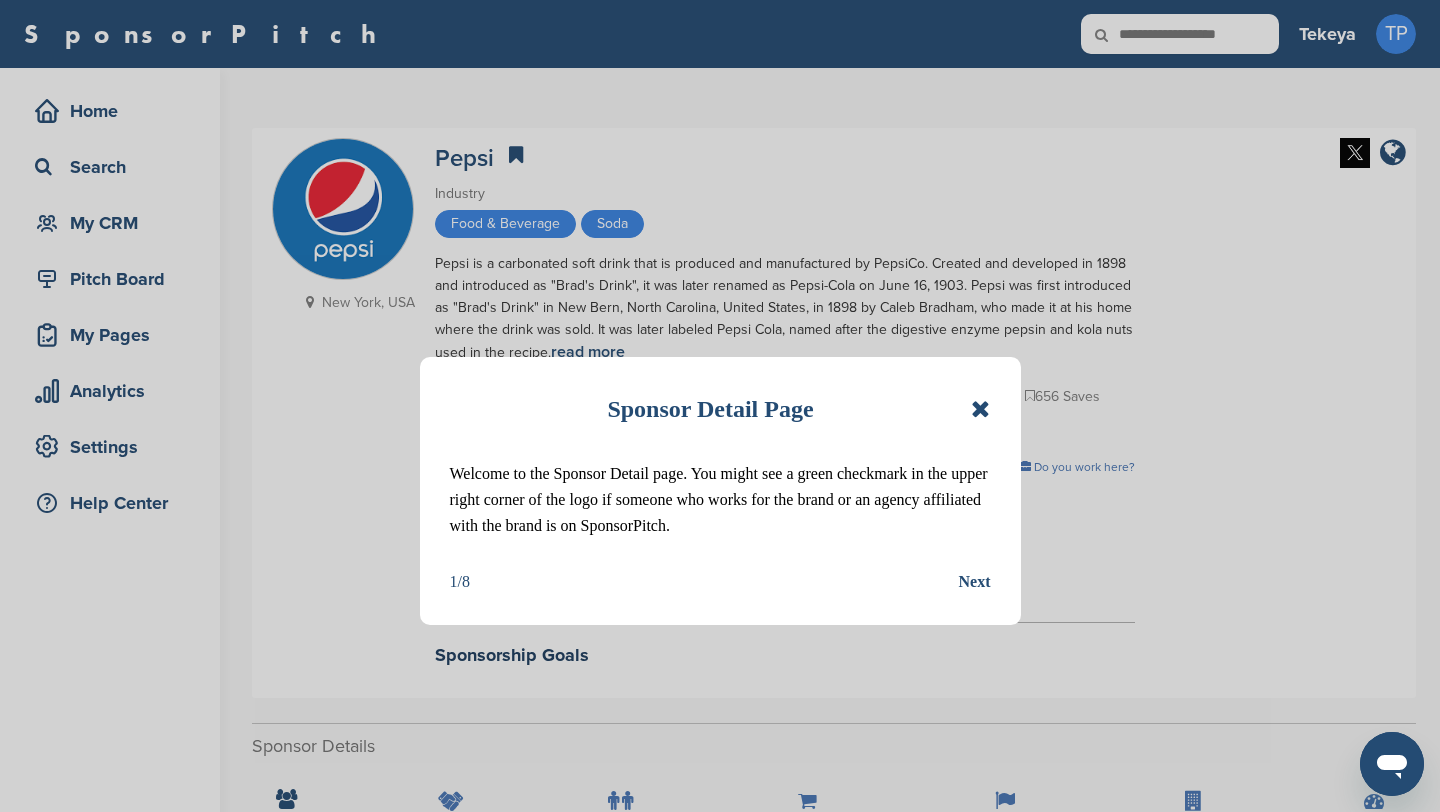 click at bounding box center [980, 409] 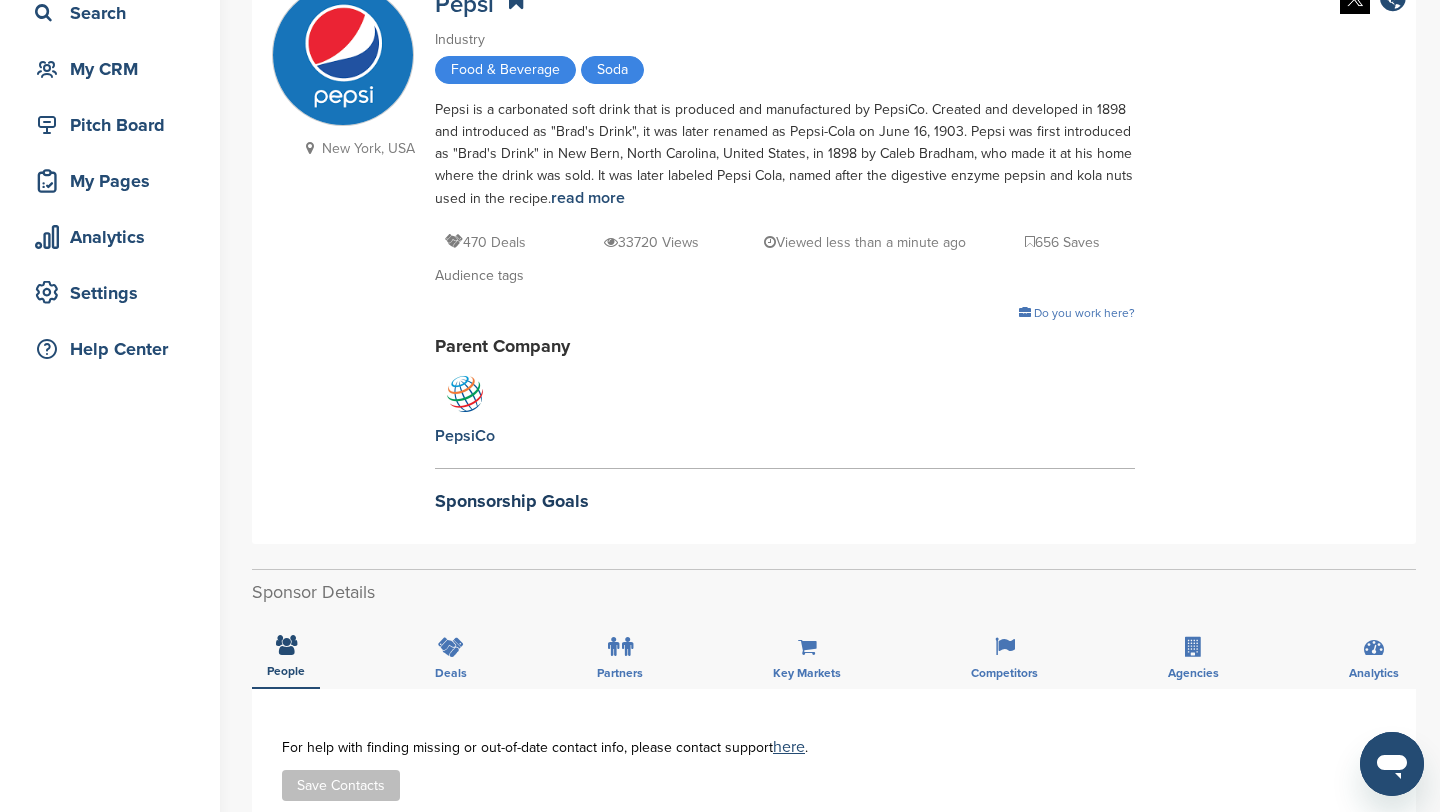 scroll, scrollTop: 0, scrollLeft: 0, axis: both 